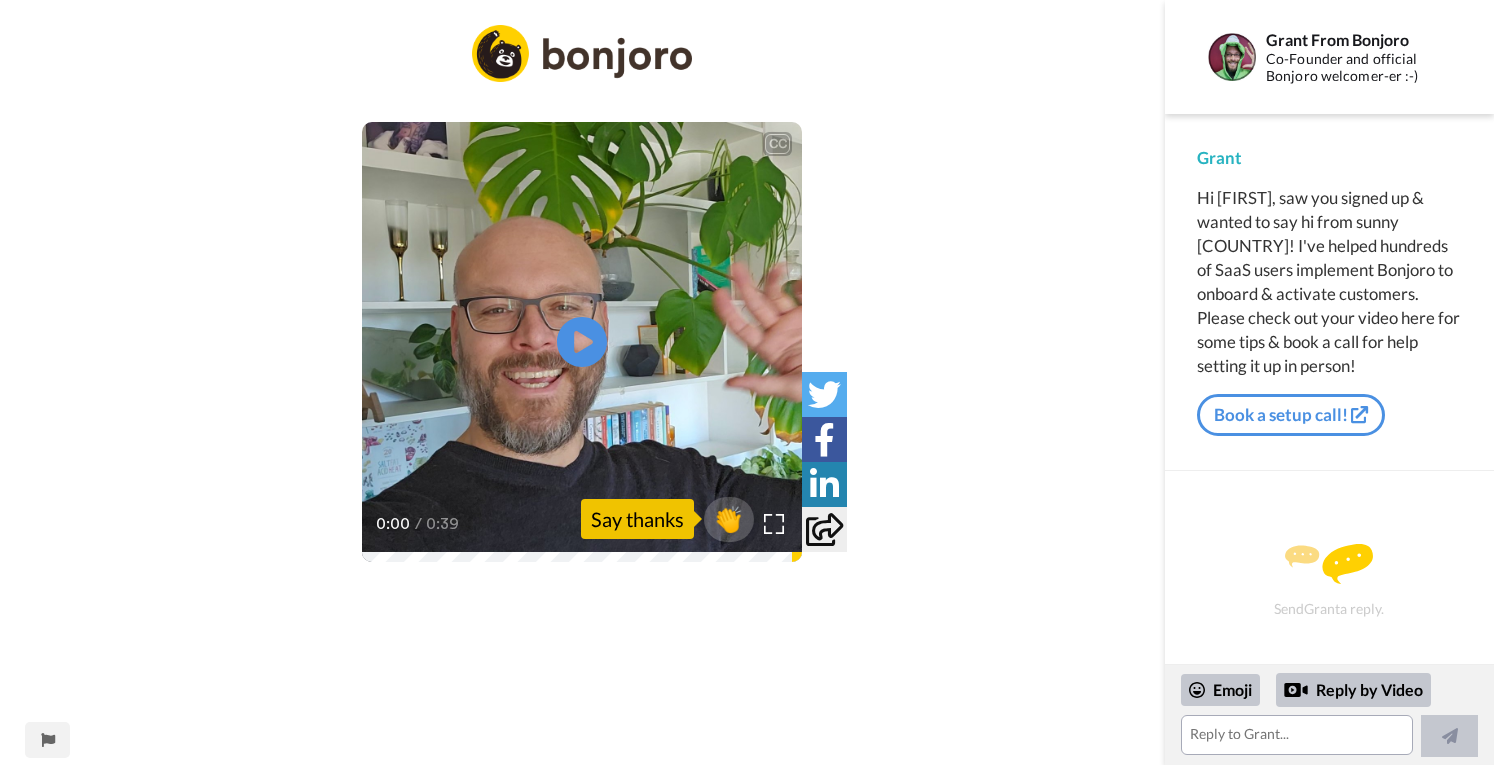 scroll, scrollTop: 0, scrollLeft: 0, axis: both 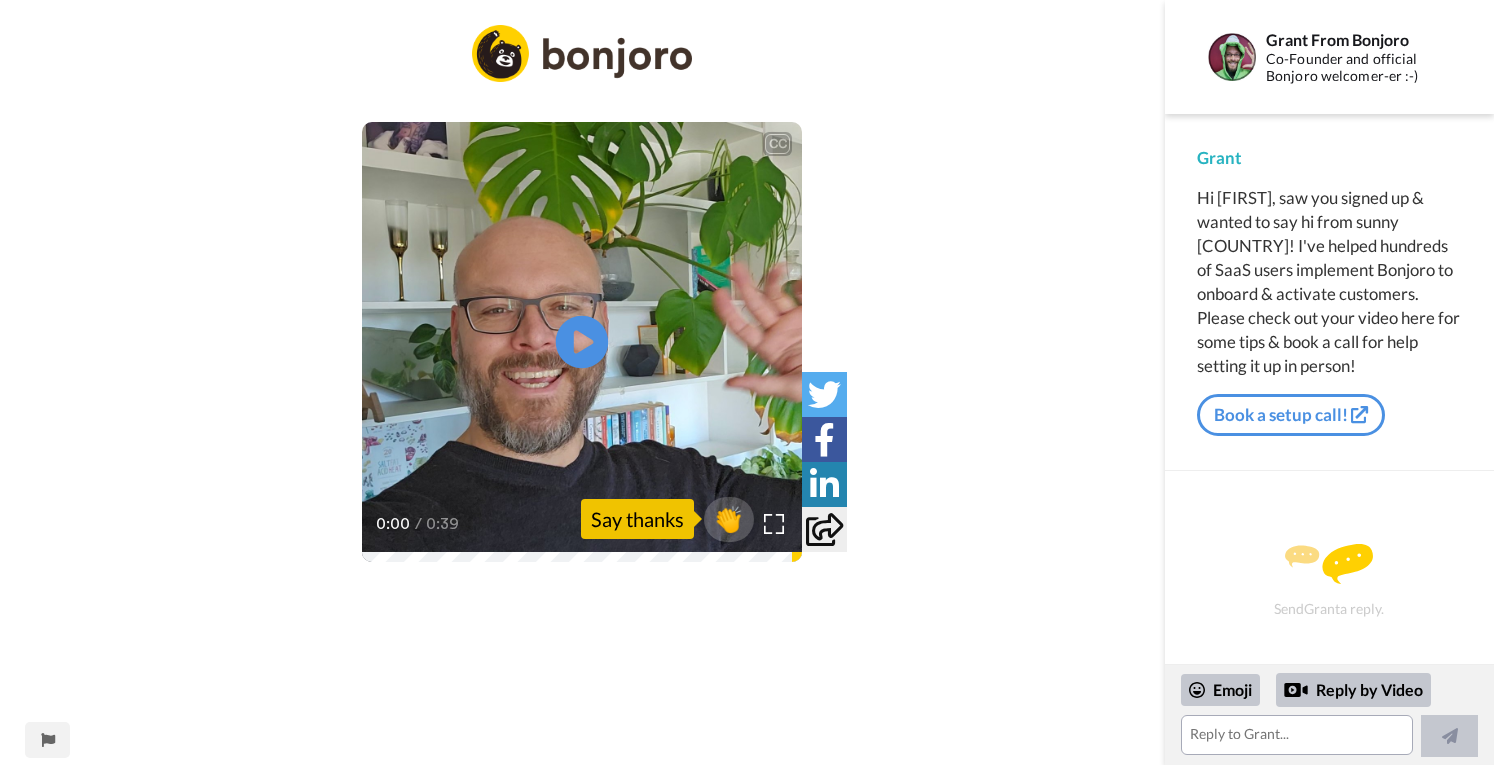 click on "Play/Pause" 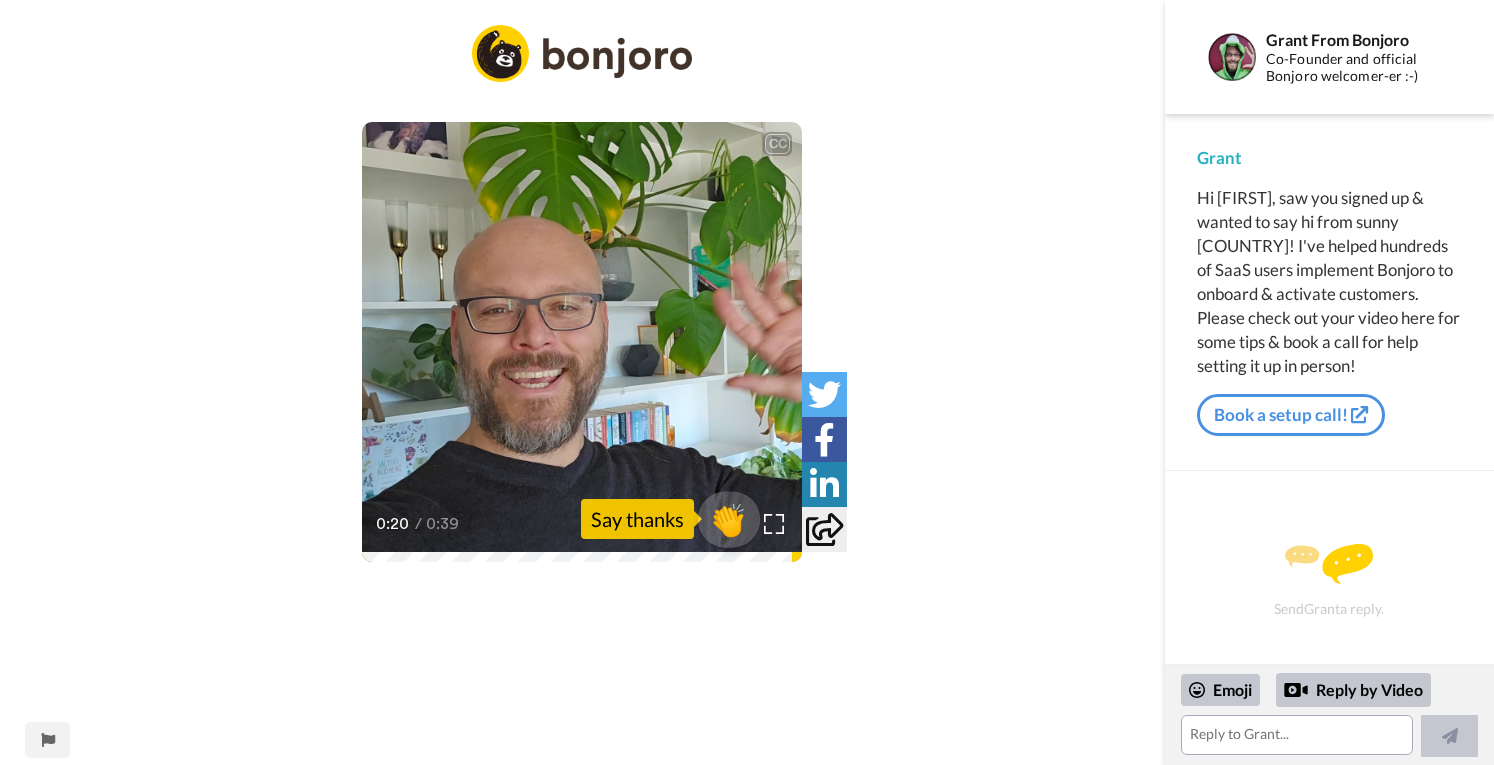 click on "👏" at bounding box center (729, 519) 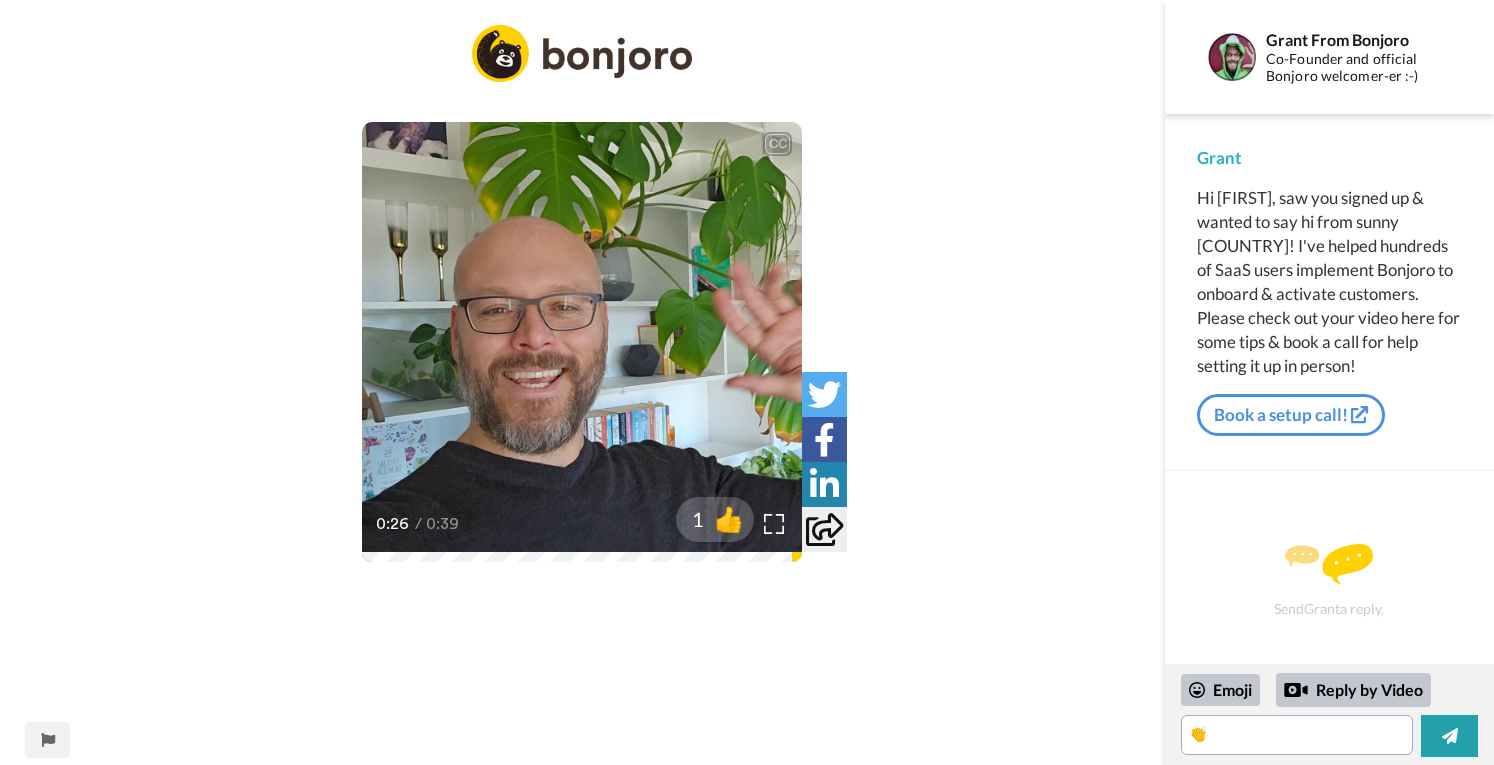 click on "Emoji Reply by Video 👏" at bounding box center (1329, 715) 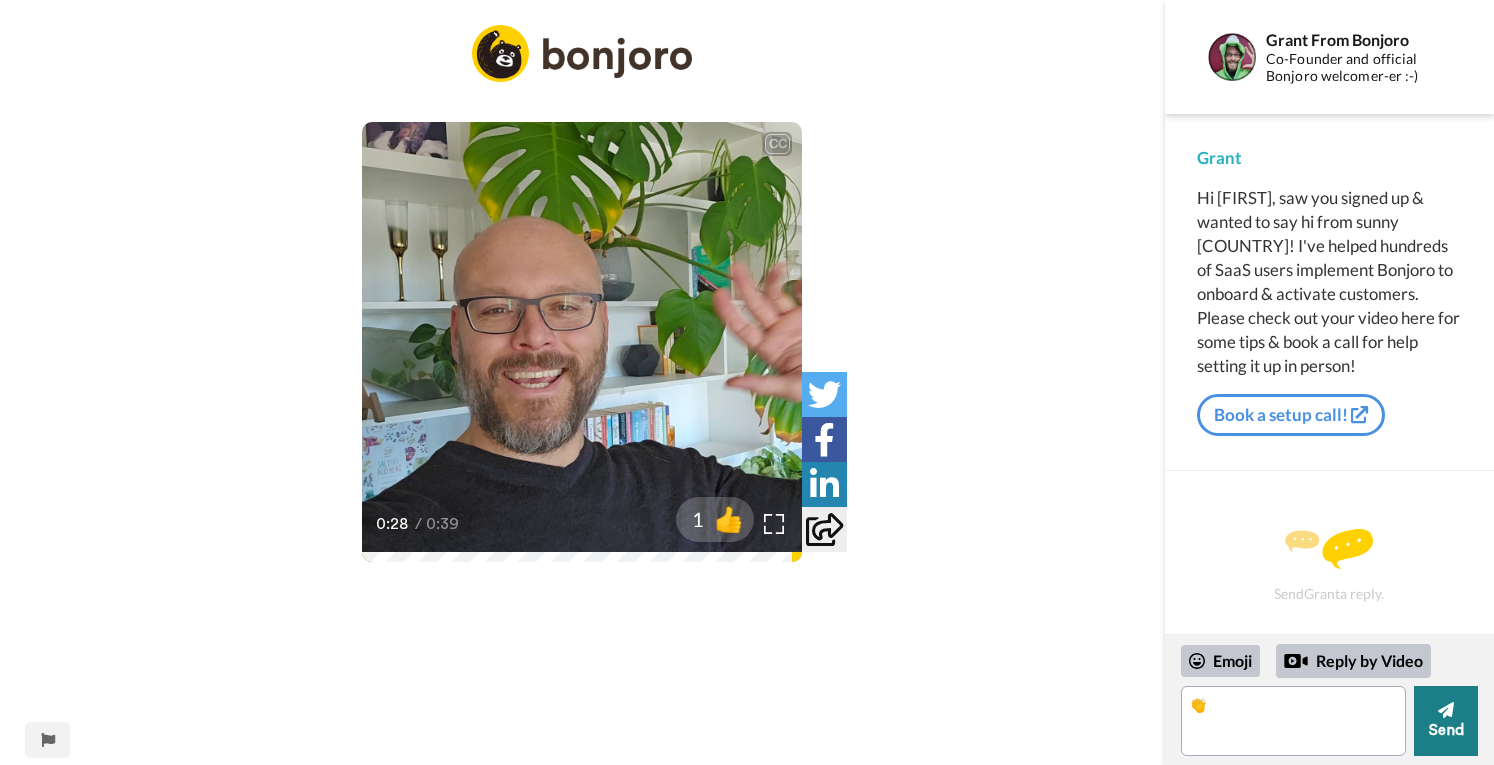 click on "Send" at bounding box center [1446, 721] 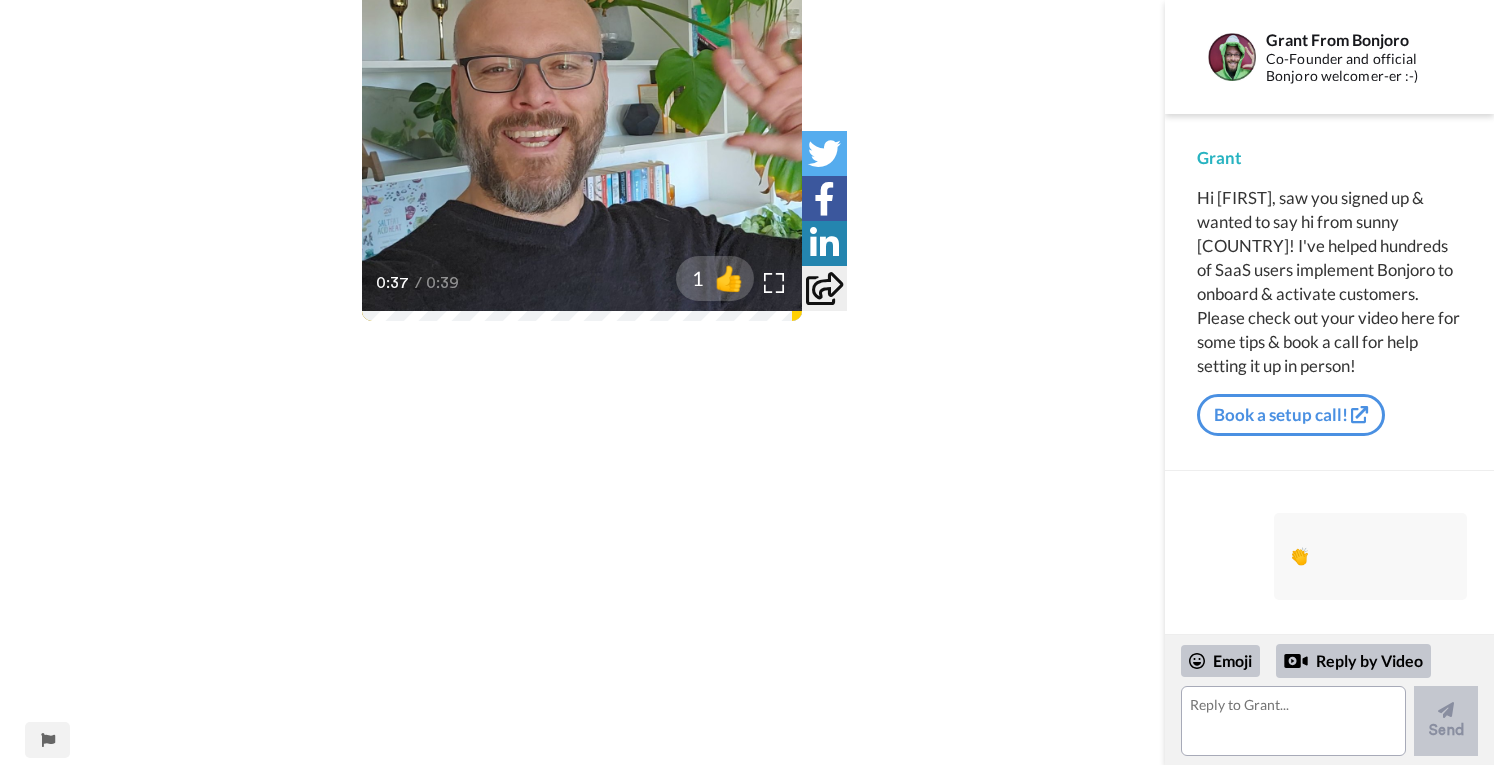 scroll, scrollTop: 0, scrollLeft: 0, axis: both 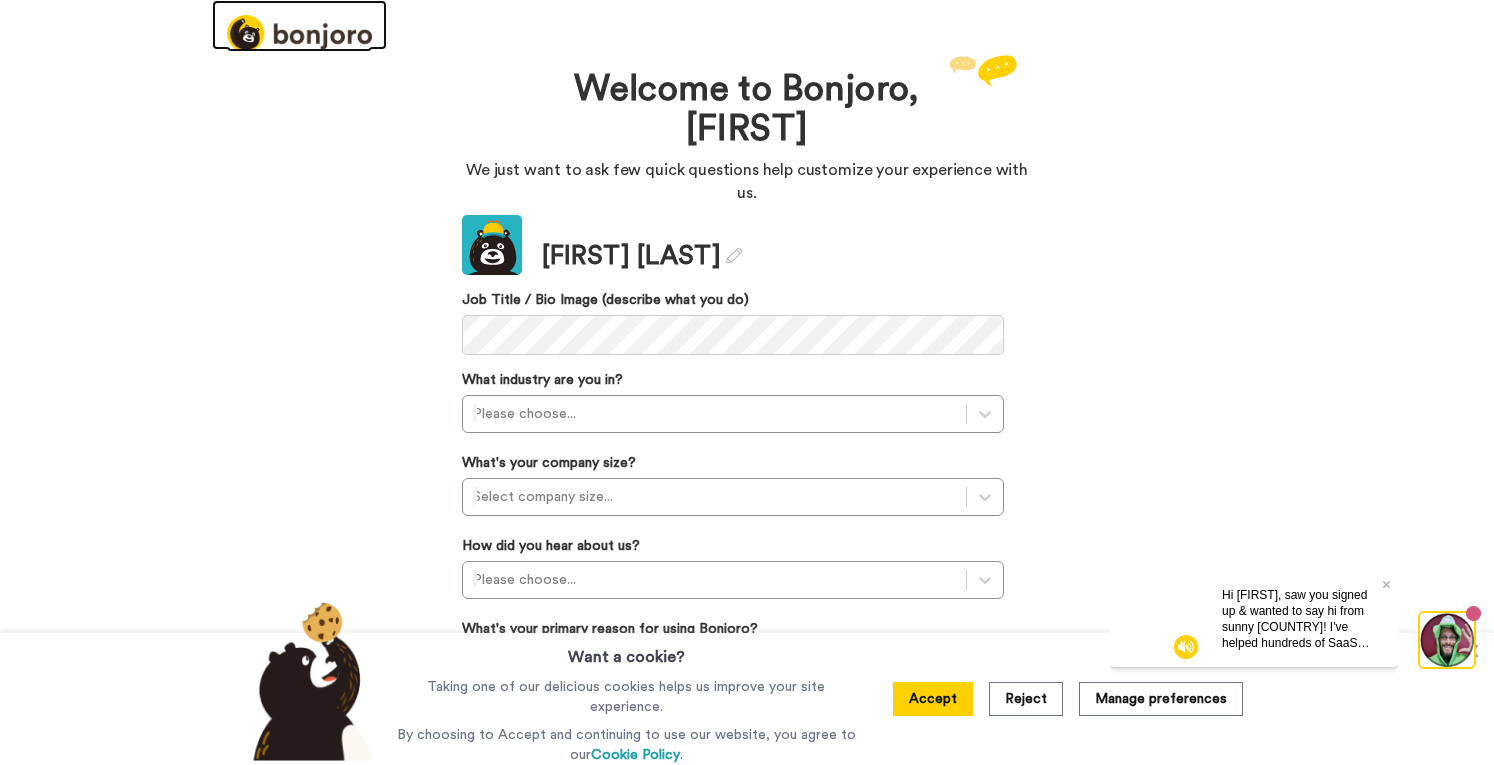 click at bounding box center (299, 33) 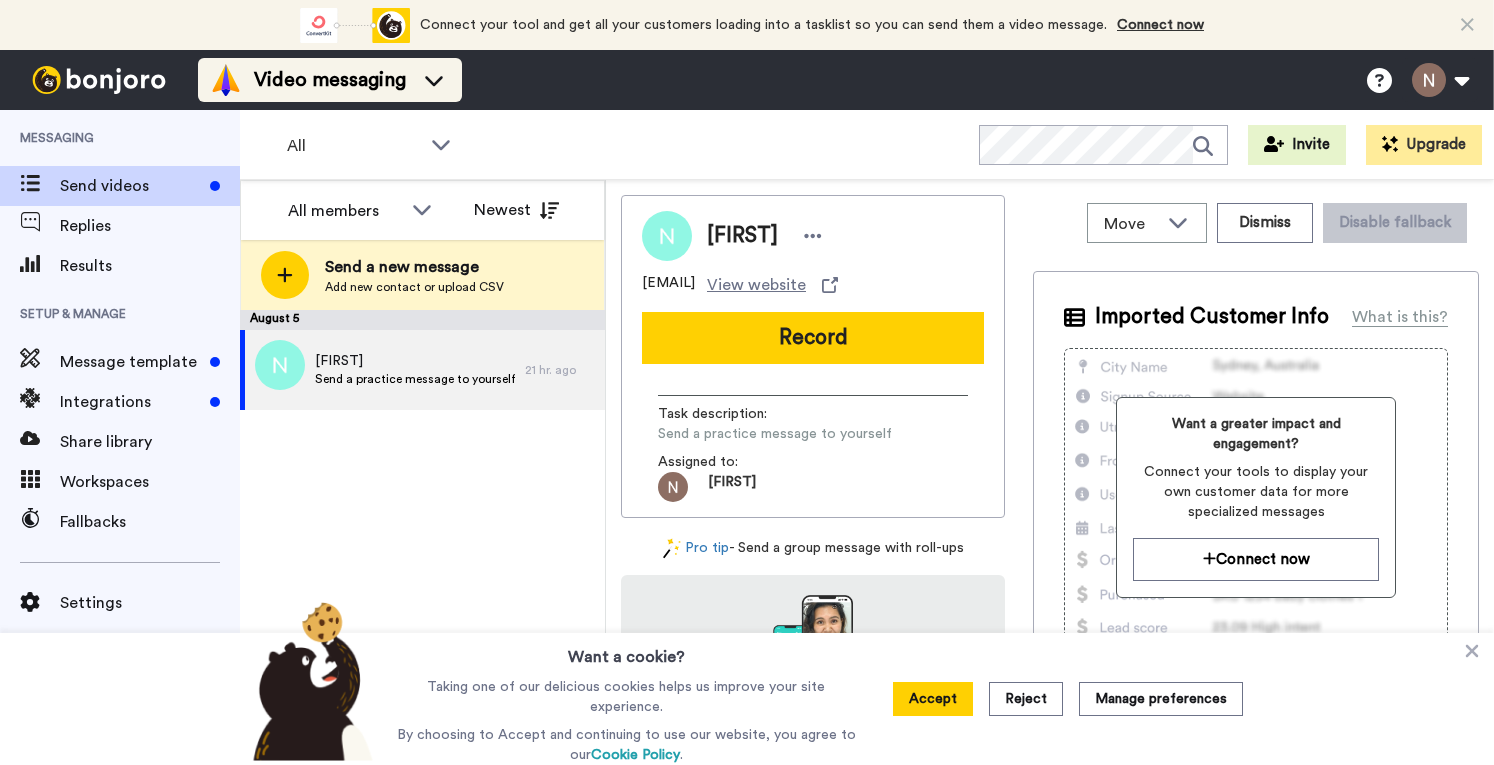 scroll, scrollTop: 0, scrollLeft: 0, axis: both 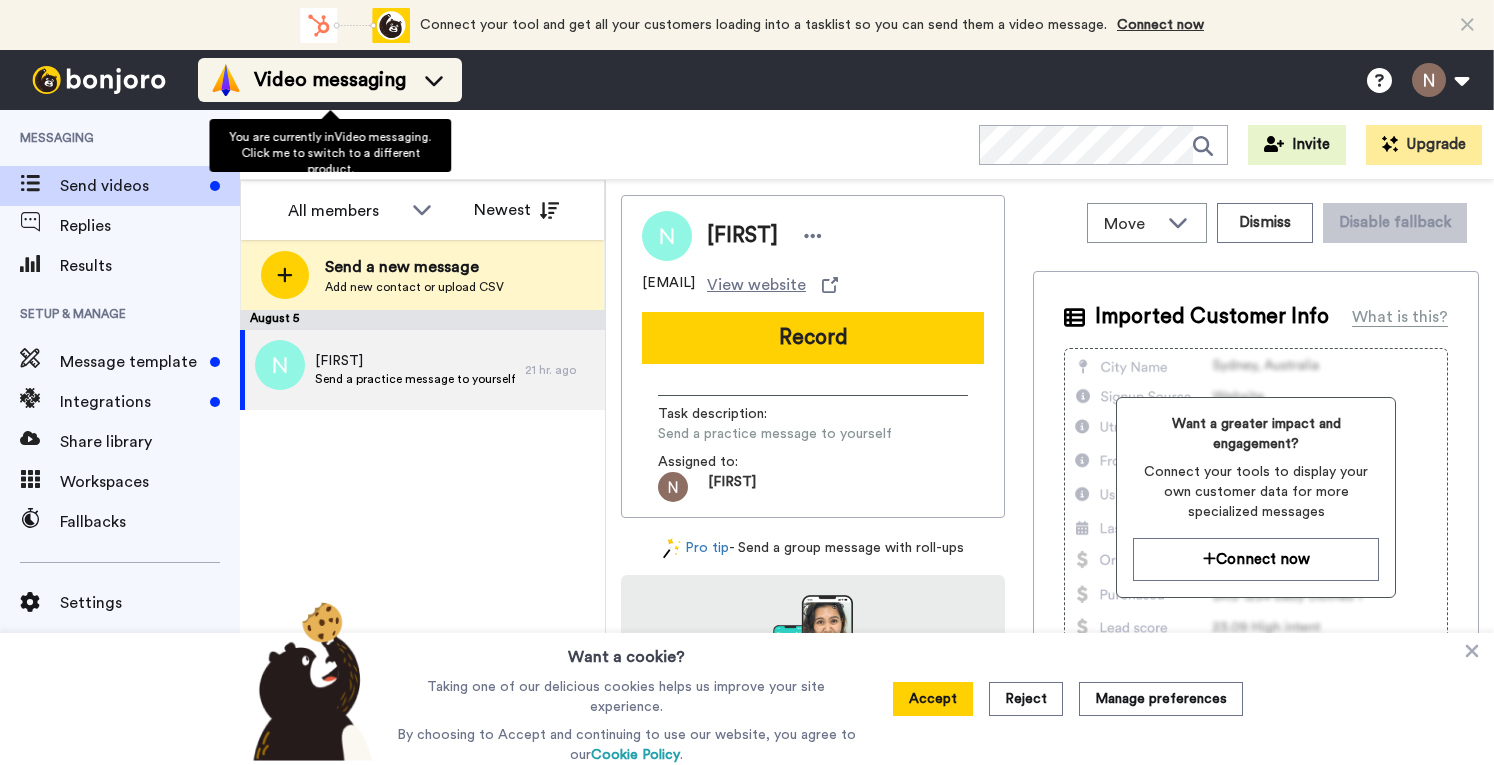 click 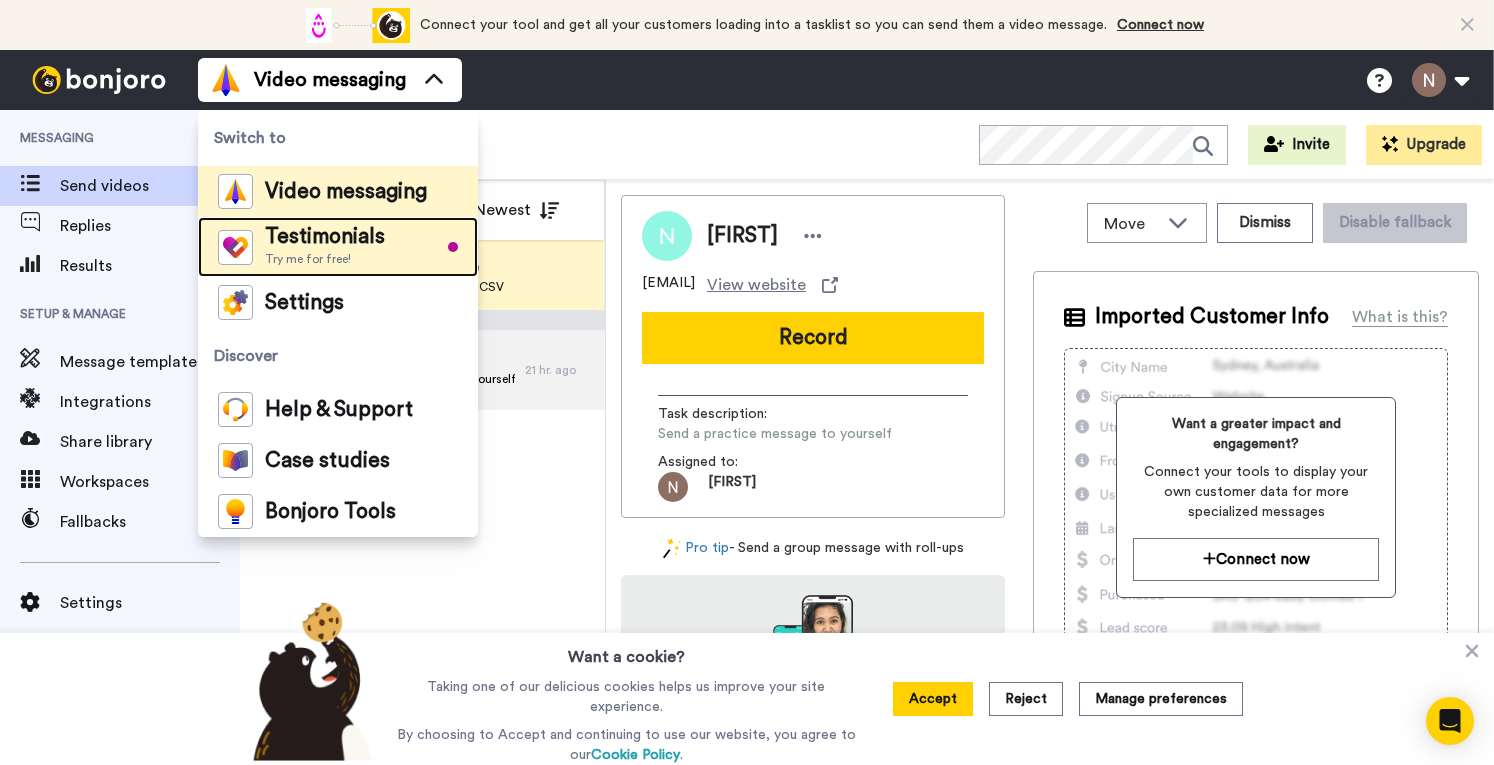 click on "Testimonials" at bounding box center (325, 237) 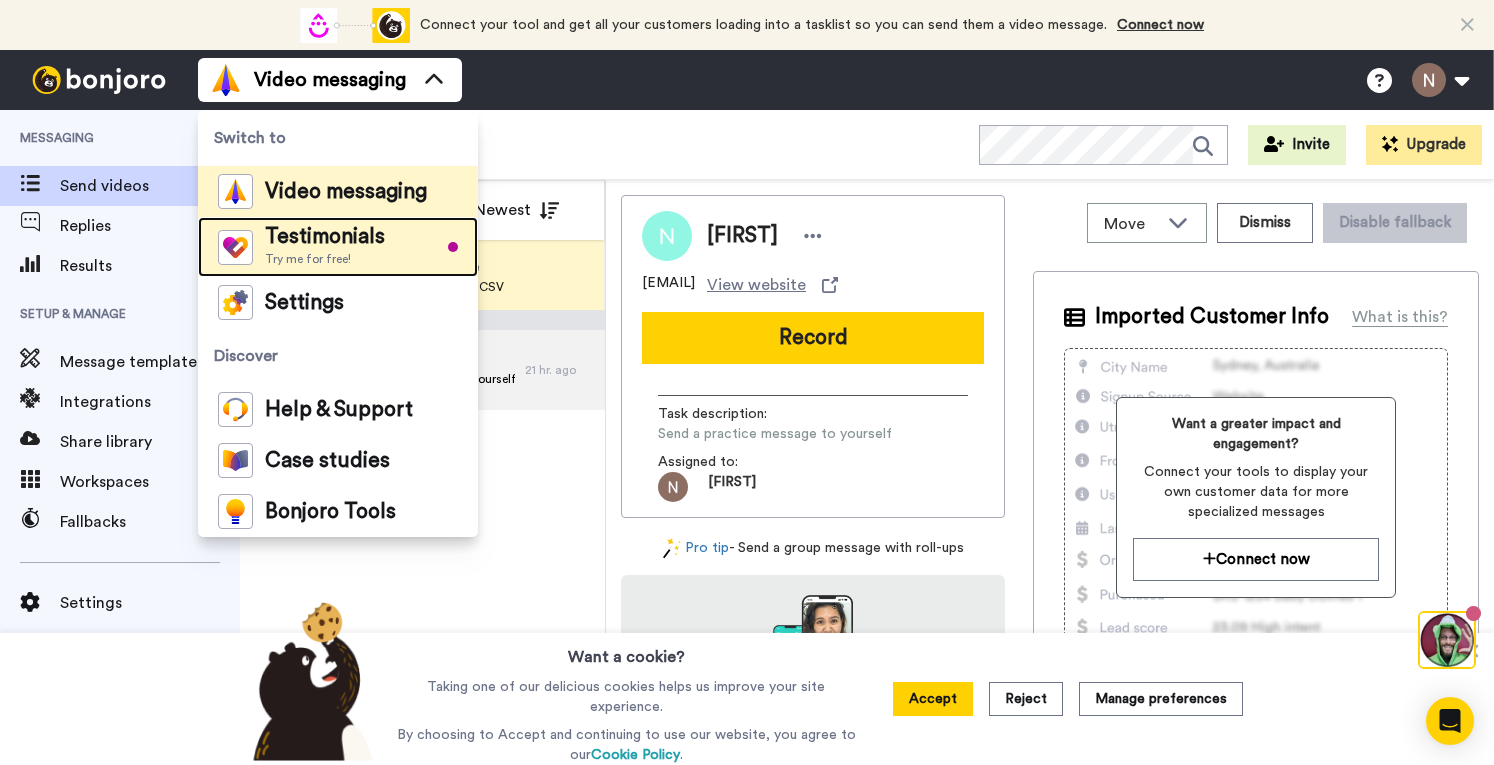 scroll, scrollTop: 0, scrollLeft: 0, axis: both 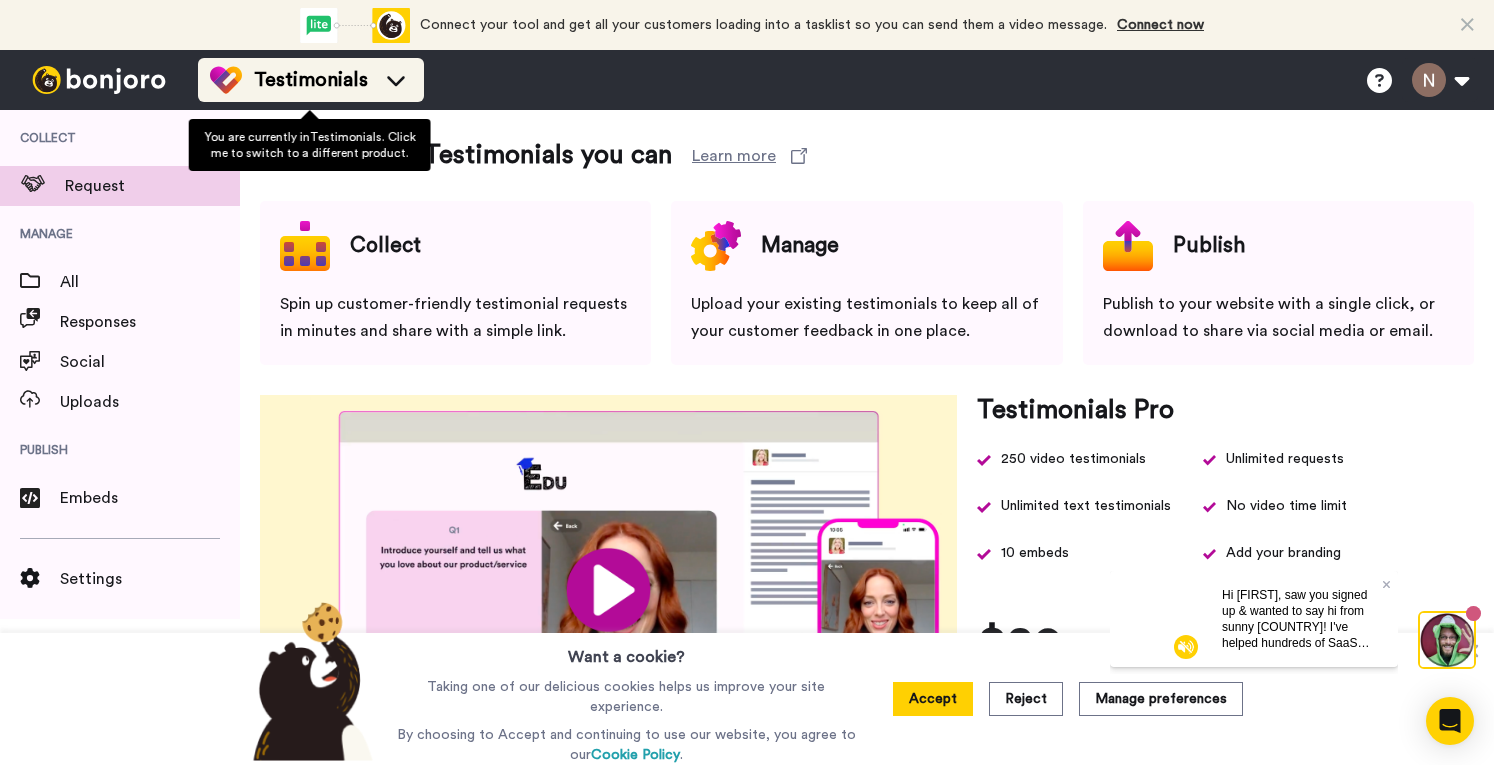 click 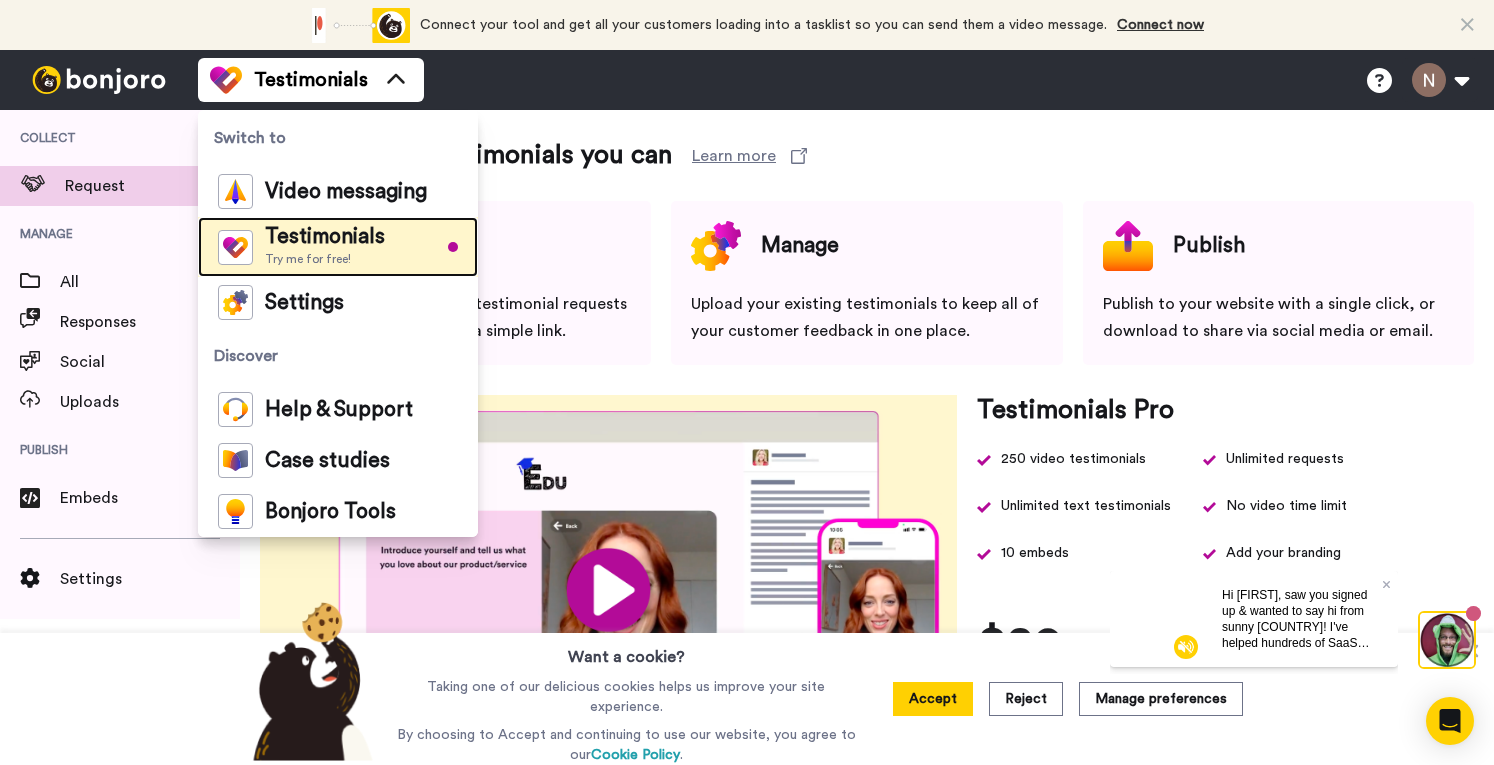 click on "Testimonials Try me for free!" at bounding box center (338, 247) 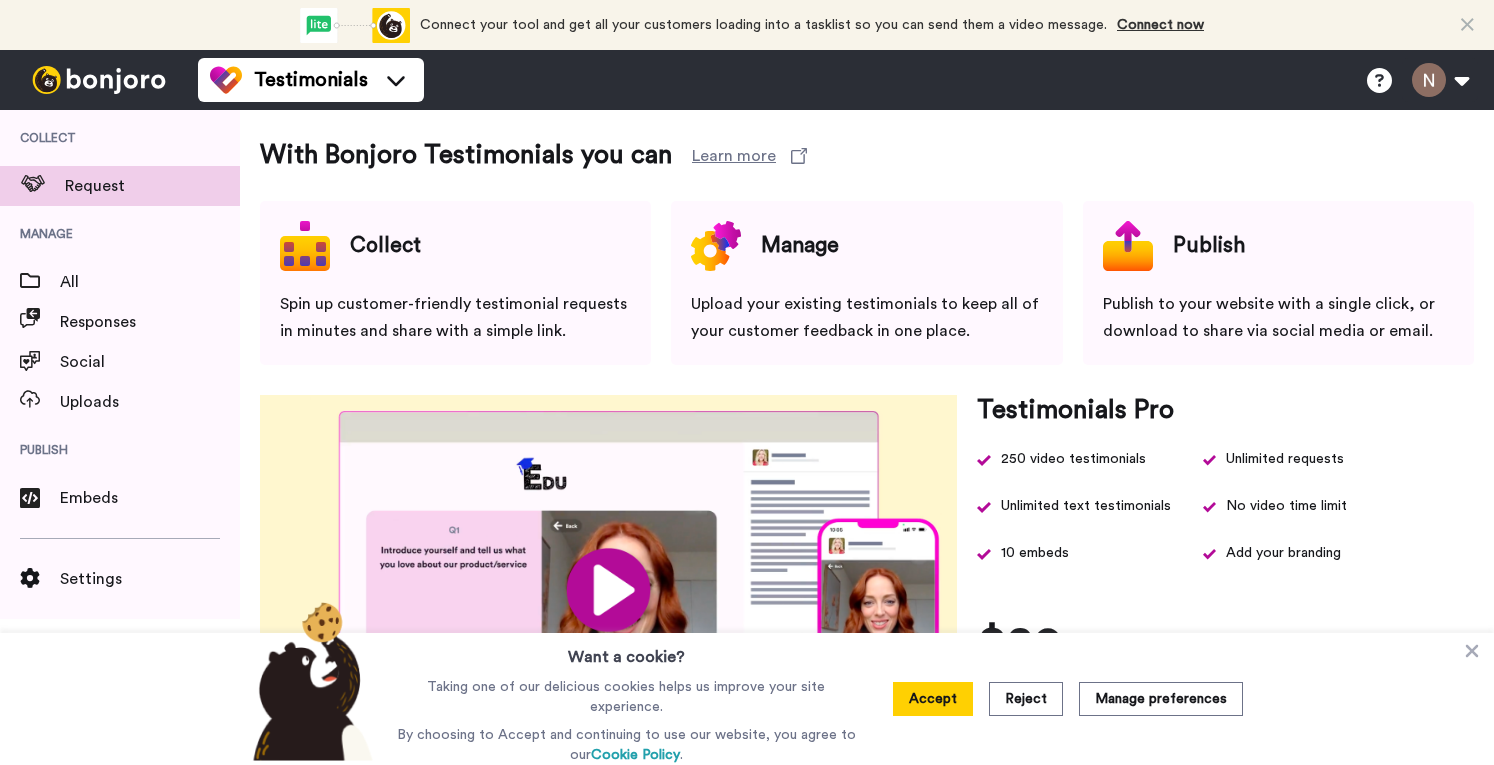 scroll, scrollTop: 0, scrollLeft: 0, axis: both 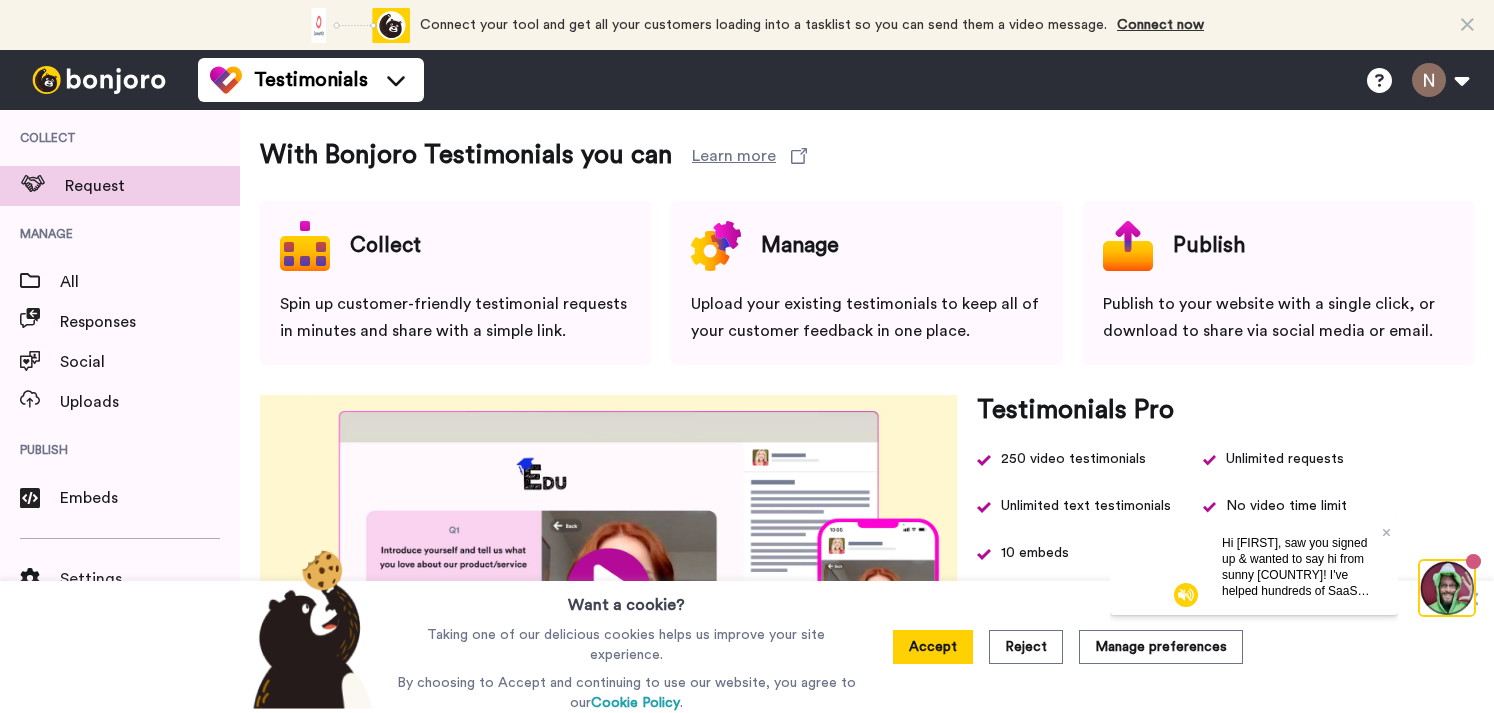 click on "Spin up customer-friendly testimonial requests in minutes and share with a simple link." at bounding box center (455, 318) 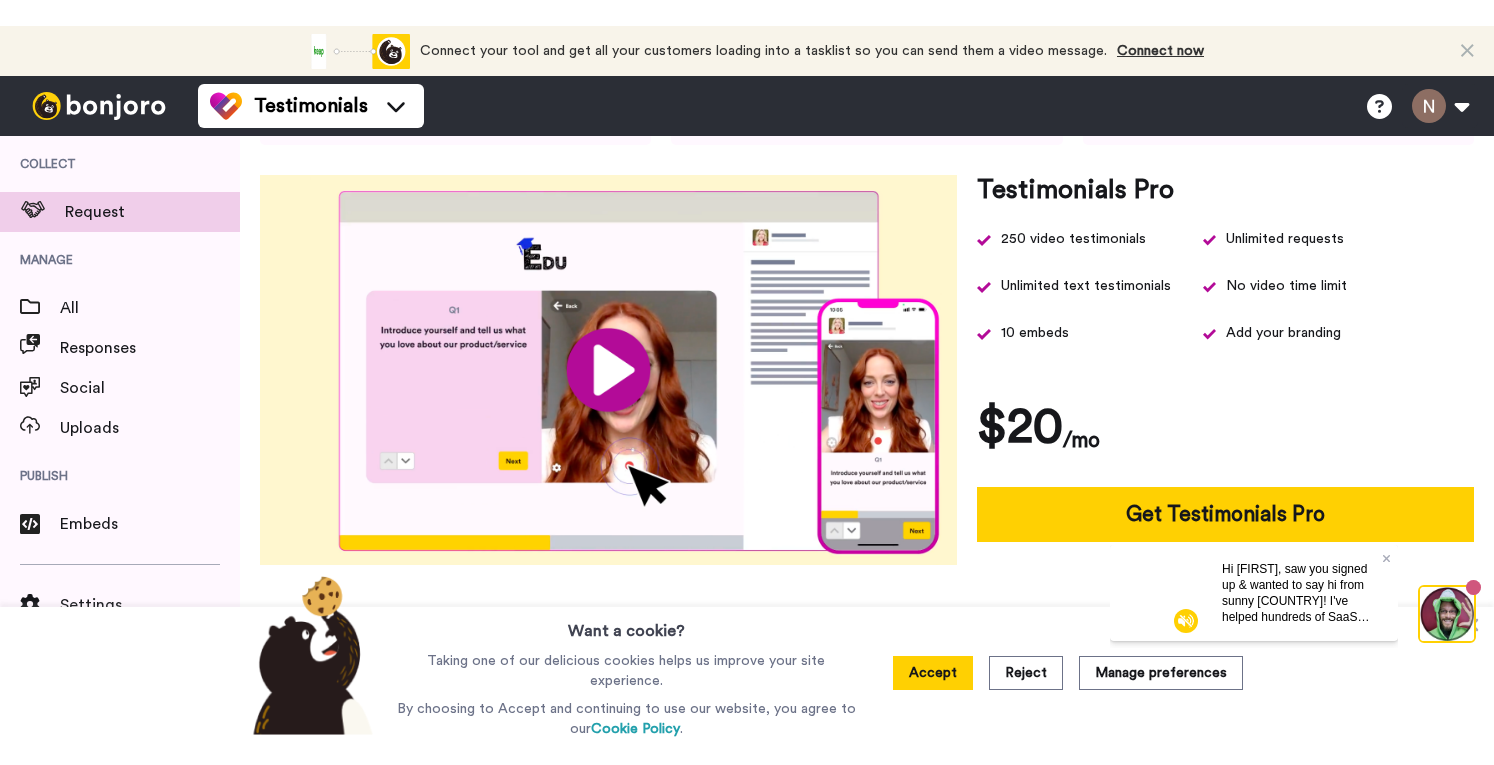 scroll, scrollTop: 0, scrollLeft: 0, axis: both 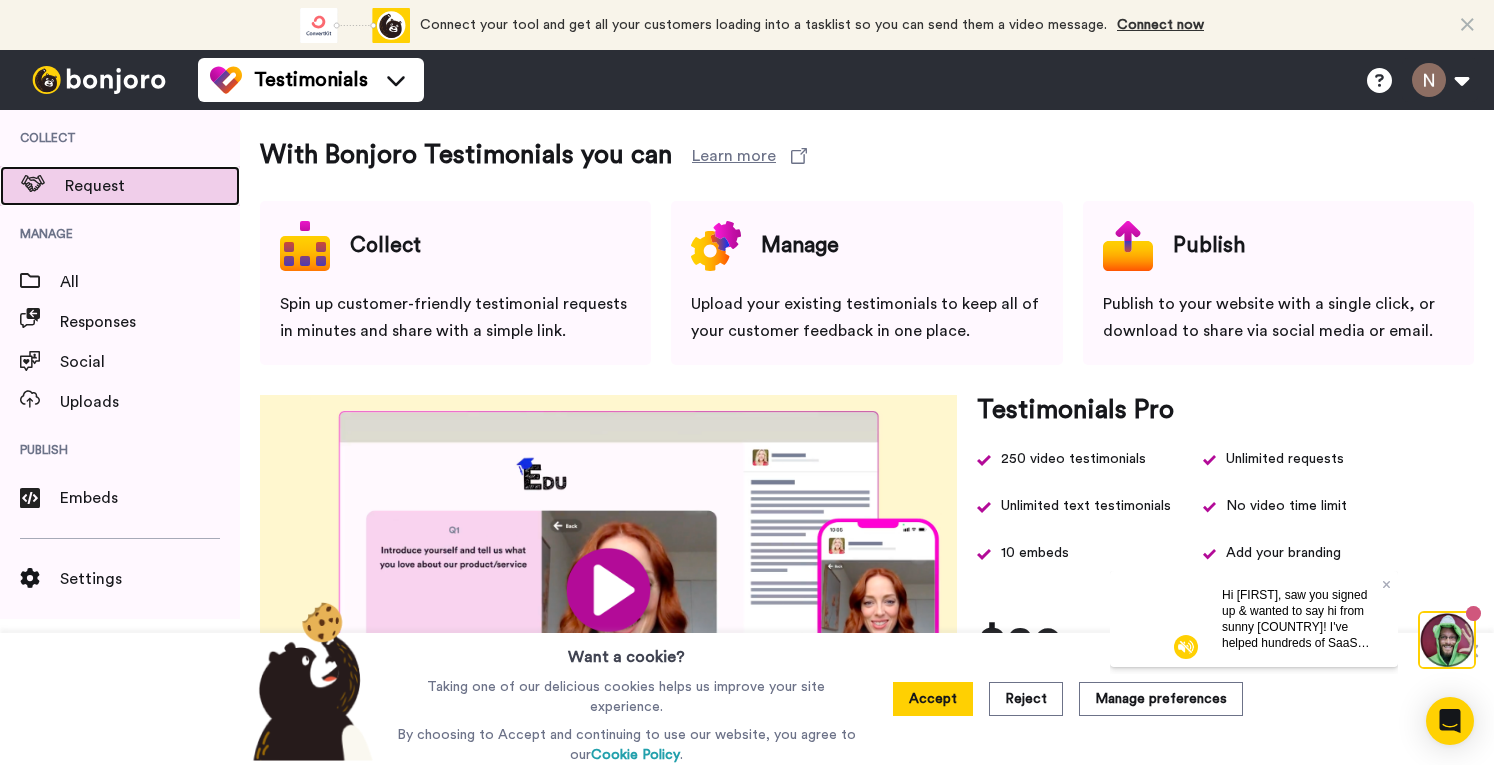 click on "Request" at bounding box center (152, 186) 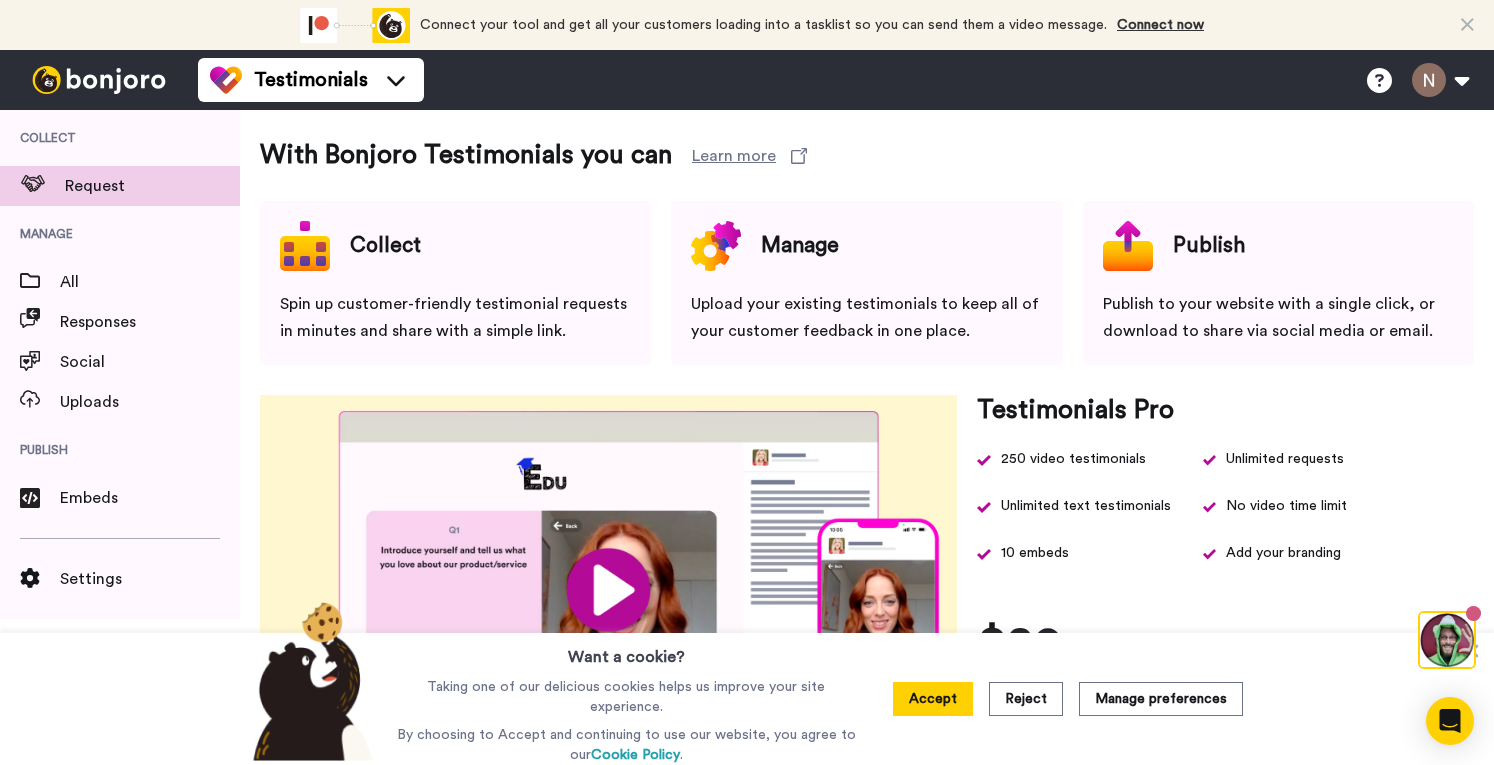 scroll, scrollTop: 0, scrollLeft: 0, axis: both 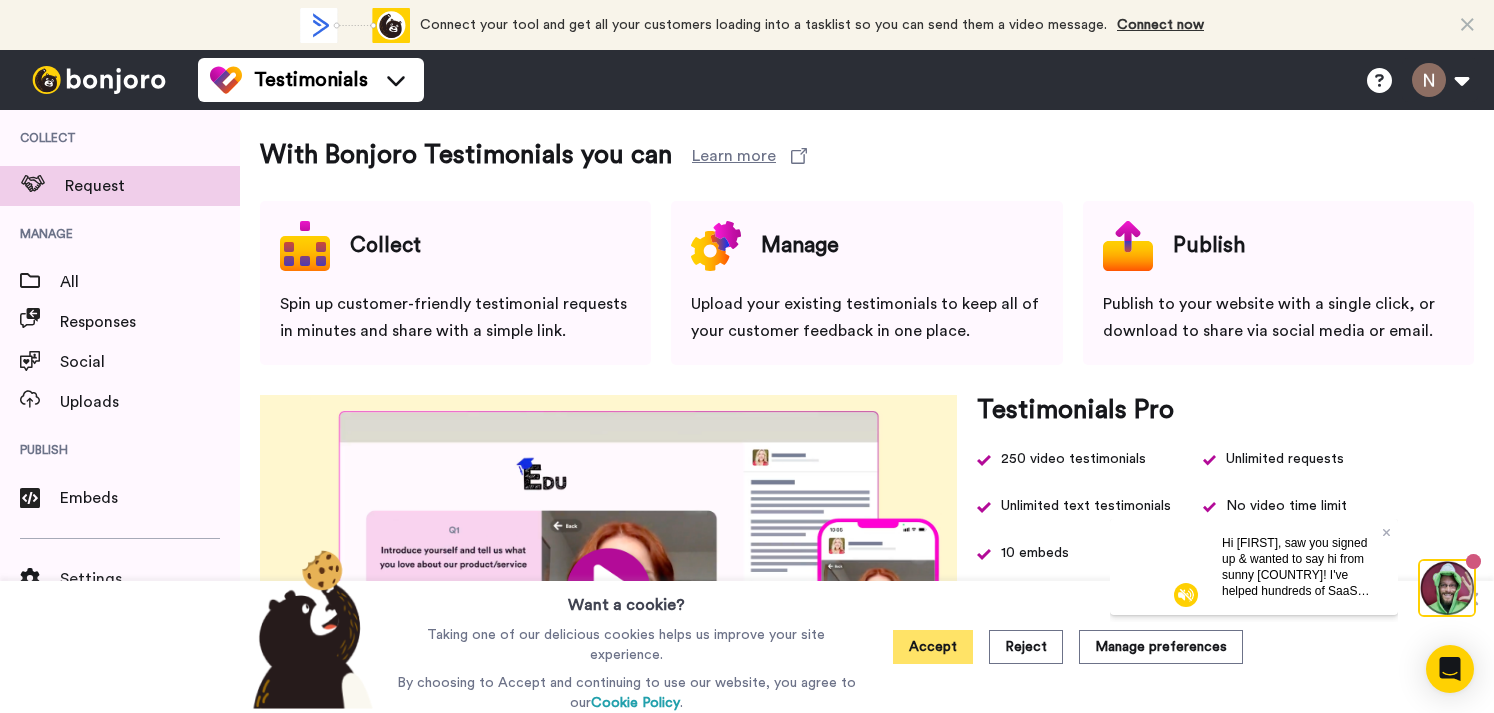 click on "Accept" at bounding box center [933, 647] 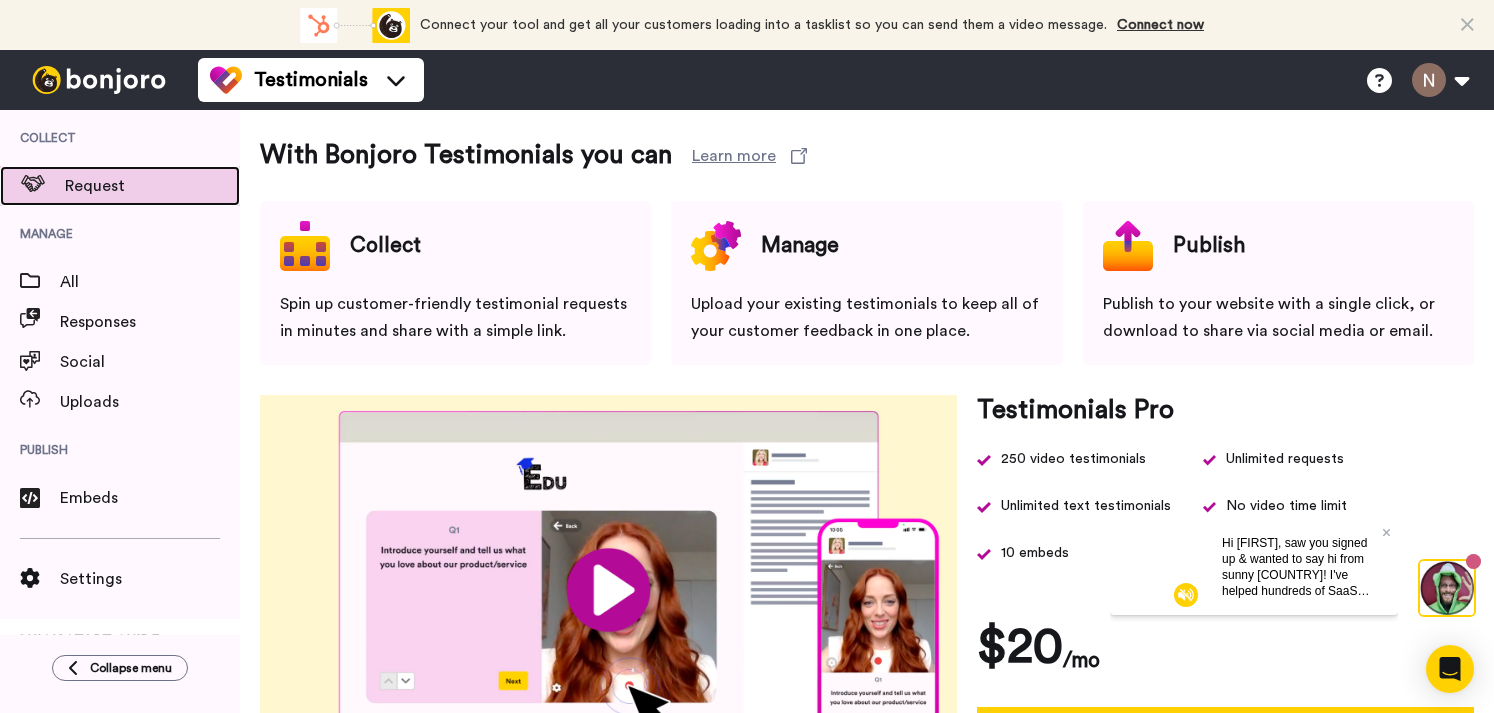click on "Request" at bounding box center (152, 186) 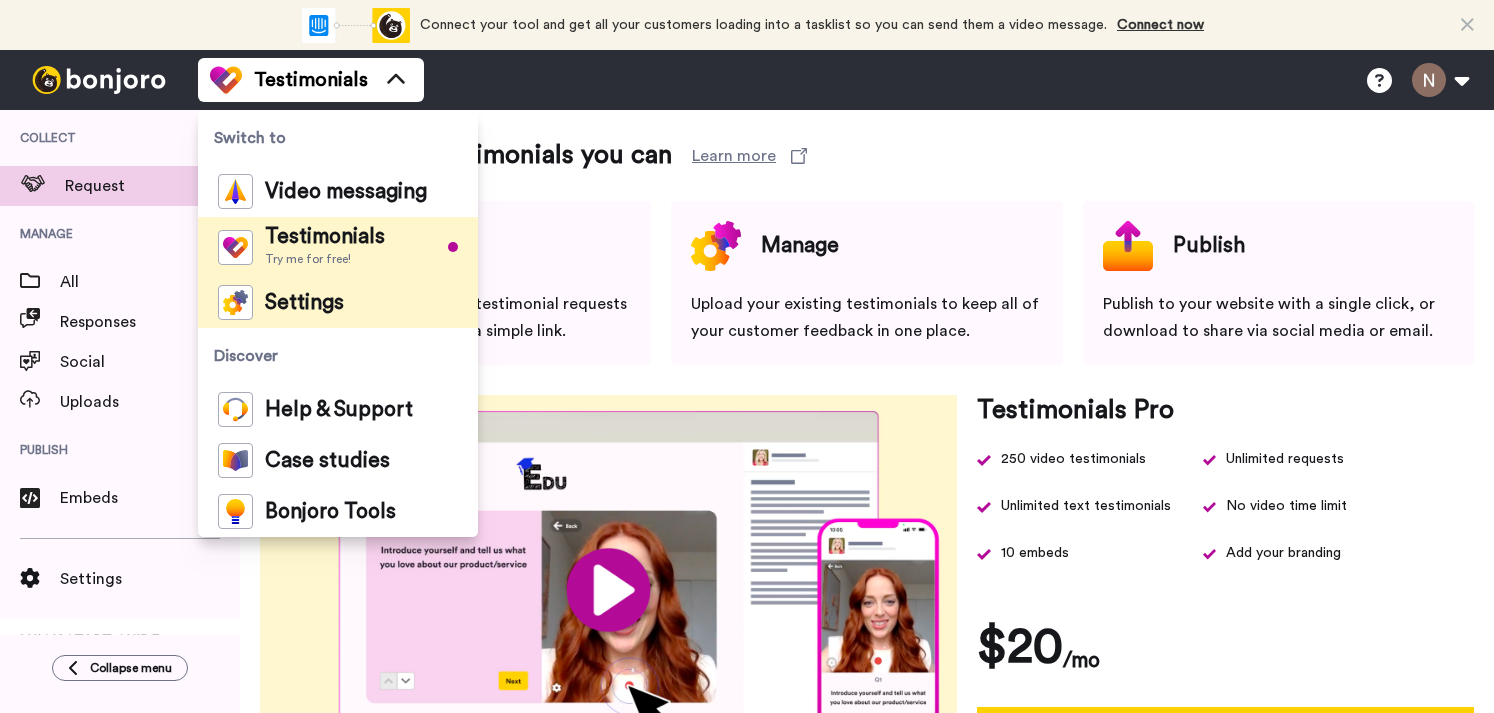 scroll, scrollTop: 0, scrollLeft: 0, axis: both 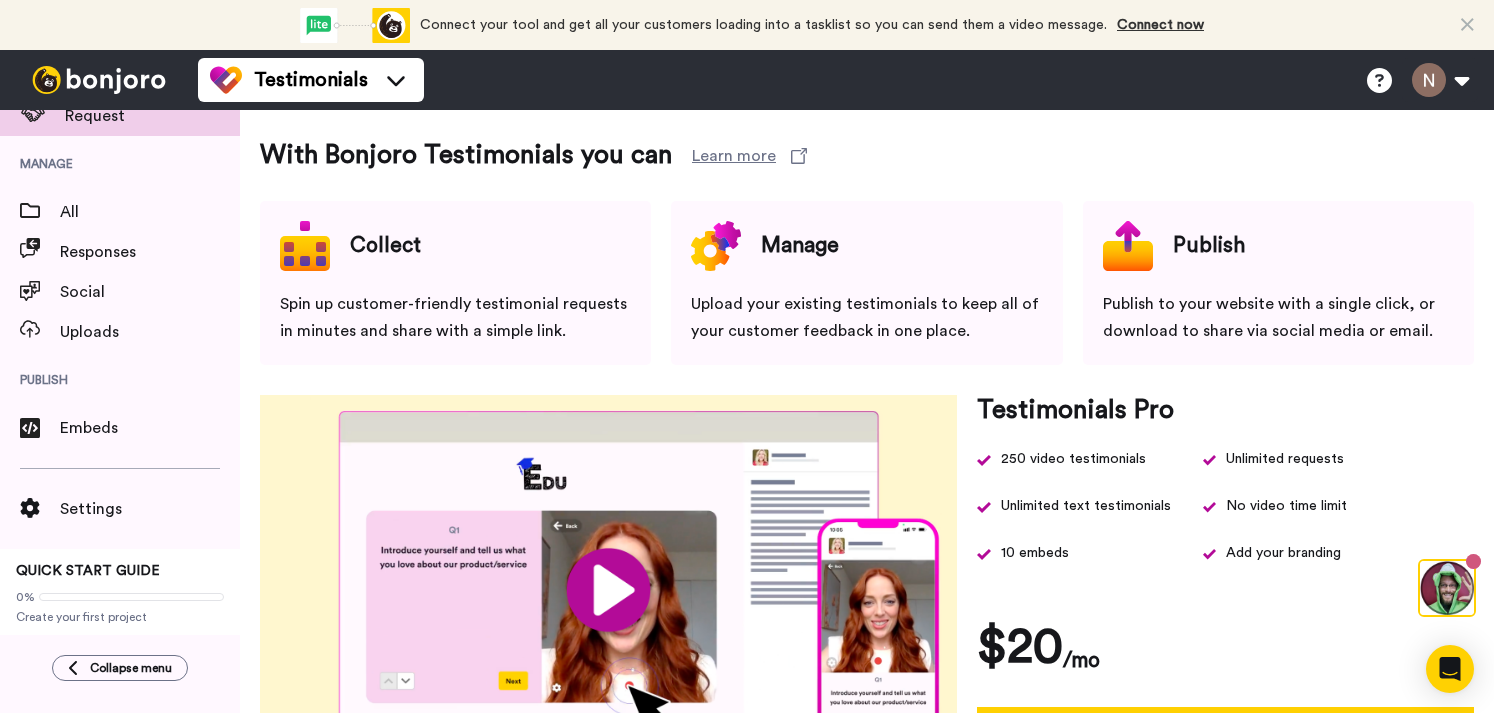 click on "With Bonjoro Testimonials you can Learn more Collect Spin up customer-friendly testimonial requests in minutes and share with a simple link. Manage Upload your existing testimonials to keep all of your customer feedback in one place. Publish Publish to your website with a single click, or download to share via social media or email. Testimonials Pro 250 video testimonials Unlimited text testimonials 10 embeds Unlimited requests No video time limit Add your branding $20 /mo Get Testimonials Pro Continue with free plan This is an annual Pro plan price with over 30% discount applied. Your Testimonials subscription will follow same billing cycle with Video messaging. Cancel any time. All prices are in USD." at bounding box center (867, 535) 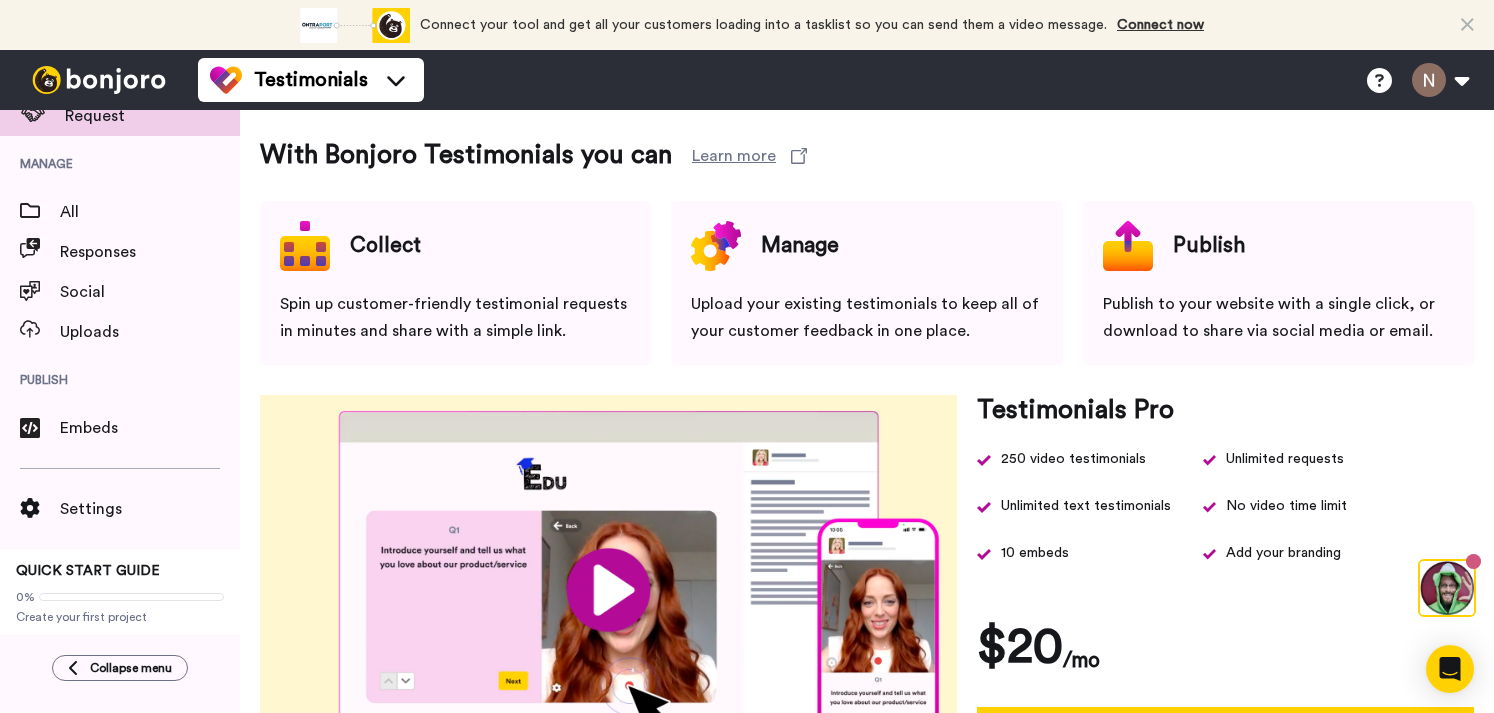 scroll, scrollTop: 246, scrollLeft: 0, axis: vertical 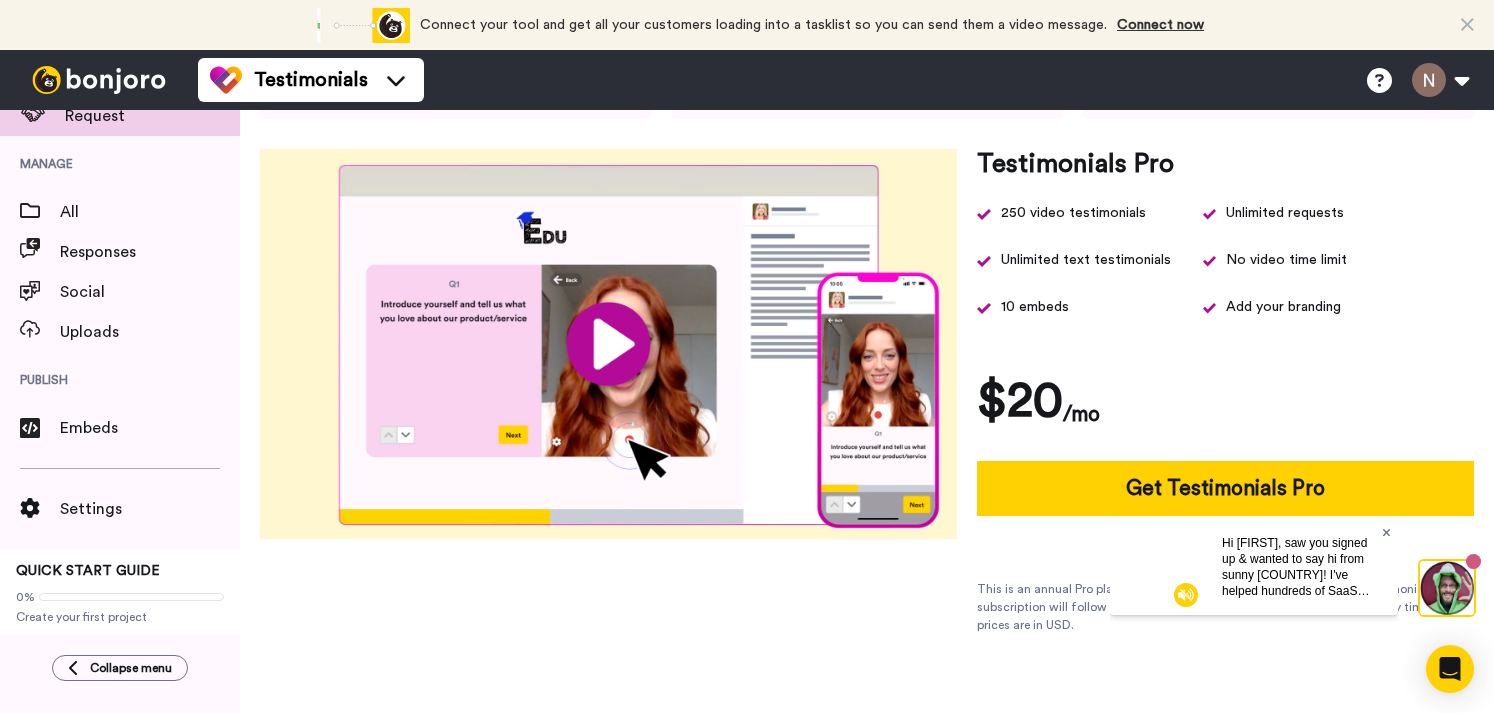 click 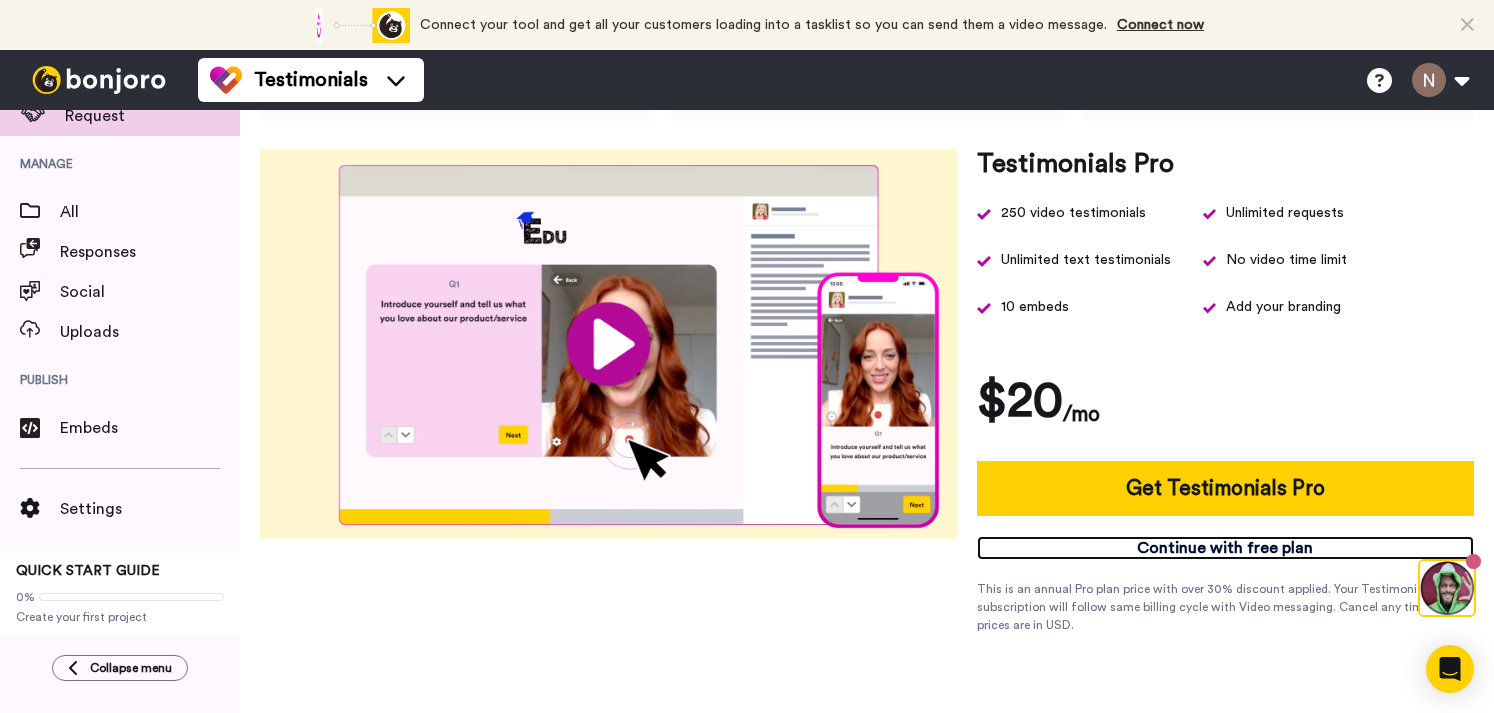 click on "Continue with free plan" at bounding box center (1226, 548) 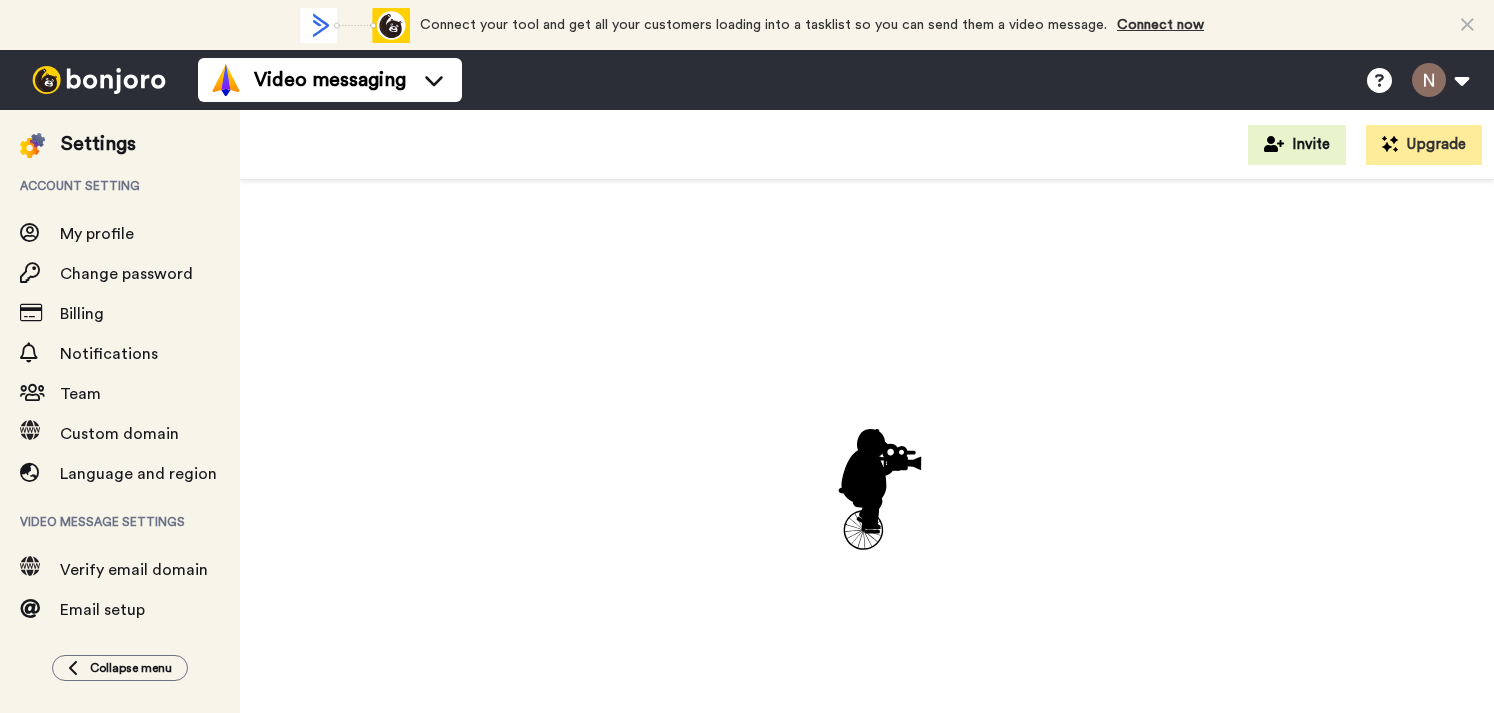 scroll, scrollTop: 0, scrollLeft: 0, axis: both 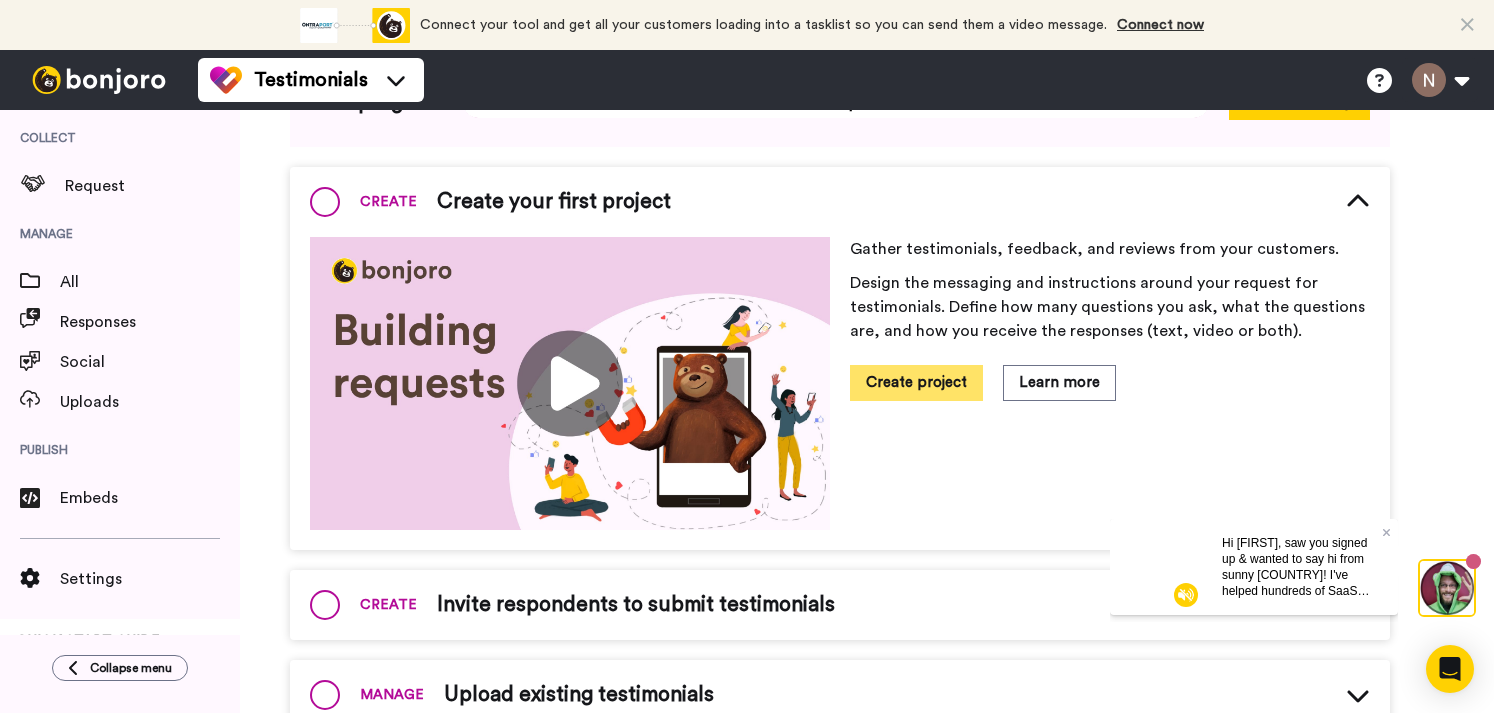 click on "Create project" at bounding box center [916, 382] 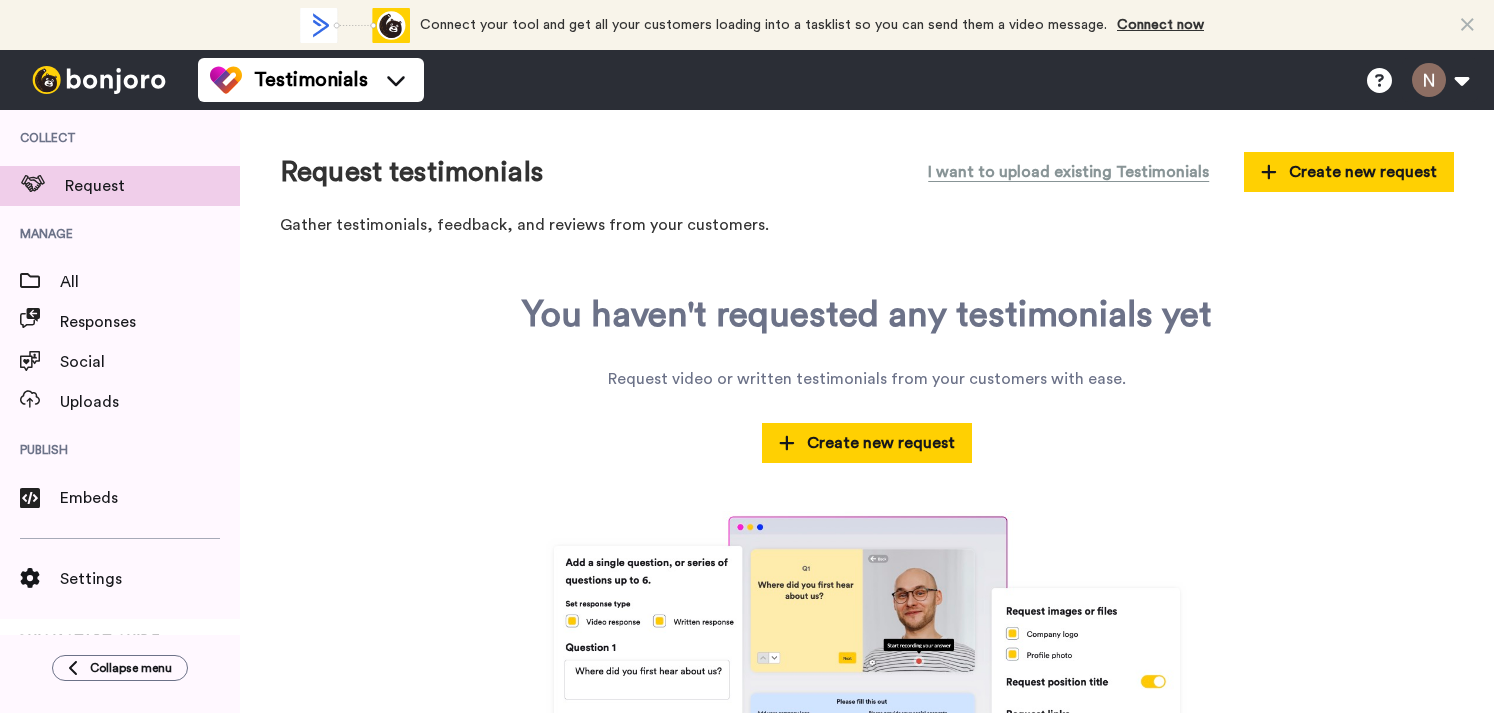 scroll, scrollTop: 0, scrollLeft: 0, axis: both 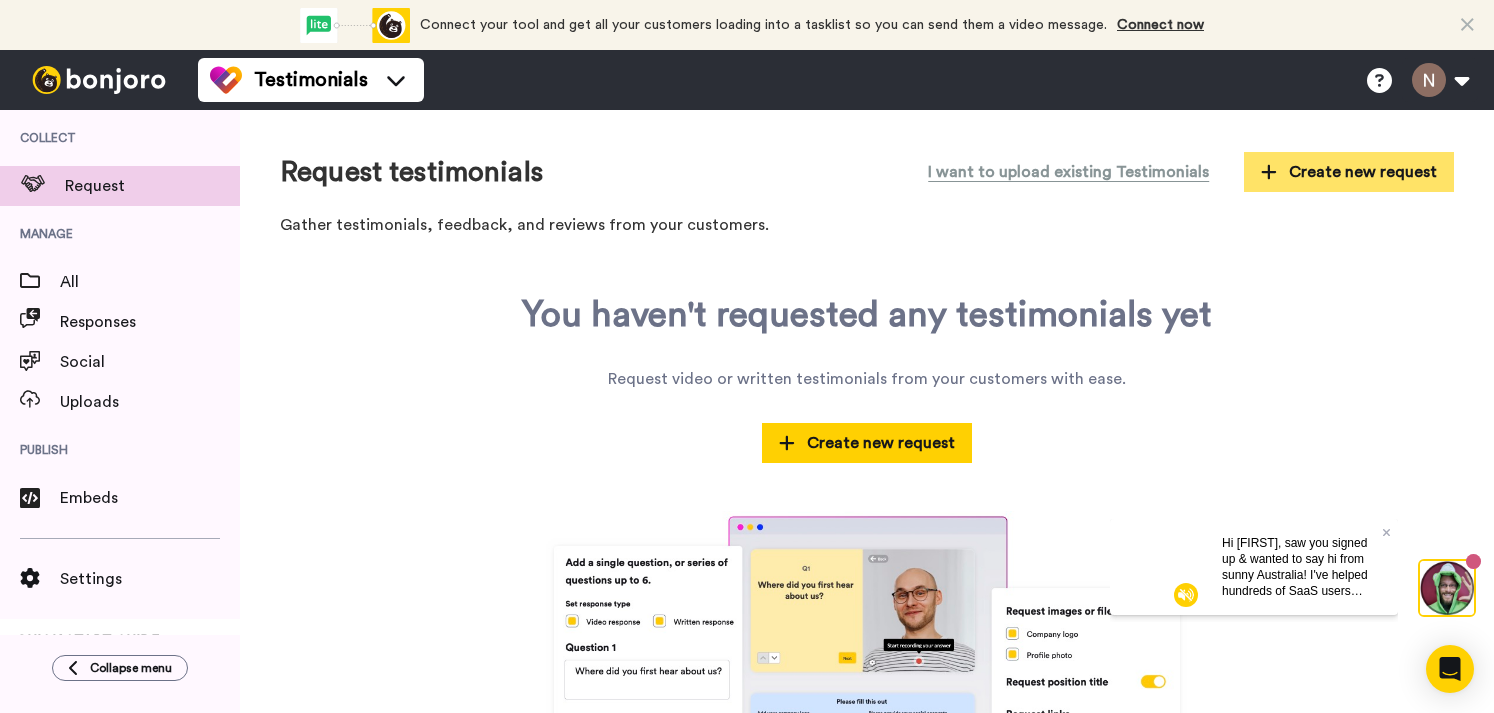 click on "Create new request" at bounding box center (1349, 172) 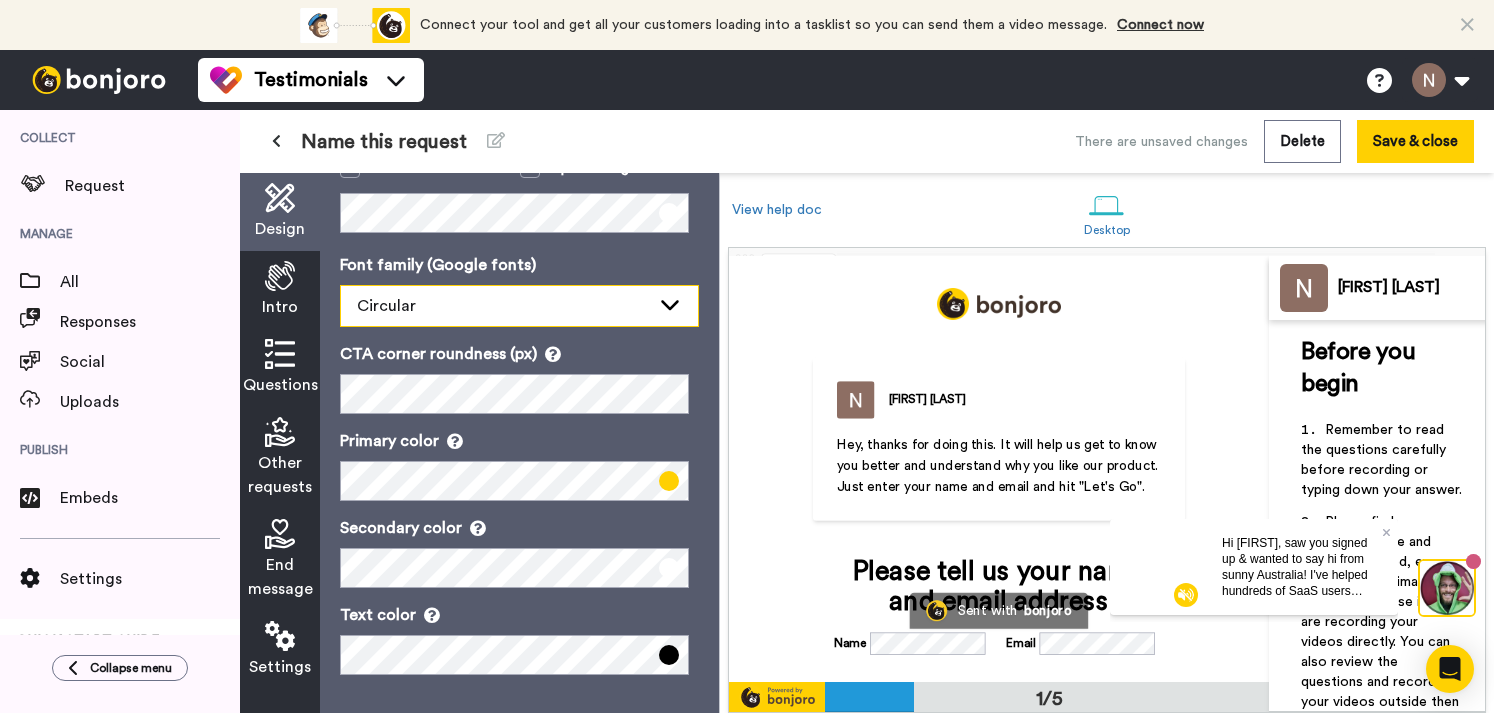 scroll, scrollTop: 0, scrollLeft: 0, axis: both 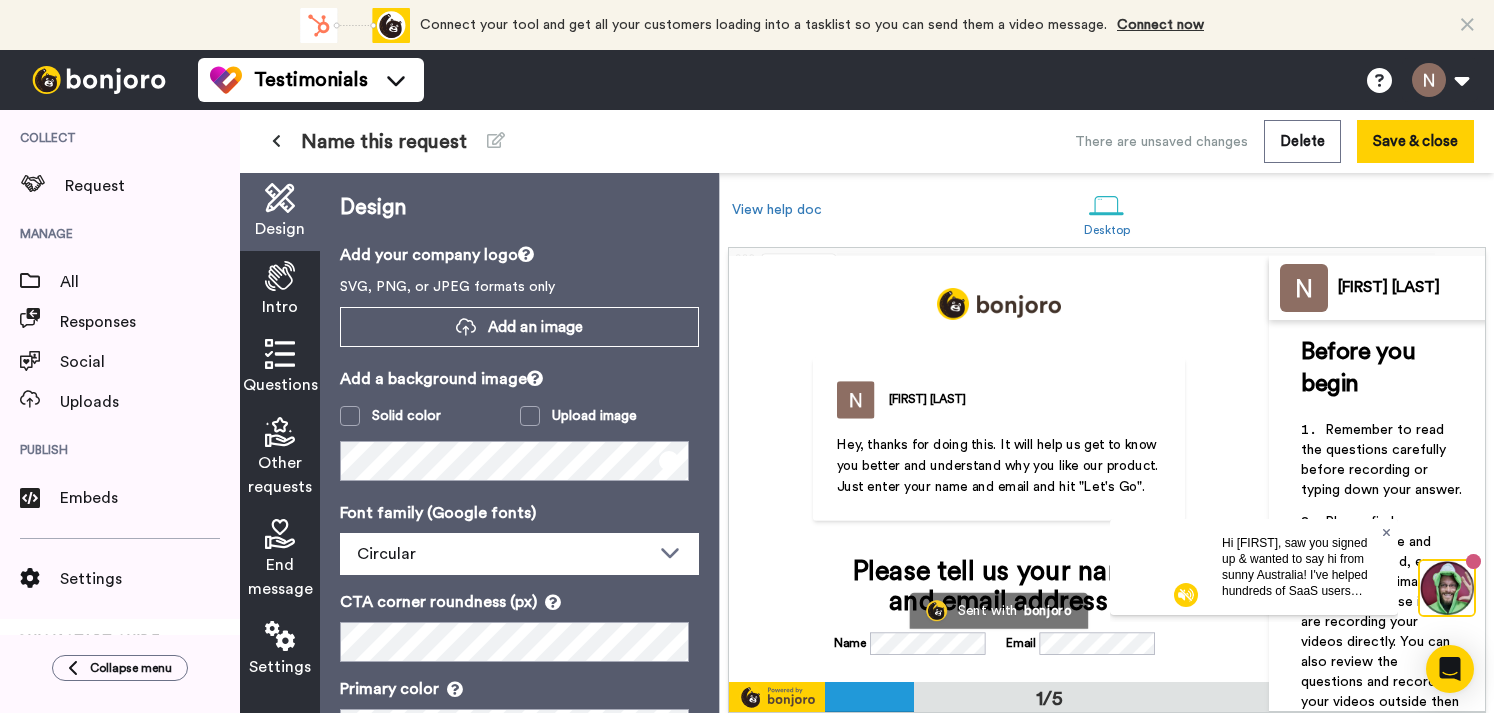 click 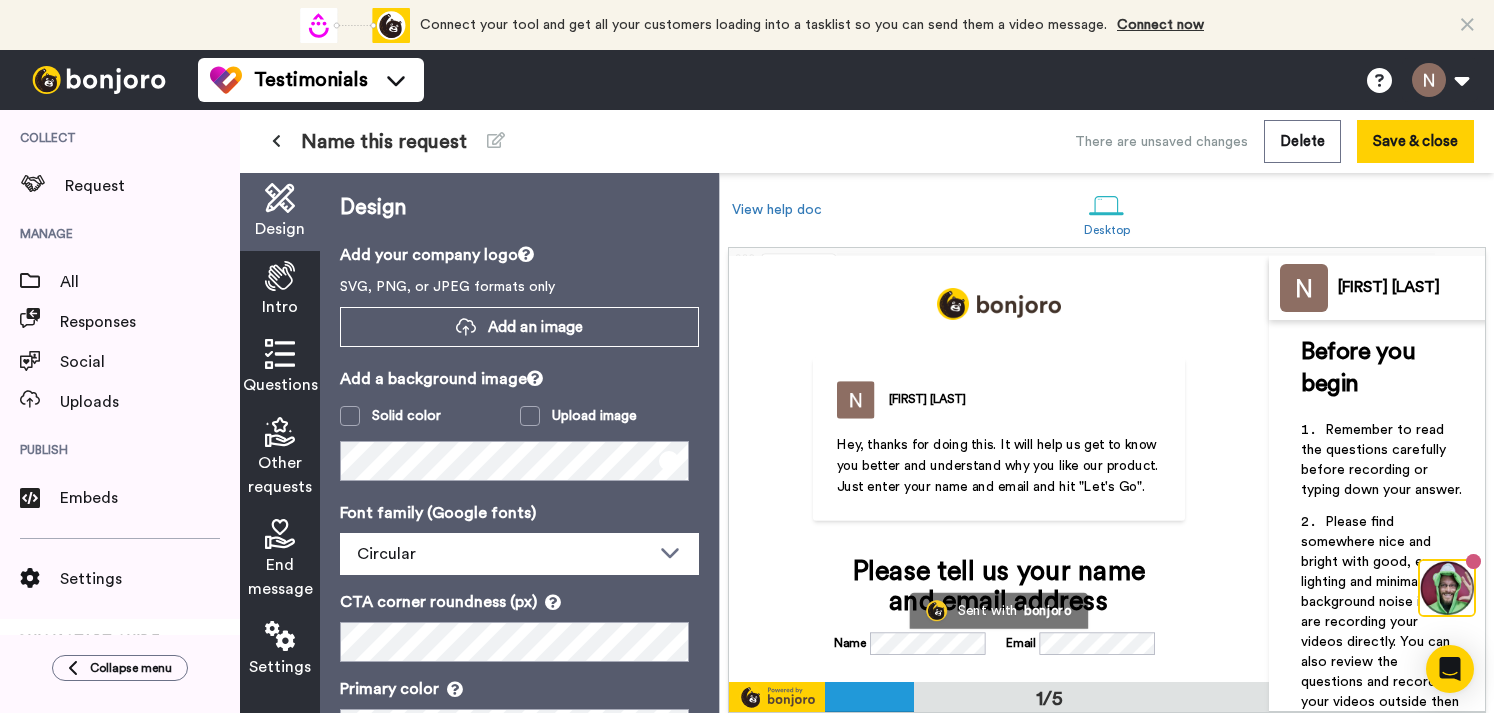 click at bounding box center (1304, 288) 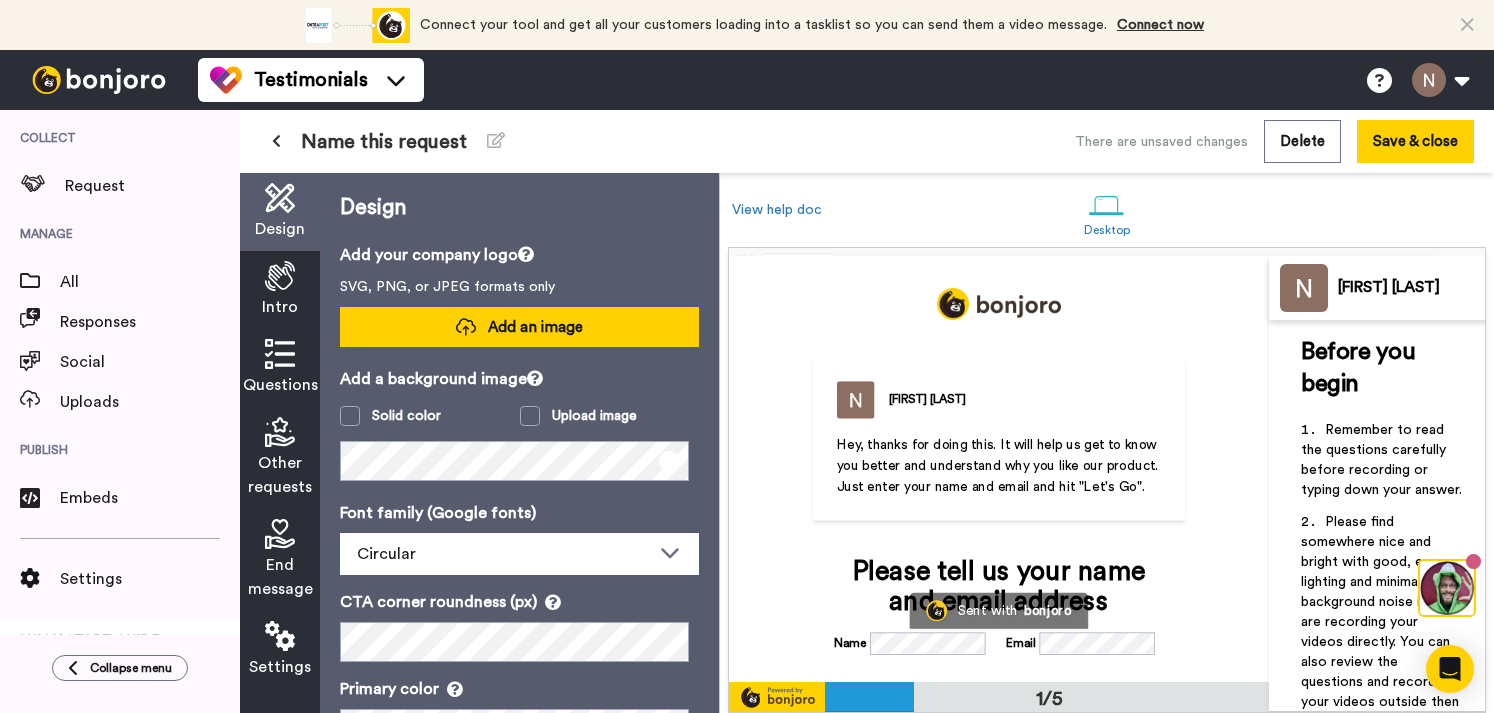 click on "Add an image" at bounding box center (519, 327) 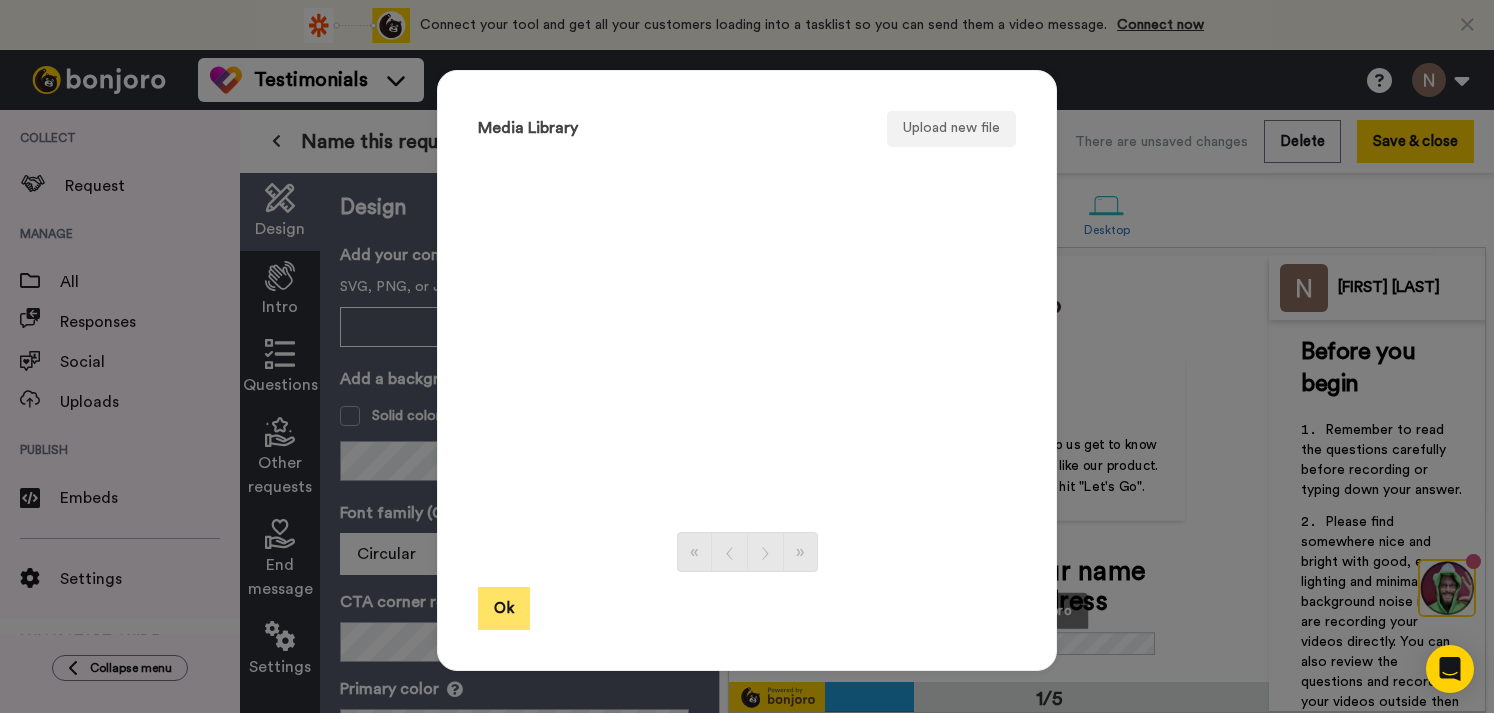 click on "Ok" at bounding box center (504, 608) 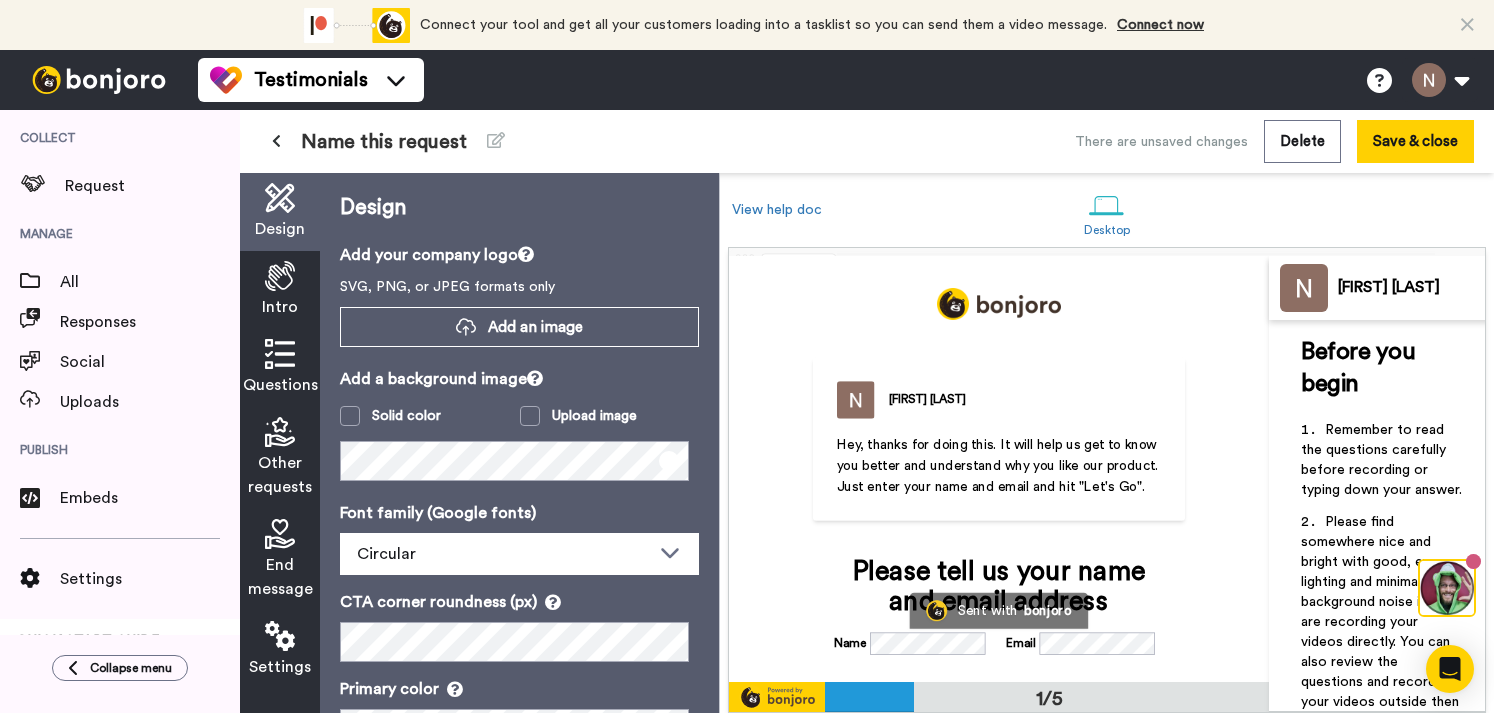 click on "Intro" at bounding box center [280, 307] 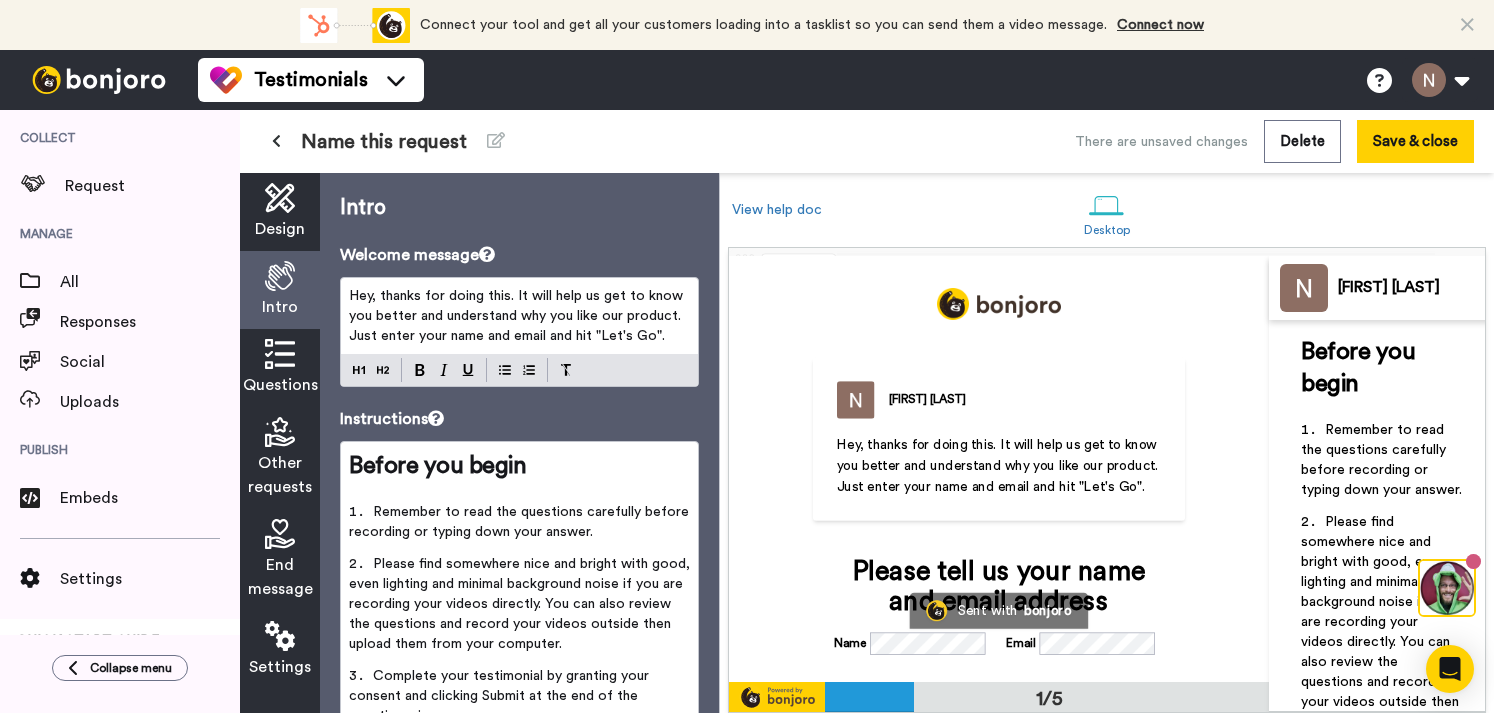 click on "Hey, thanks for doing this. It will help us get to know you better and understand why you like our product. Just enter your name and email and hit "Let's Go"." at bounding box center (519, 332) 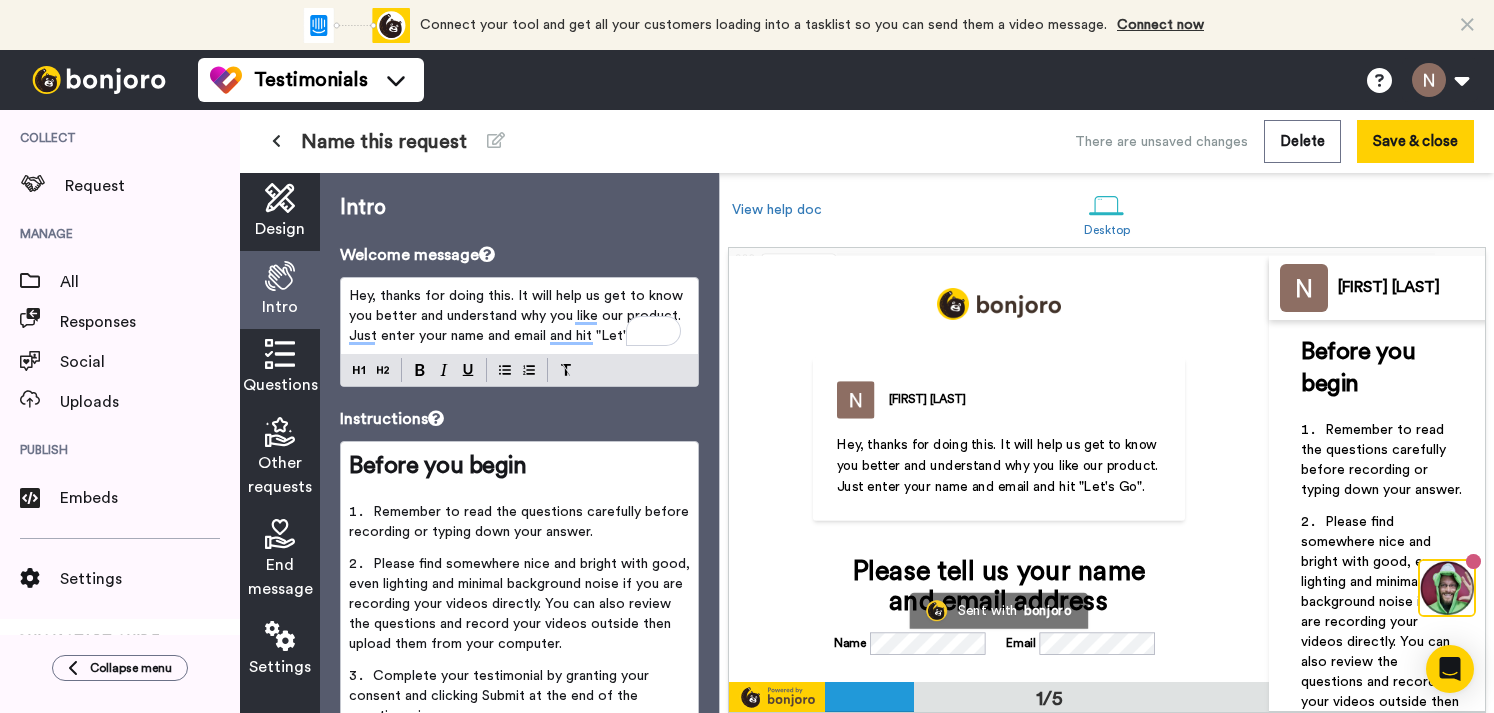 scroll, scrollTop: 196, scrollLeft: 0, axis: vertical 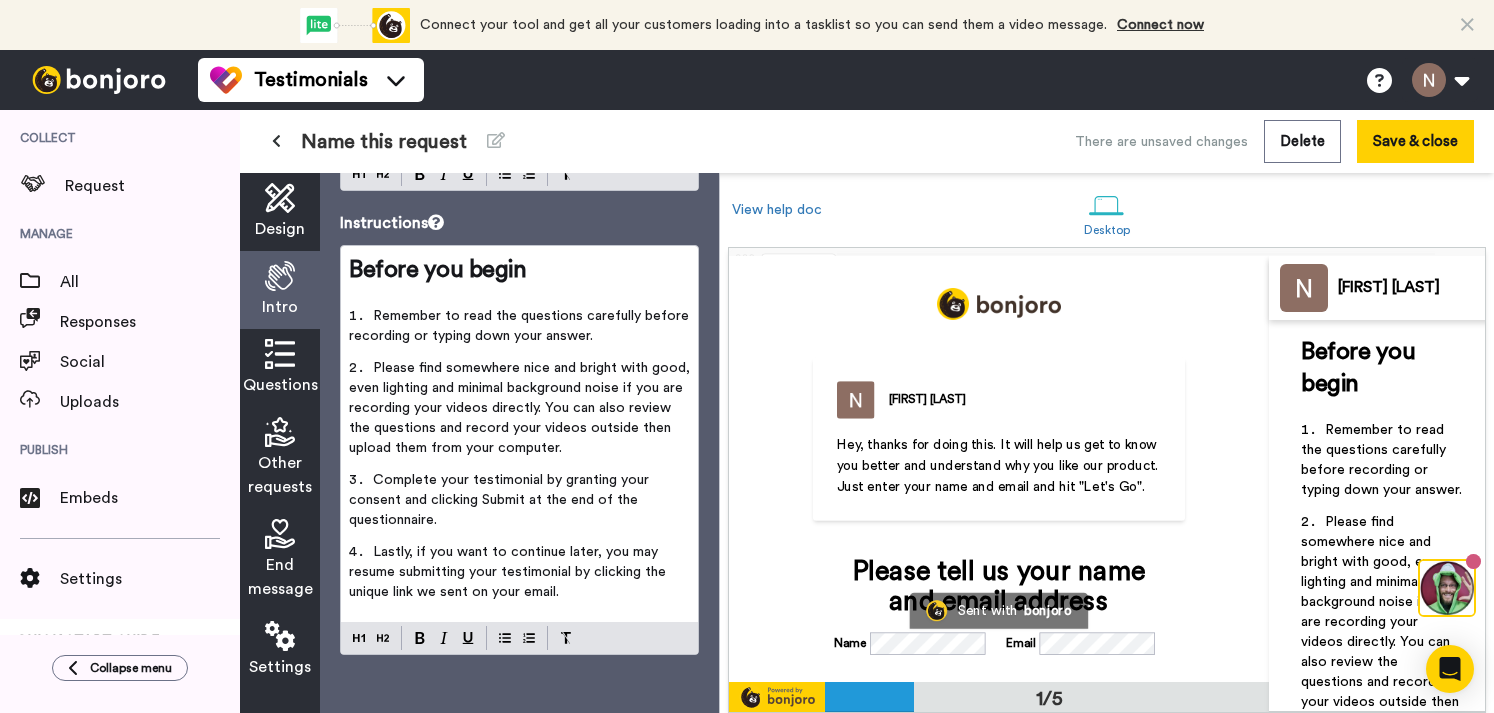 click at bounding box center [280, 354] 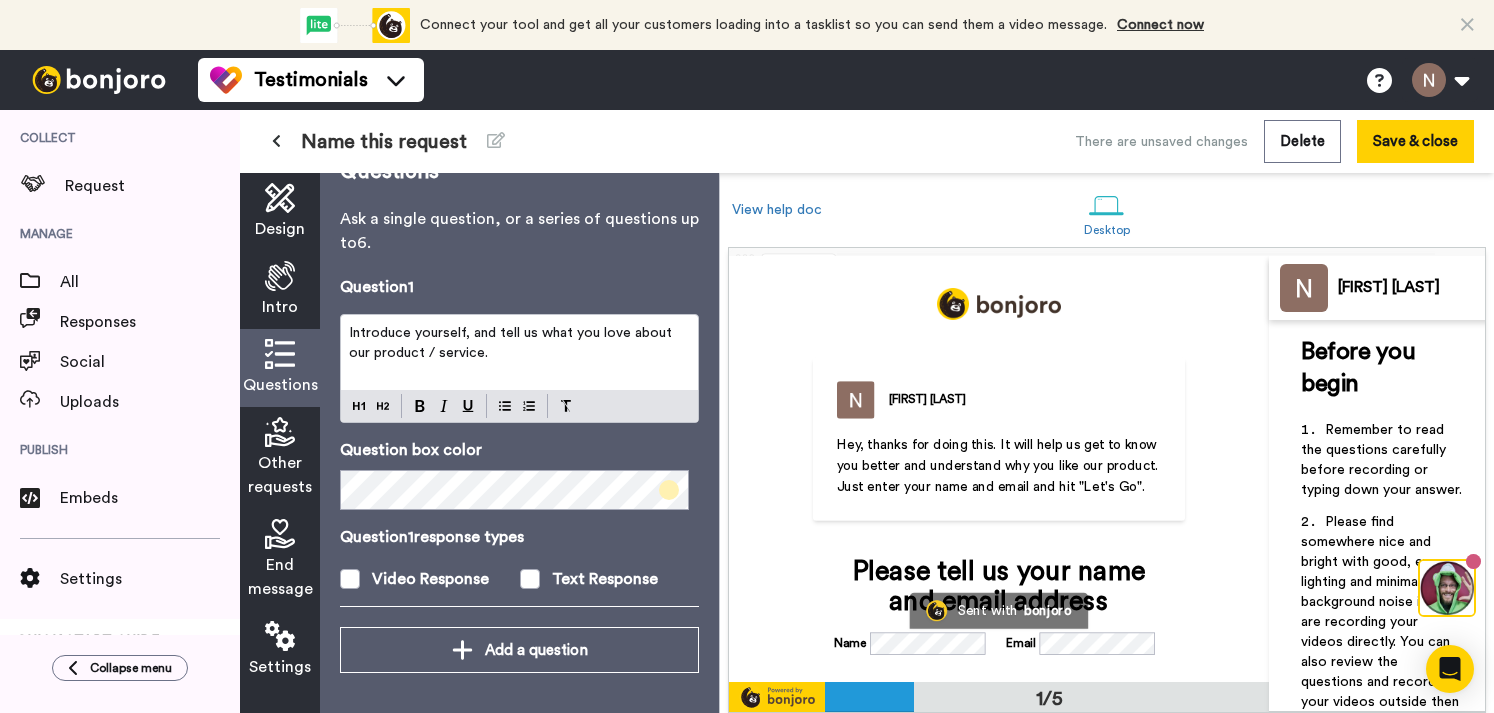 scroll, scrollTop: 423, scrollLeft: 0, axis: vertical 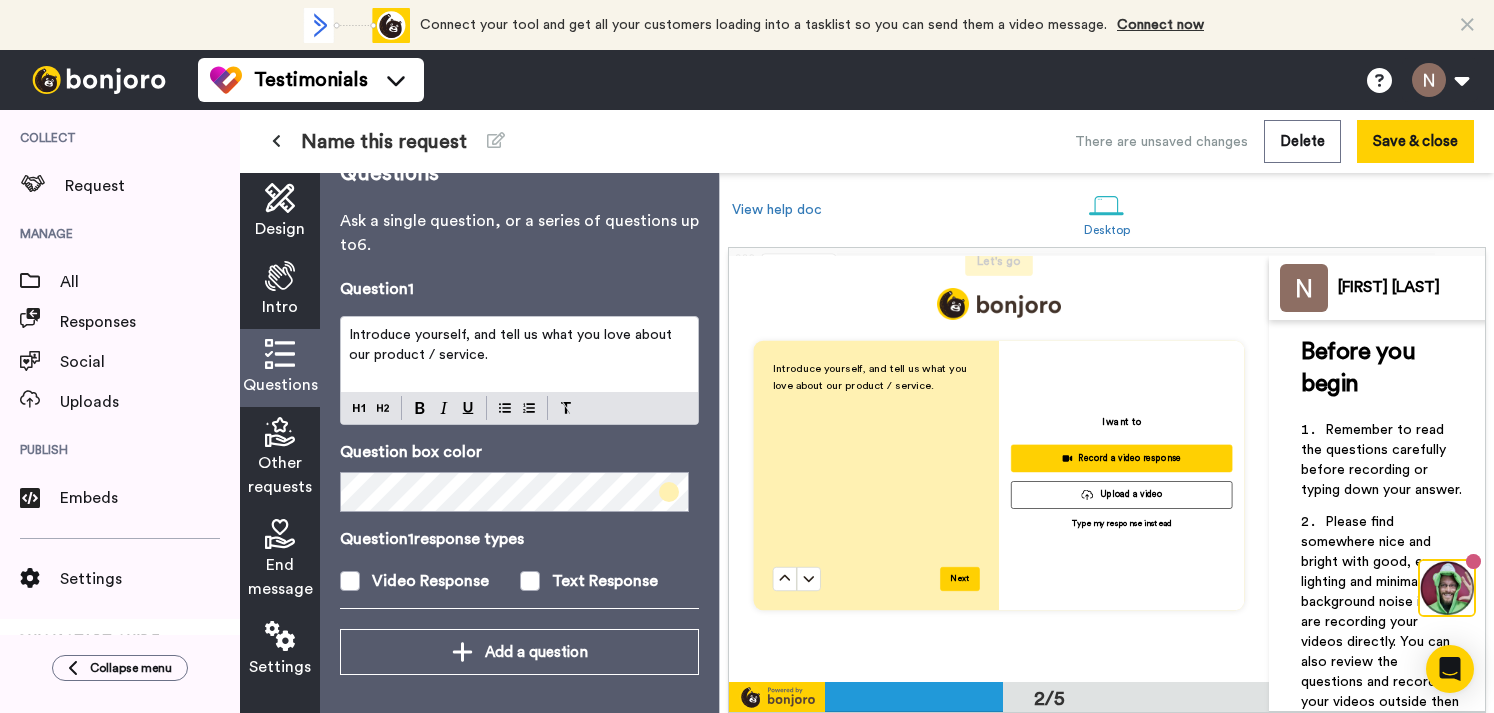 click on "Other requests" at bounding box center (280, 475) 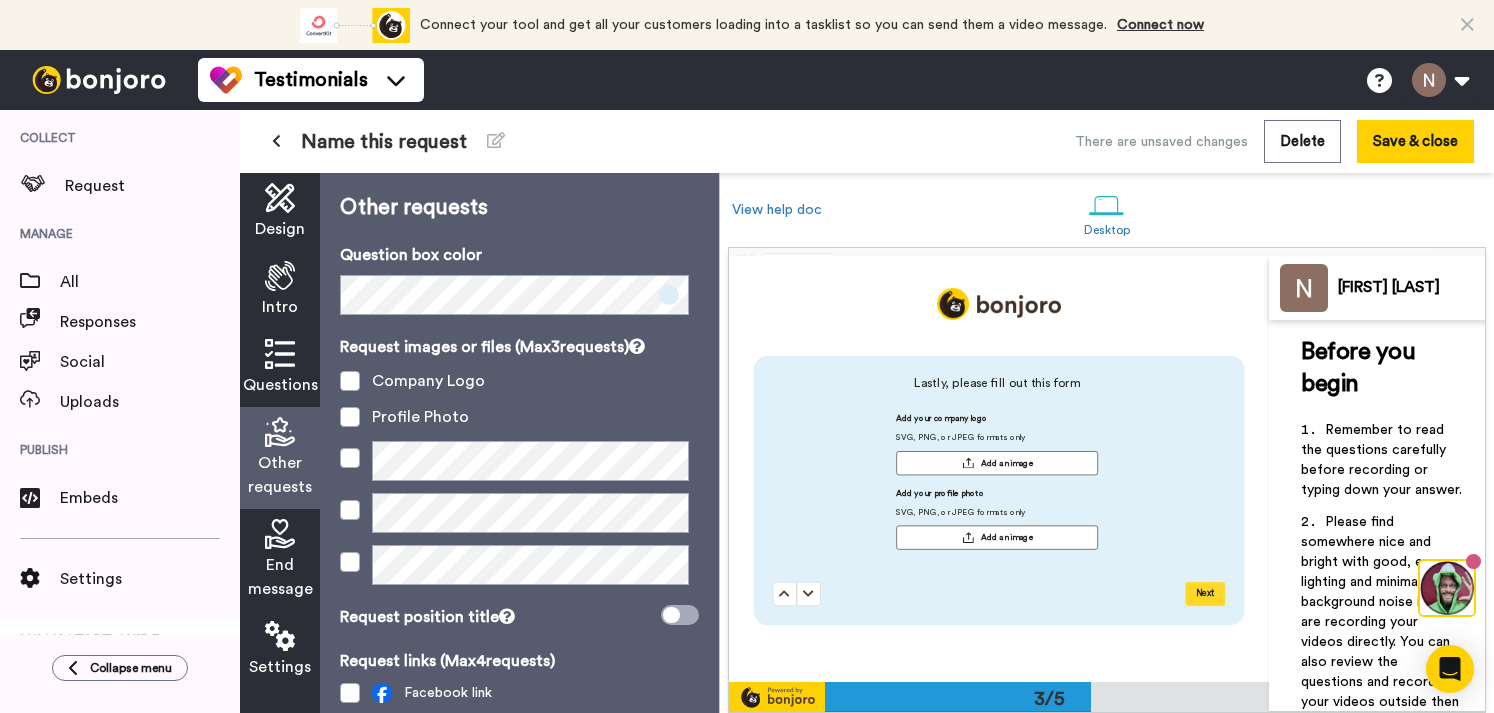 scroll, scrollTop: 842, scrollLeft: 0, axis: vertical 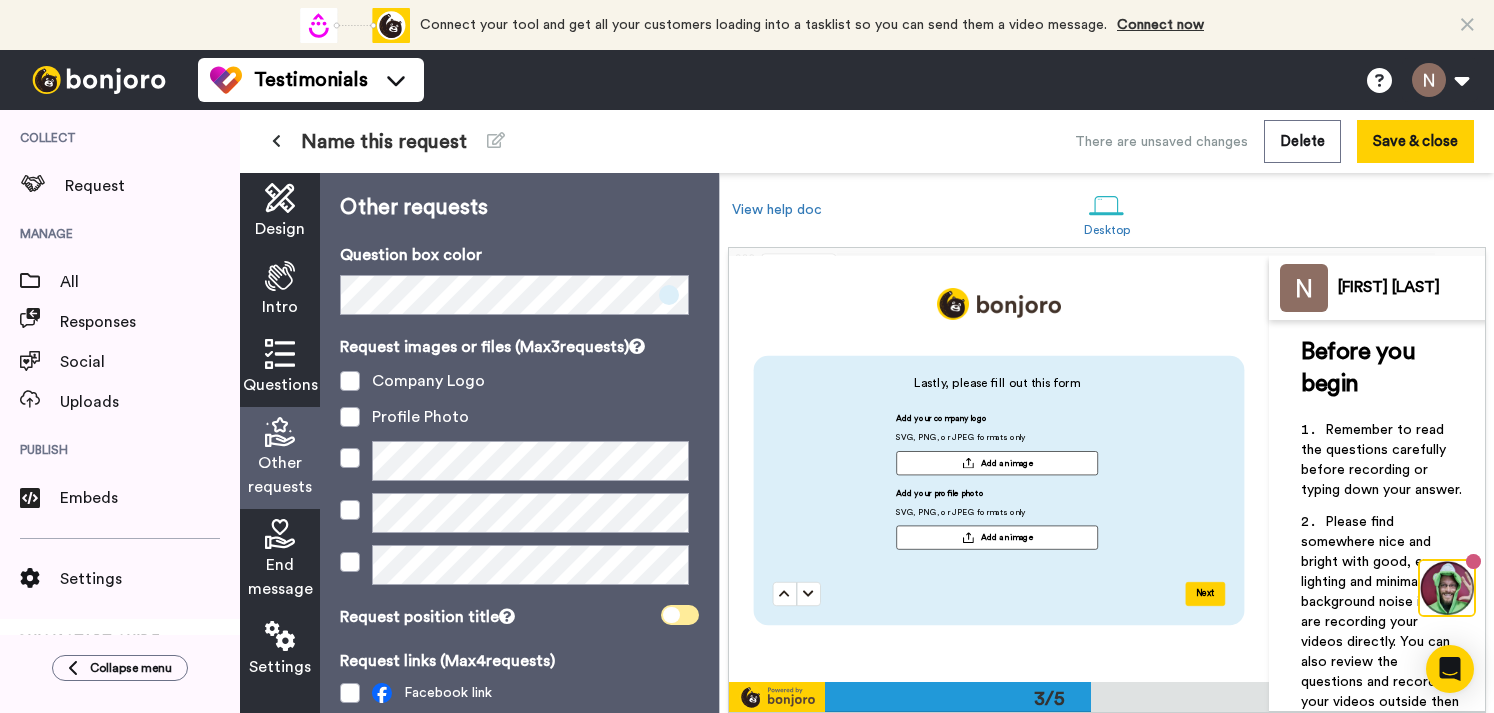 click at bounding box center [680, 615] 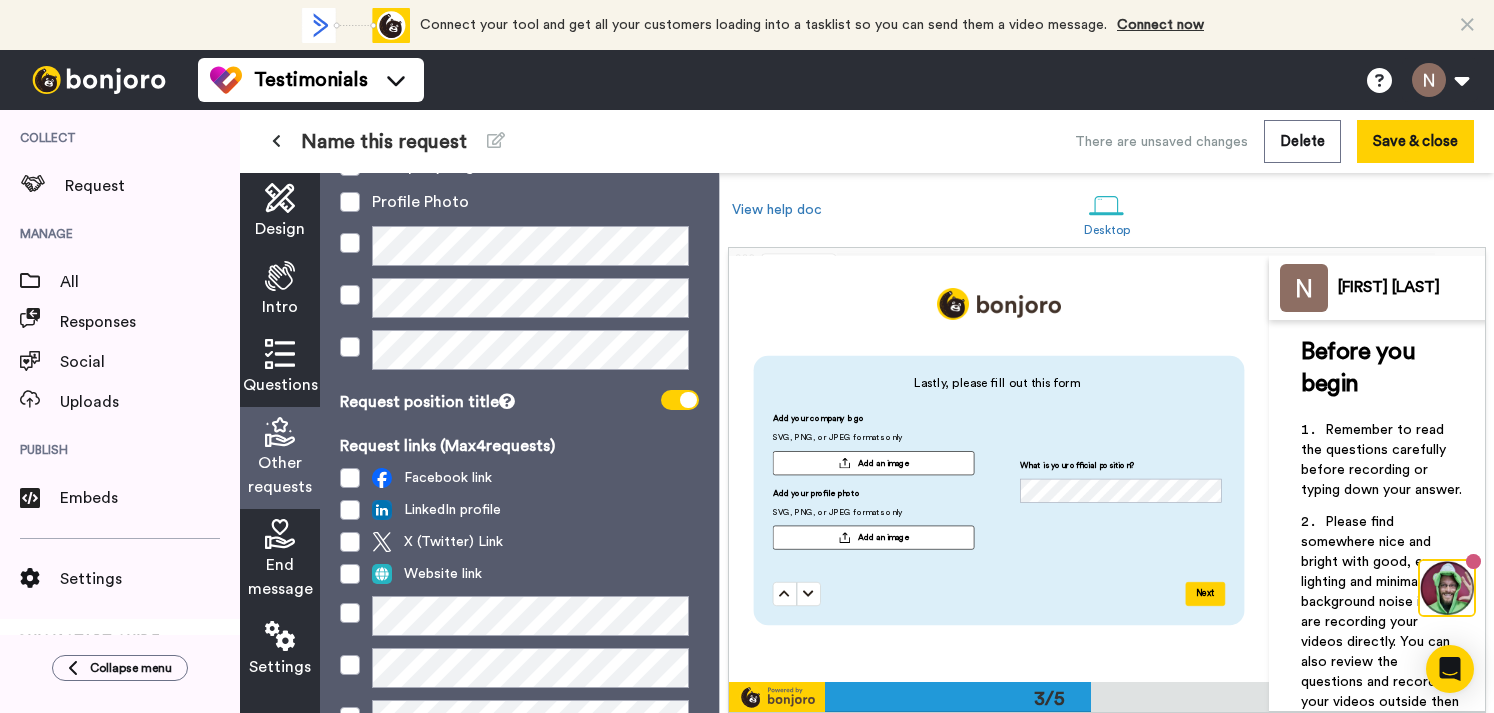 scroll, scrollTop: 217, scrollLeft: 0, axis: vertical 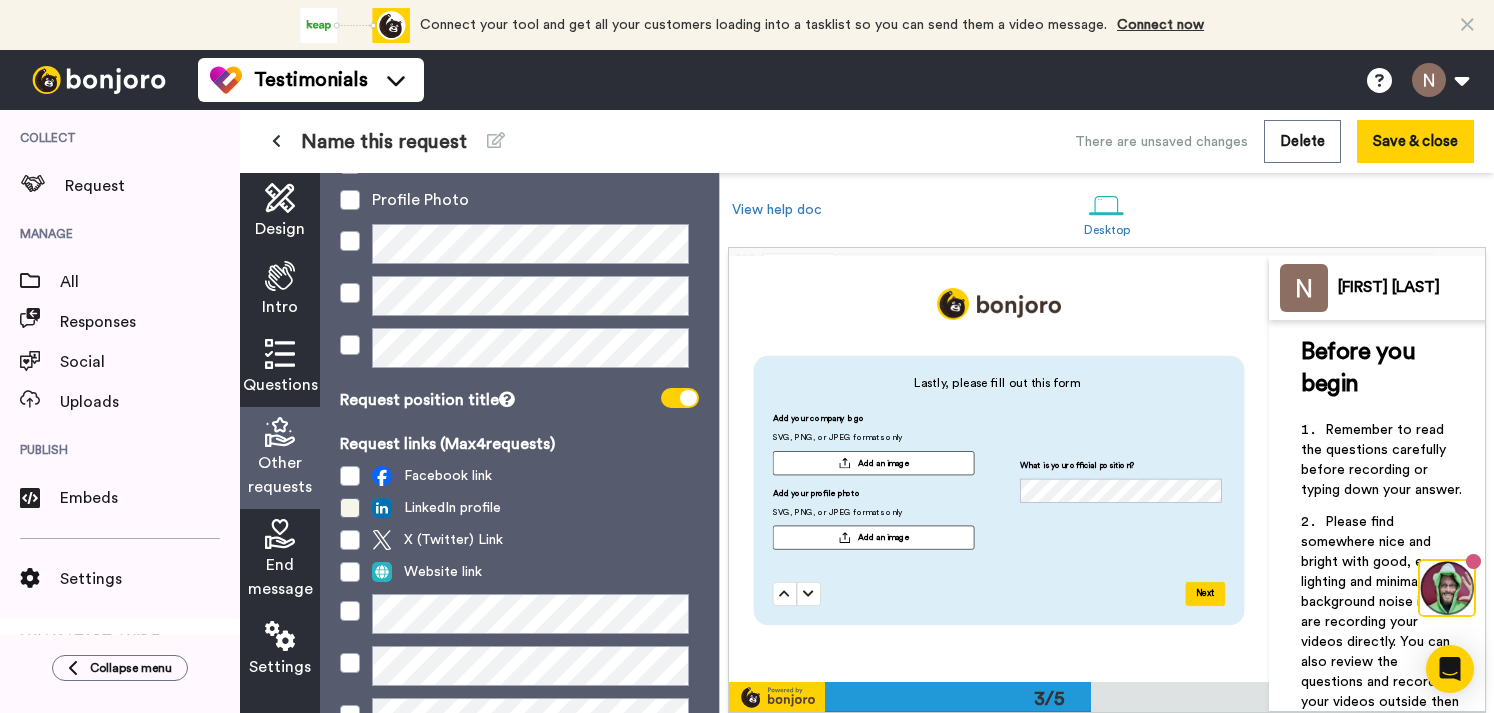 click at bounding box center (350, 508) 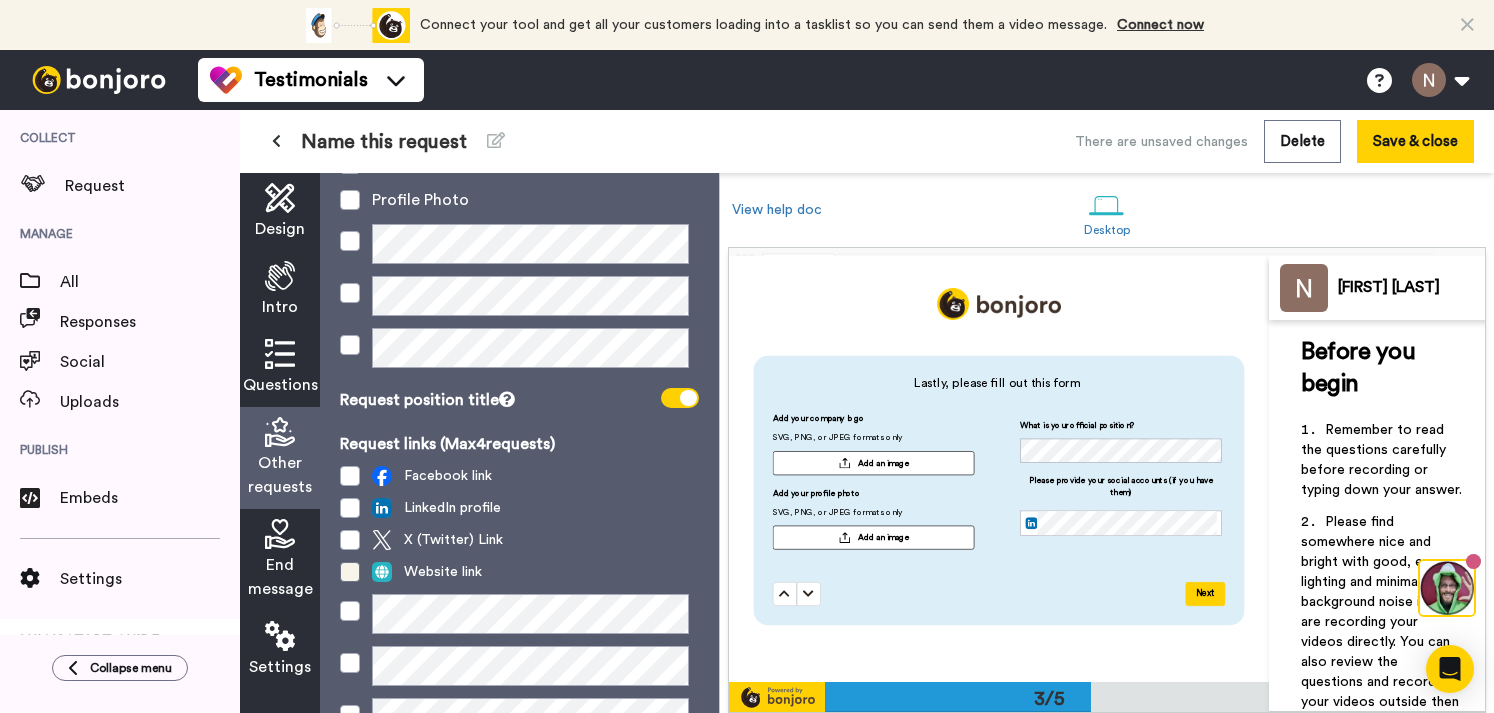 click at bounding box center [350, 572] 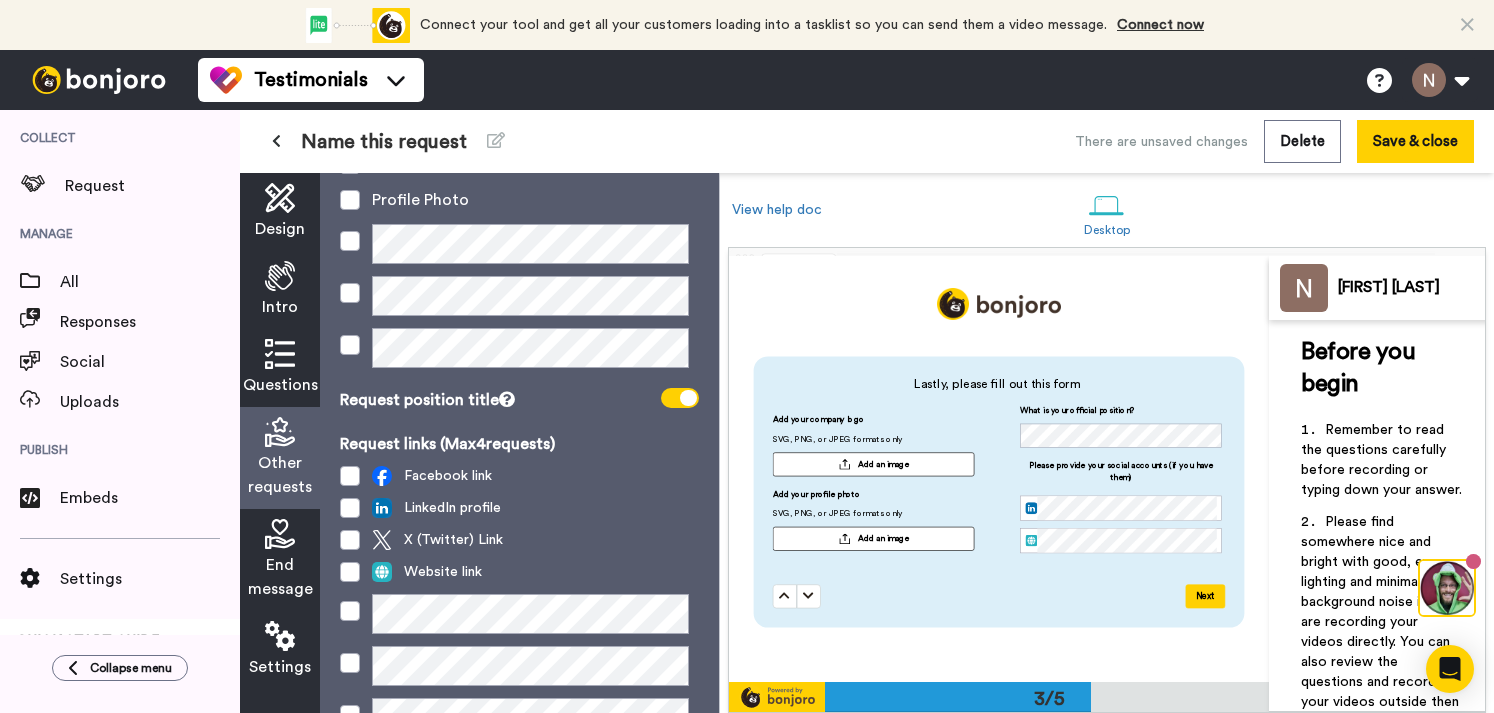scroll, scrollTop: 365, scrollLeft: 0, axis: vertical 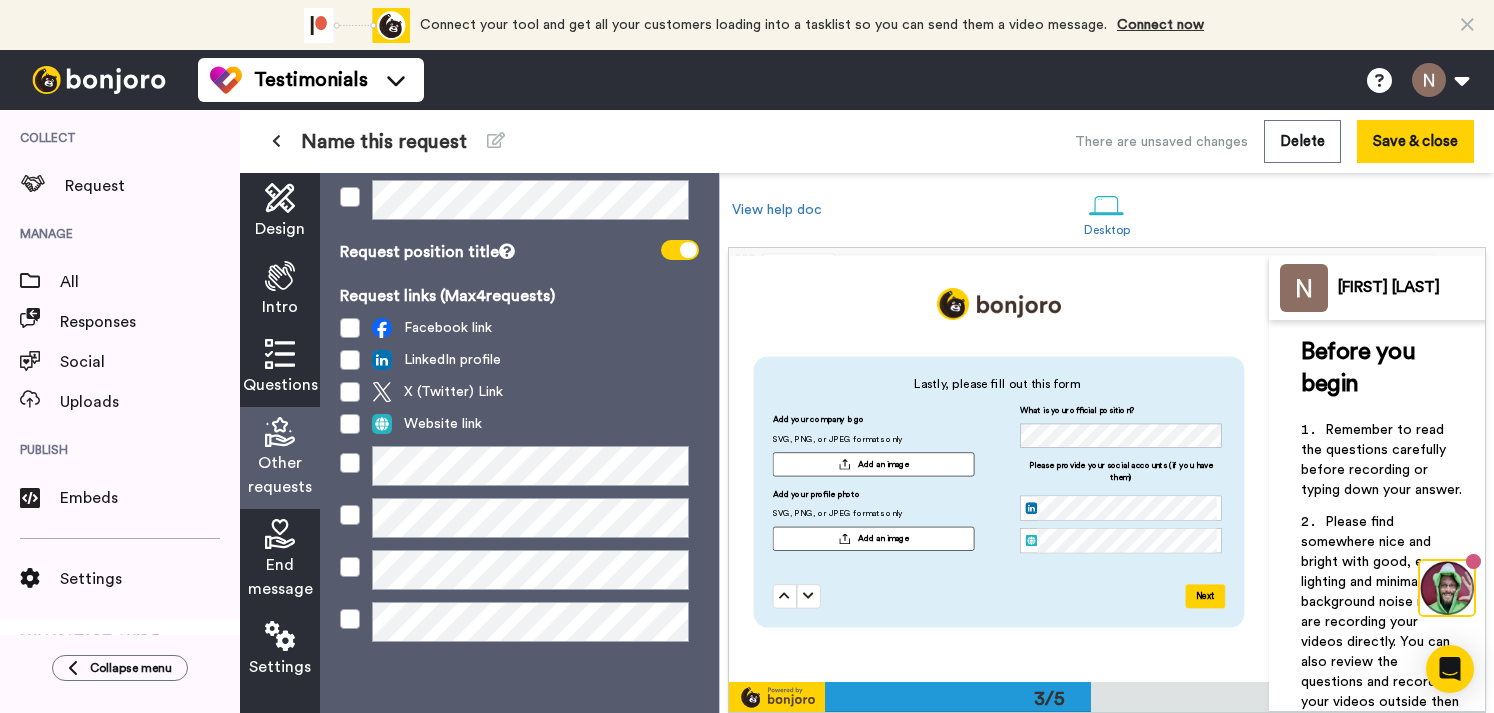 click at bounding box center [280, 534] 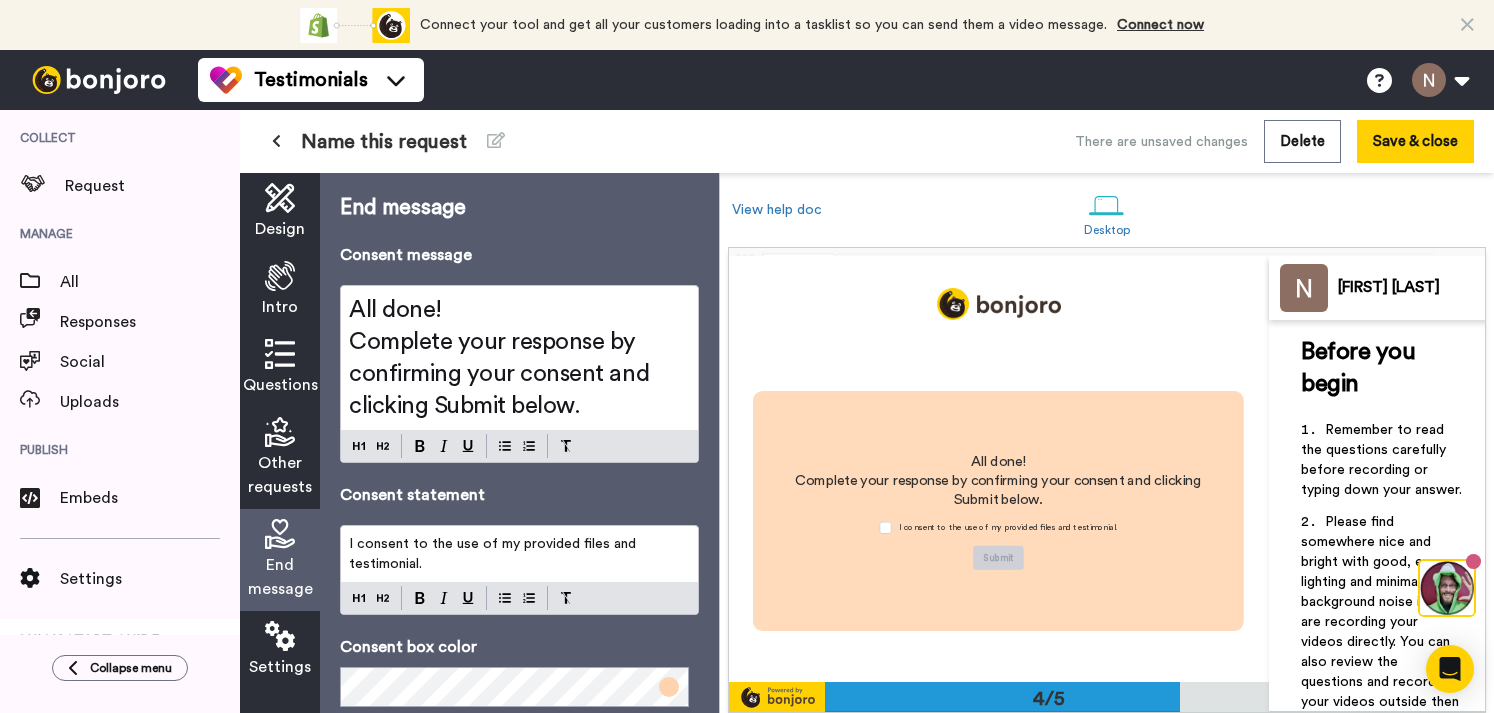 scroll, scrollTop: 1235, scrollLeft: 0, axis: vertical 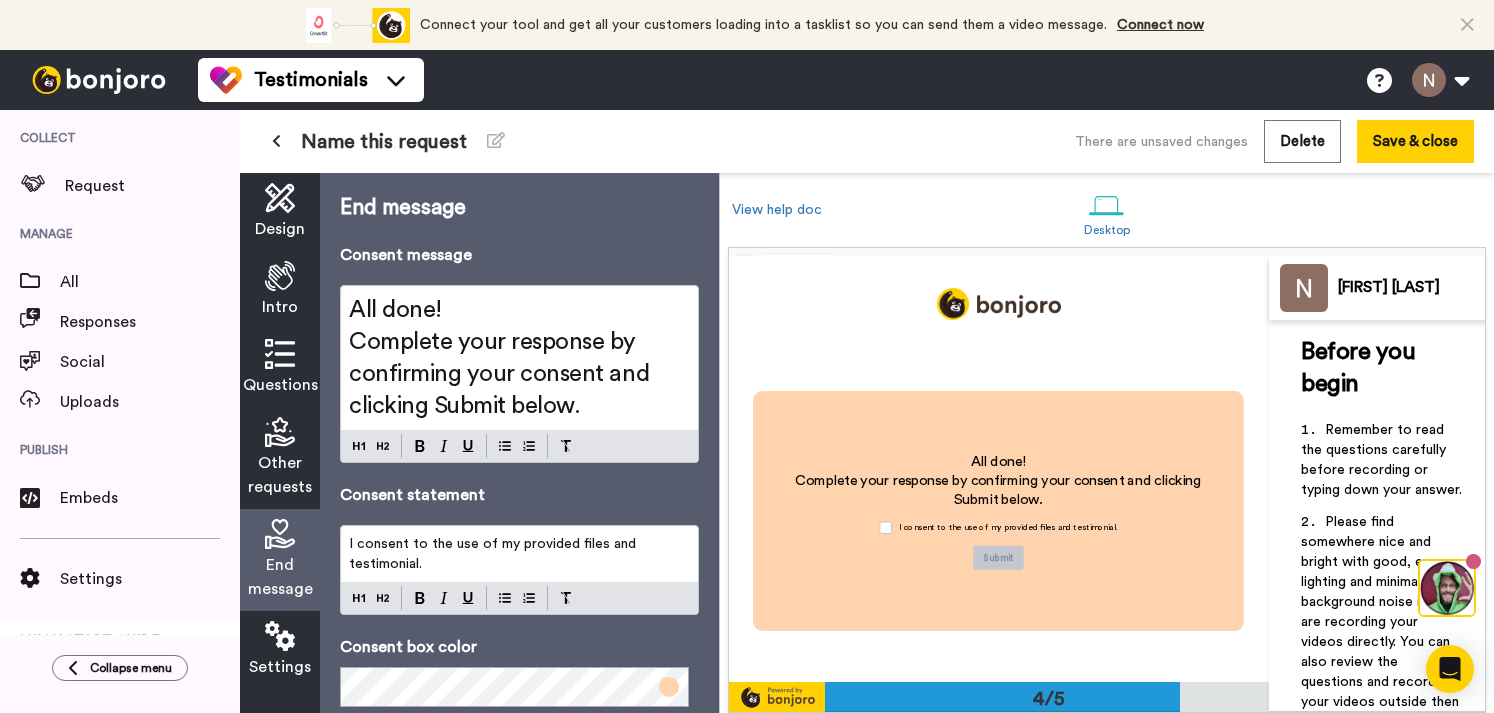 click at bounding box center (280, 636) 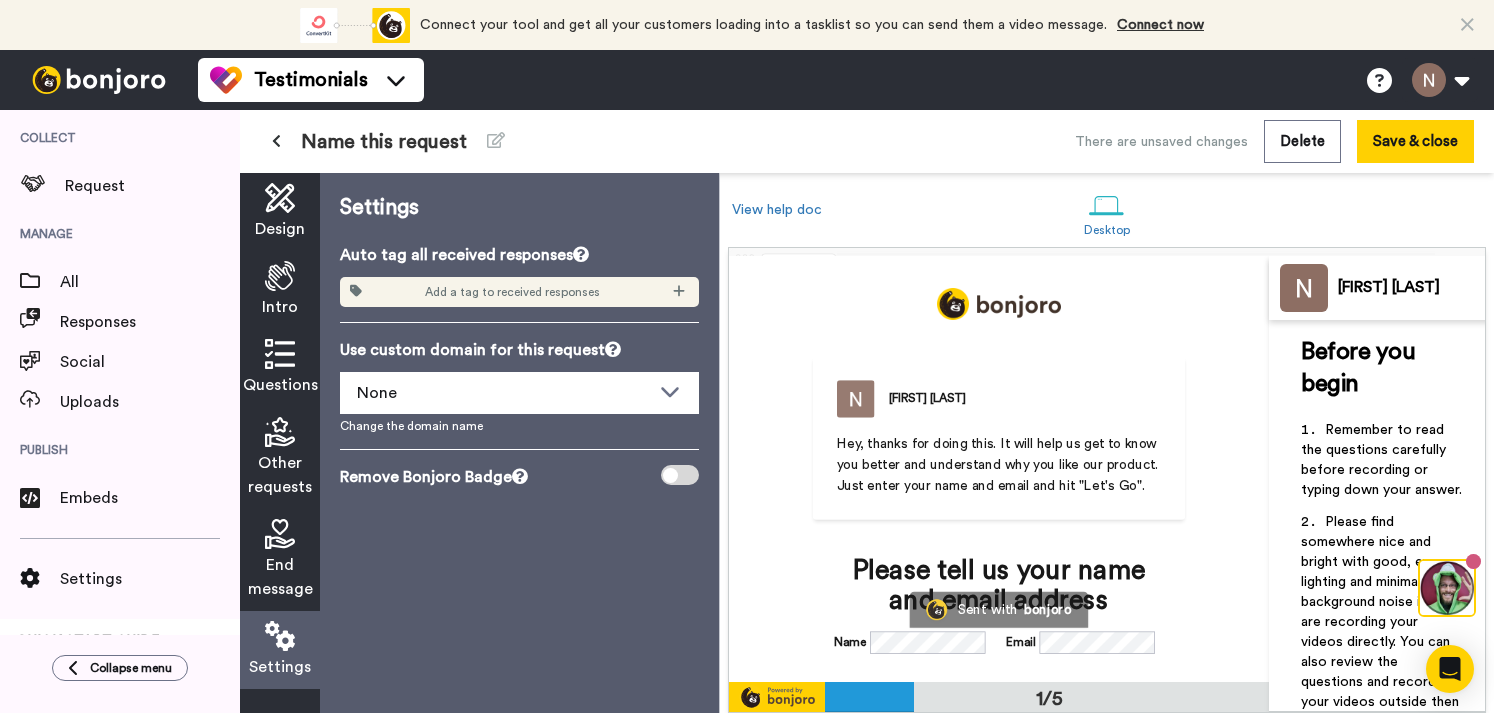 scroll, scrollTop: 0, scrollLeft: 0, axis: both 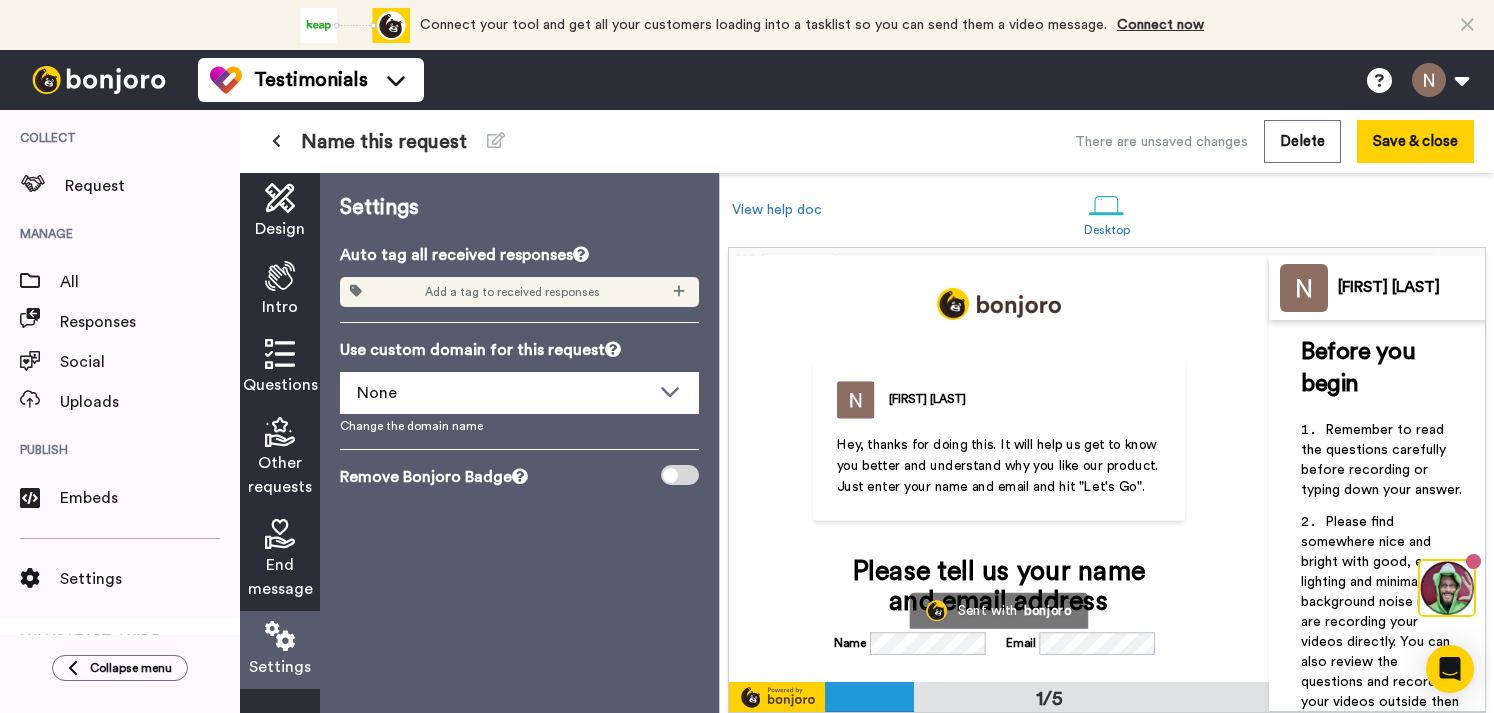 click on "End message" at bounding box center (280, 577) 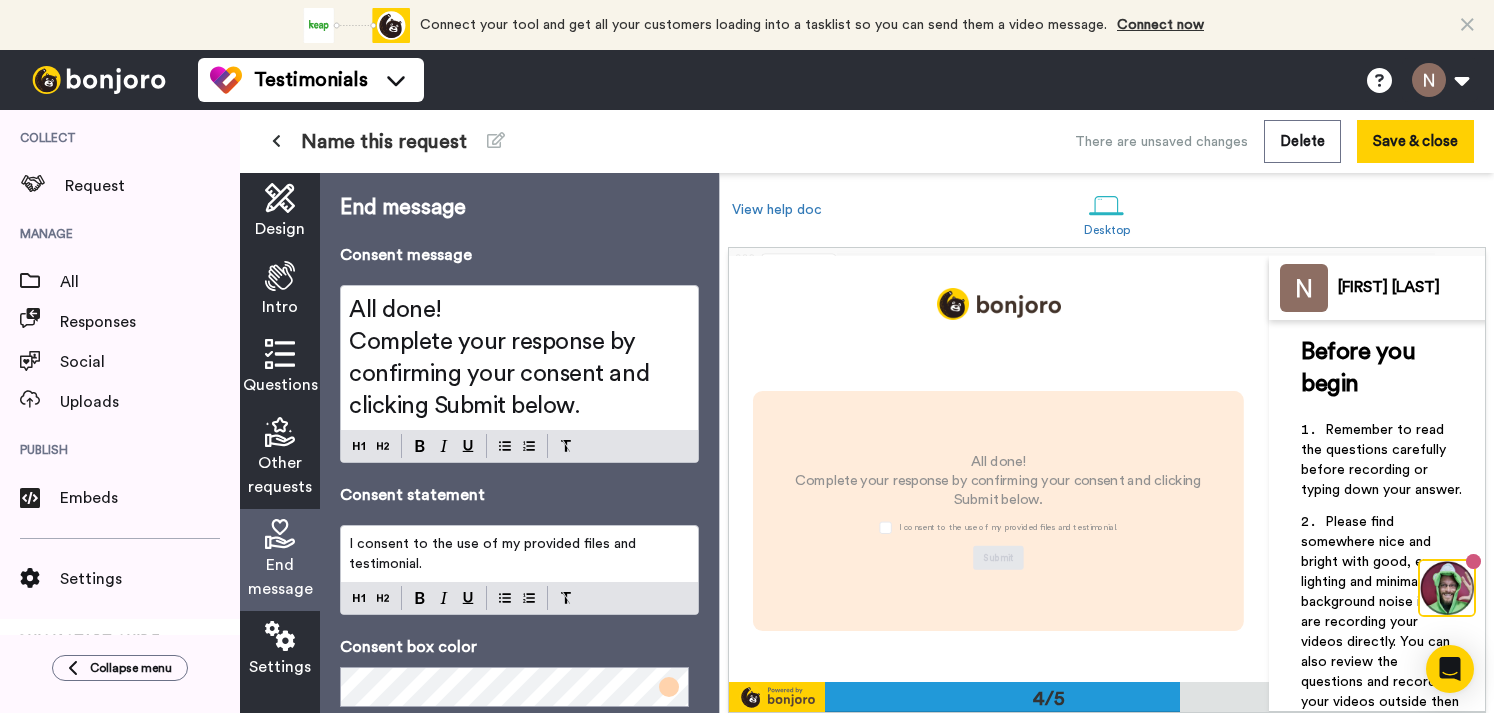 scroll, scrollTop: 1235, scrollLeft: 0, axis: vertical 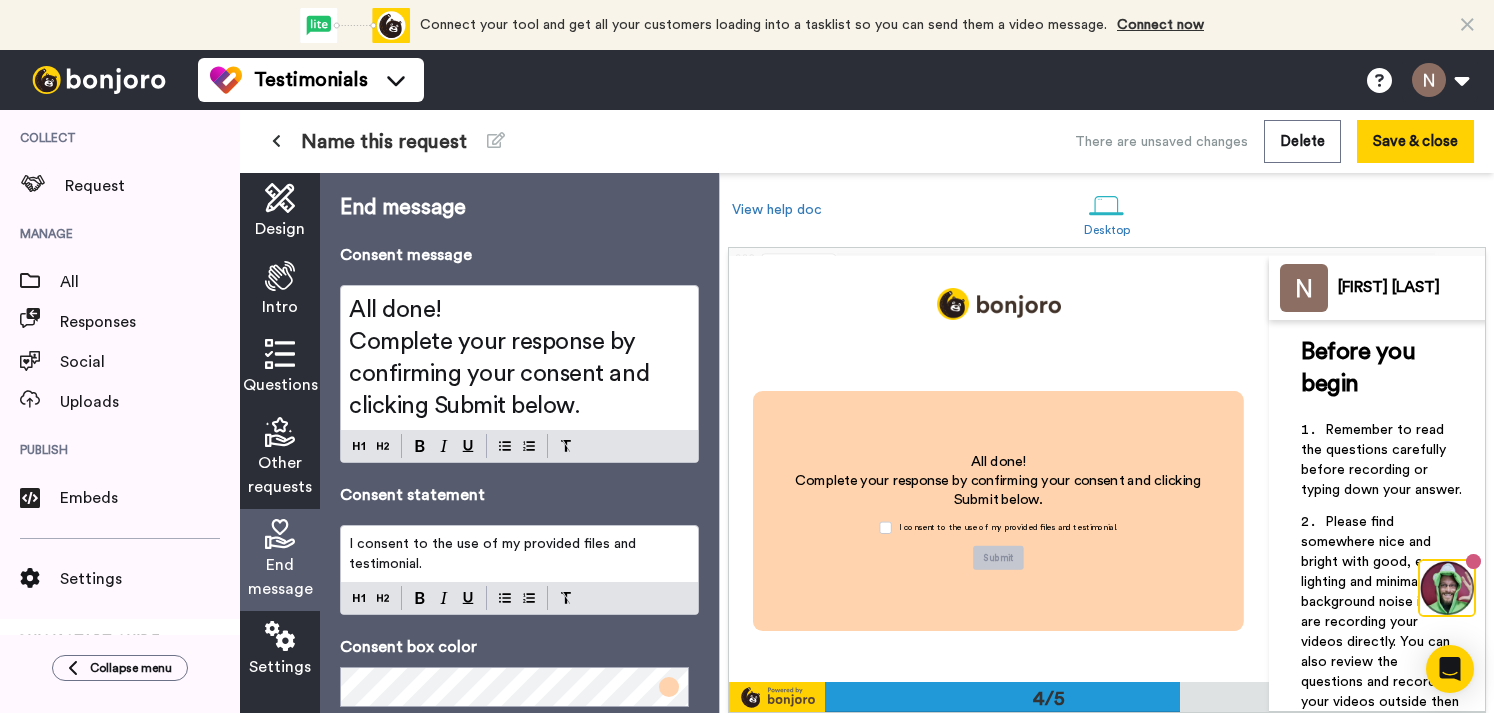 click on "Design" at bounding box center [280, 212] 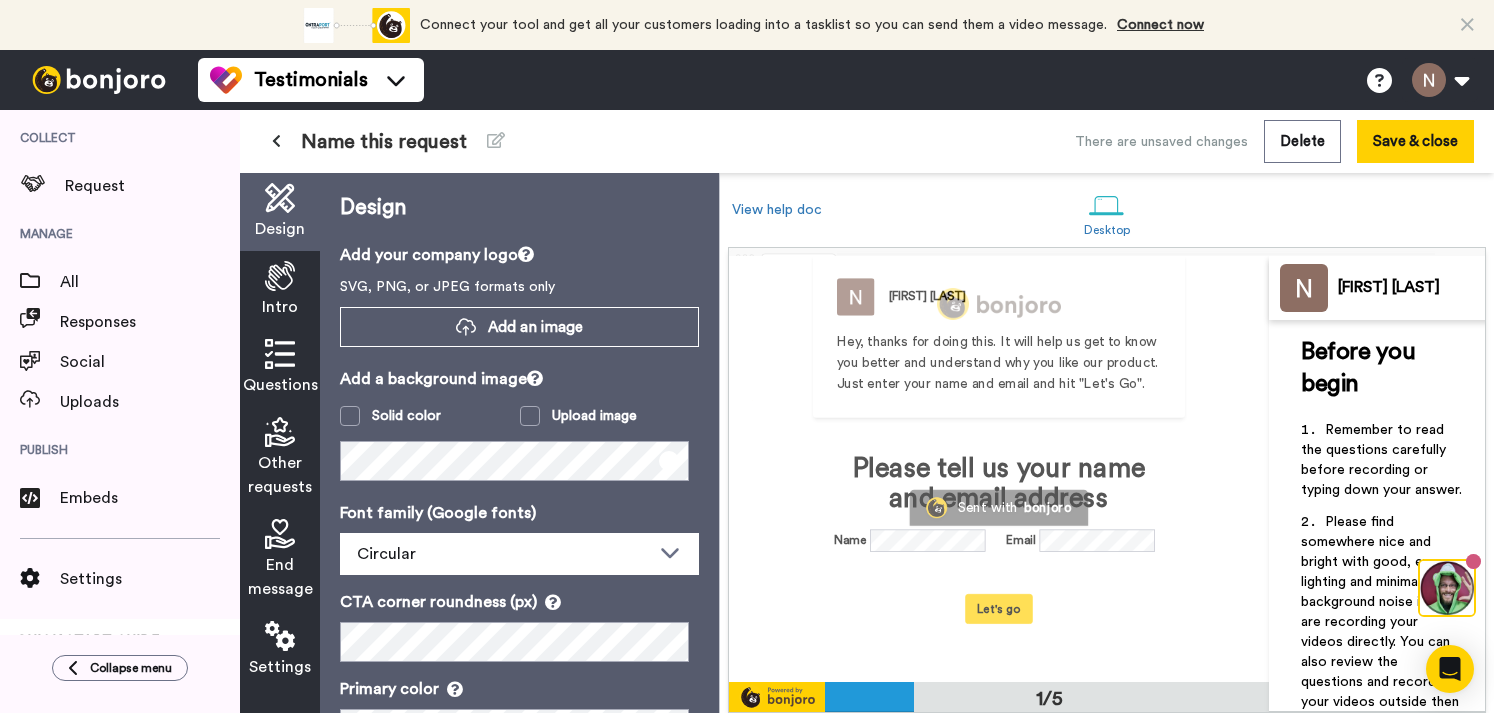 scroll, scrollTop: 1, scrollLeft: 0, axis: vertical 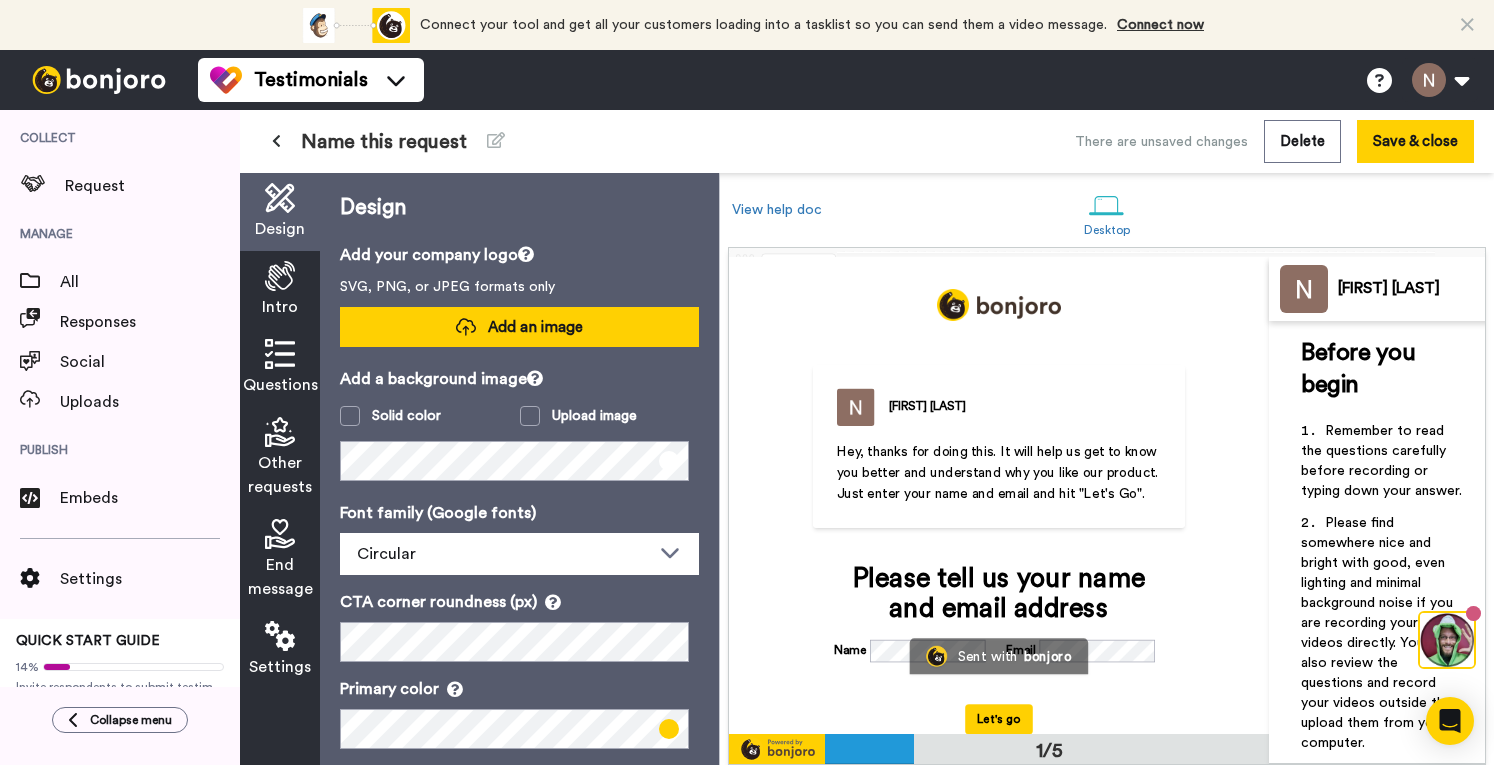 click on "Add an image" at bounding box center (519, 327) 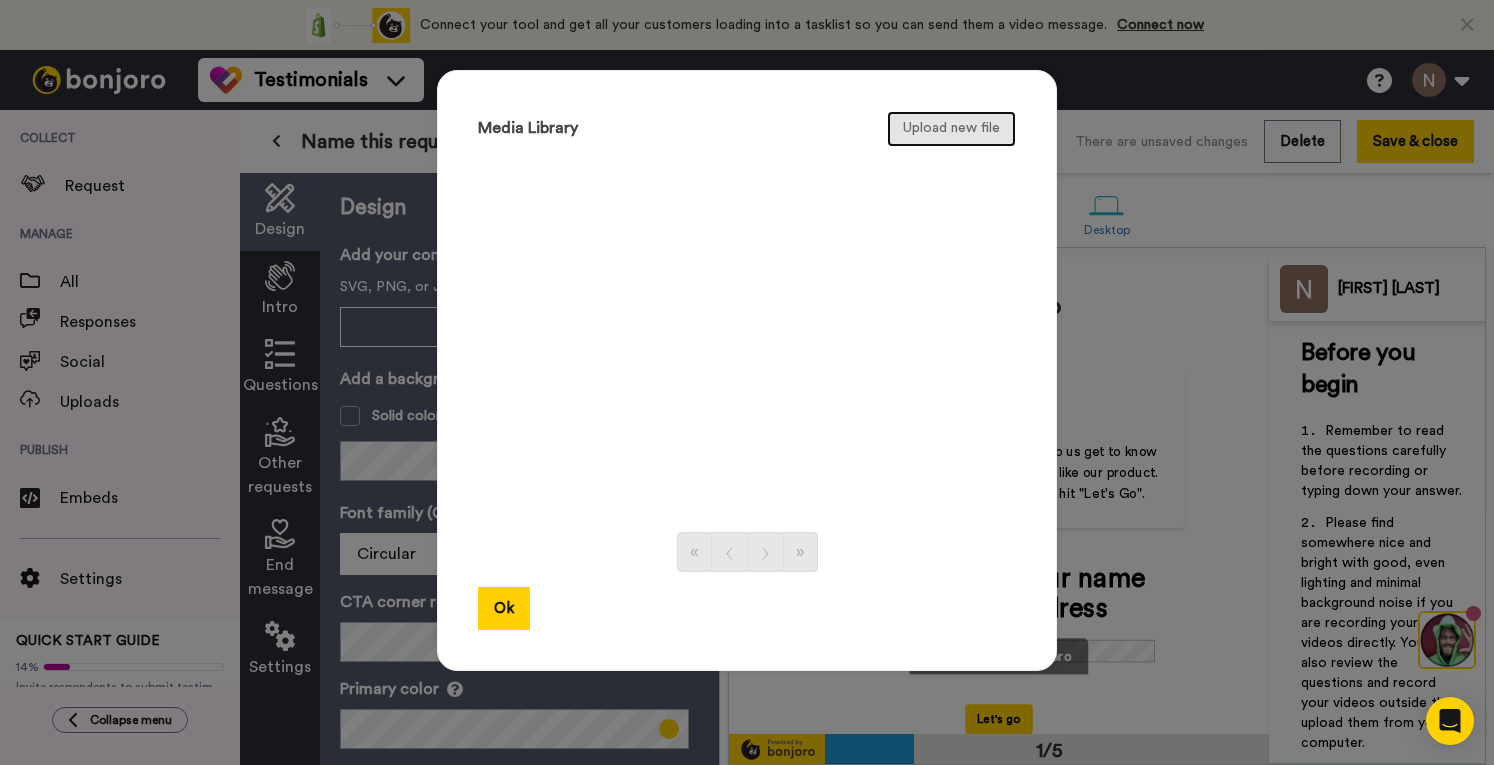 click on "Upload new file" at bounding box center (951, 129) 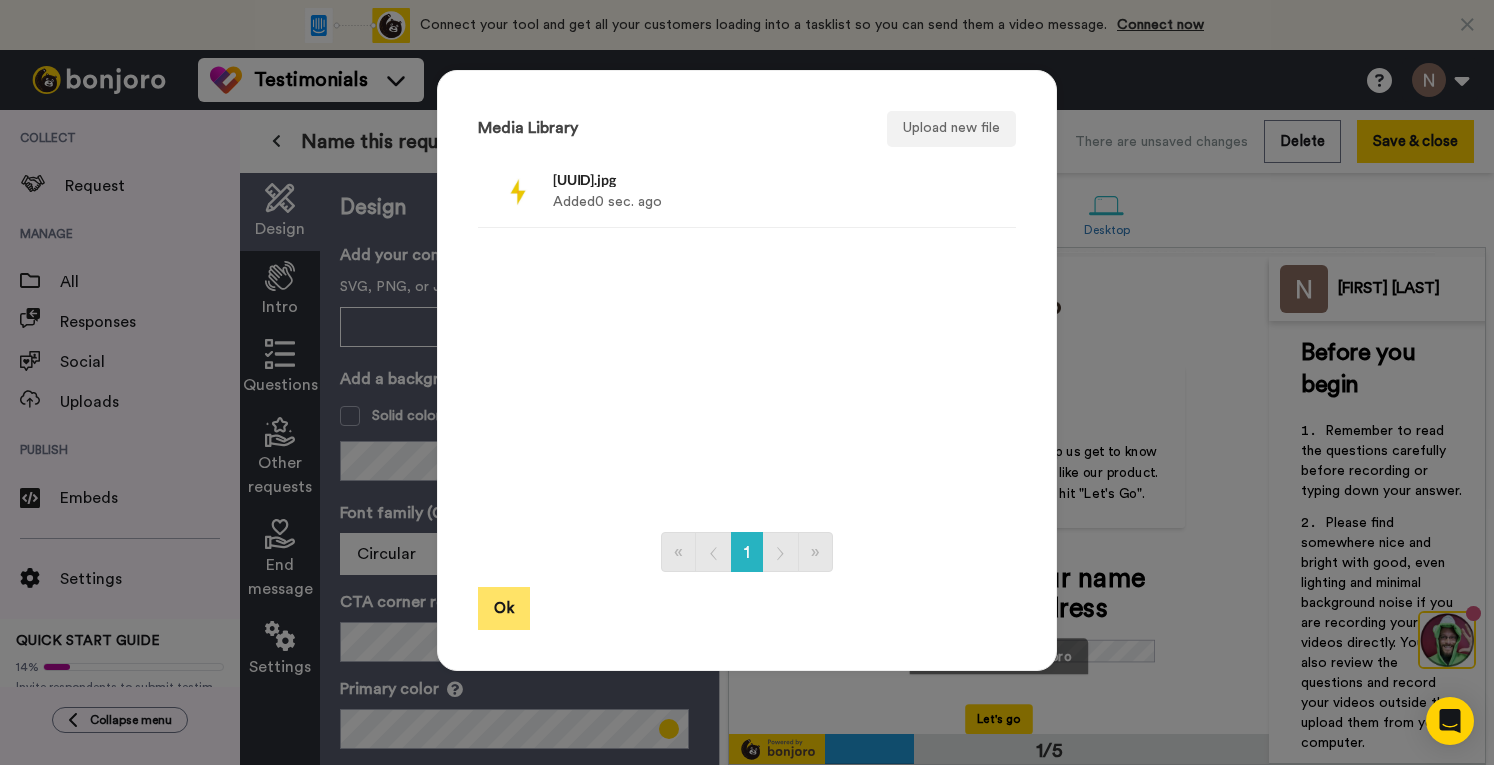 click on "Ok" at bounding box center [504, 608] 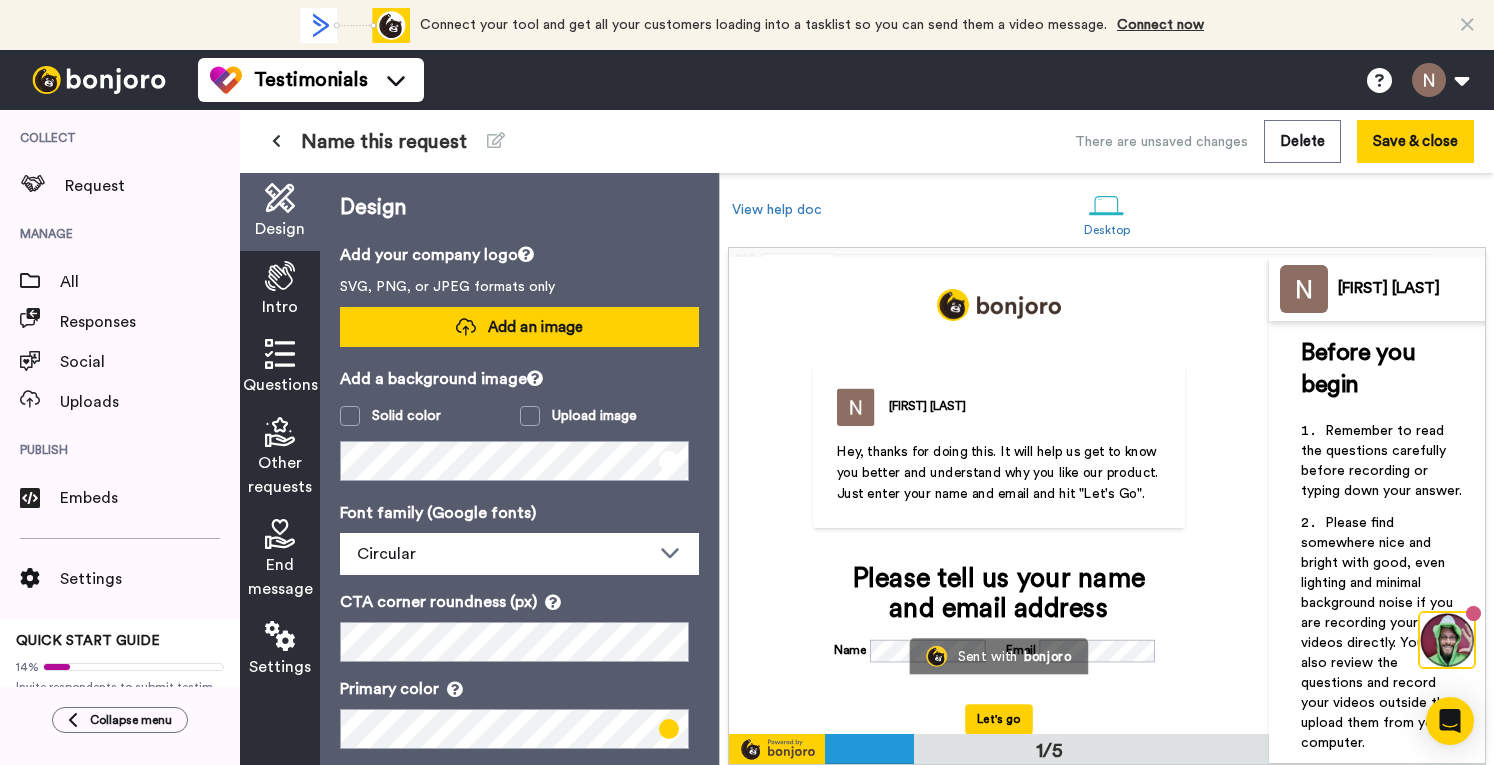 click on "Add an image" at bounding box center (519, 327) 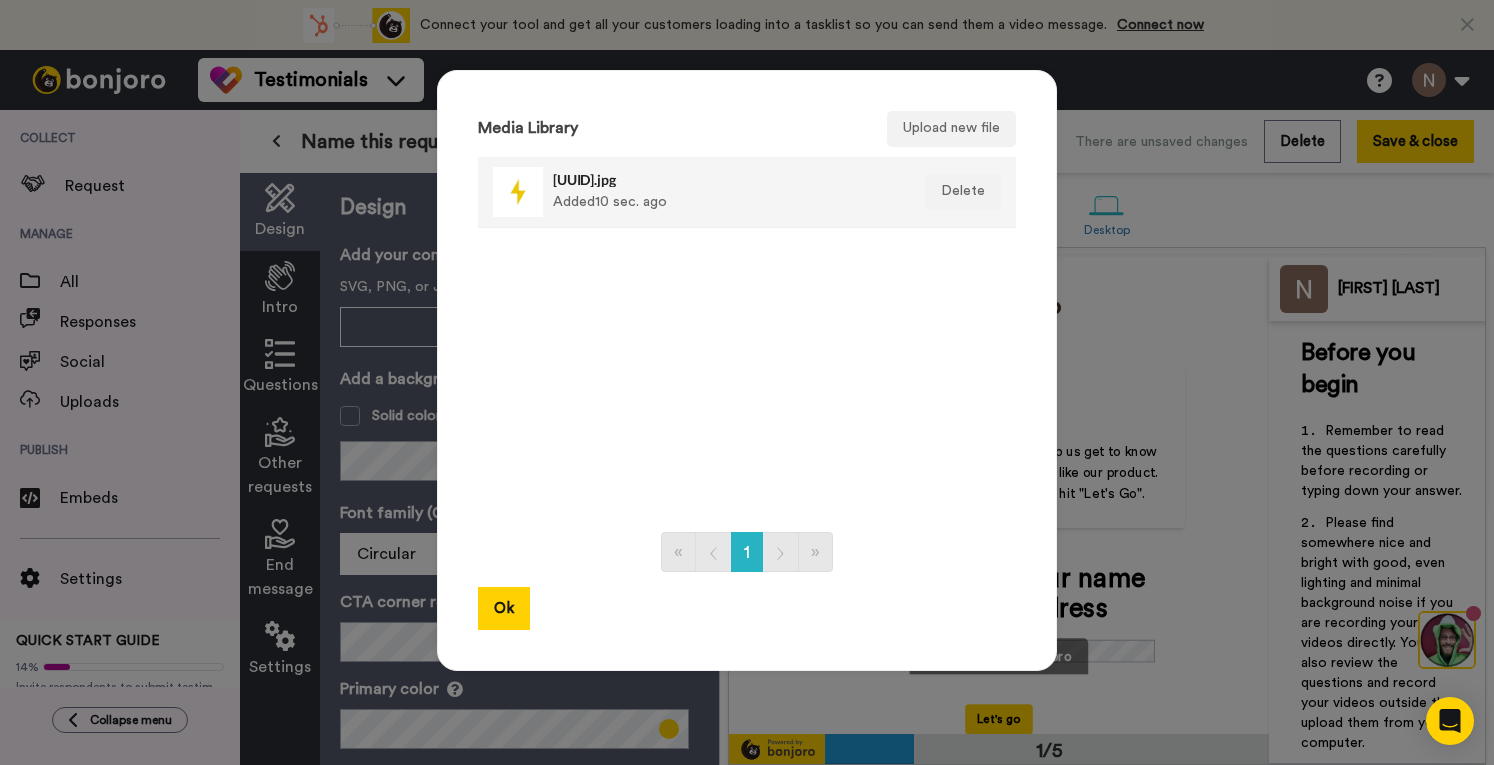 click on "ee4442de-2a5b-4d0d-80d8-4067a56a2370.jpg Added  10 sec. ago" at bounding box center [725, 192] 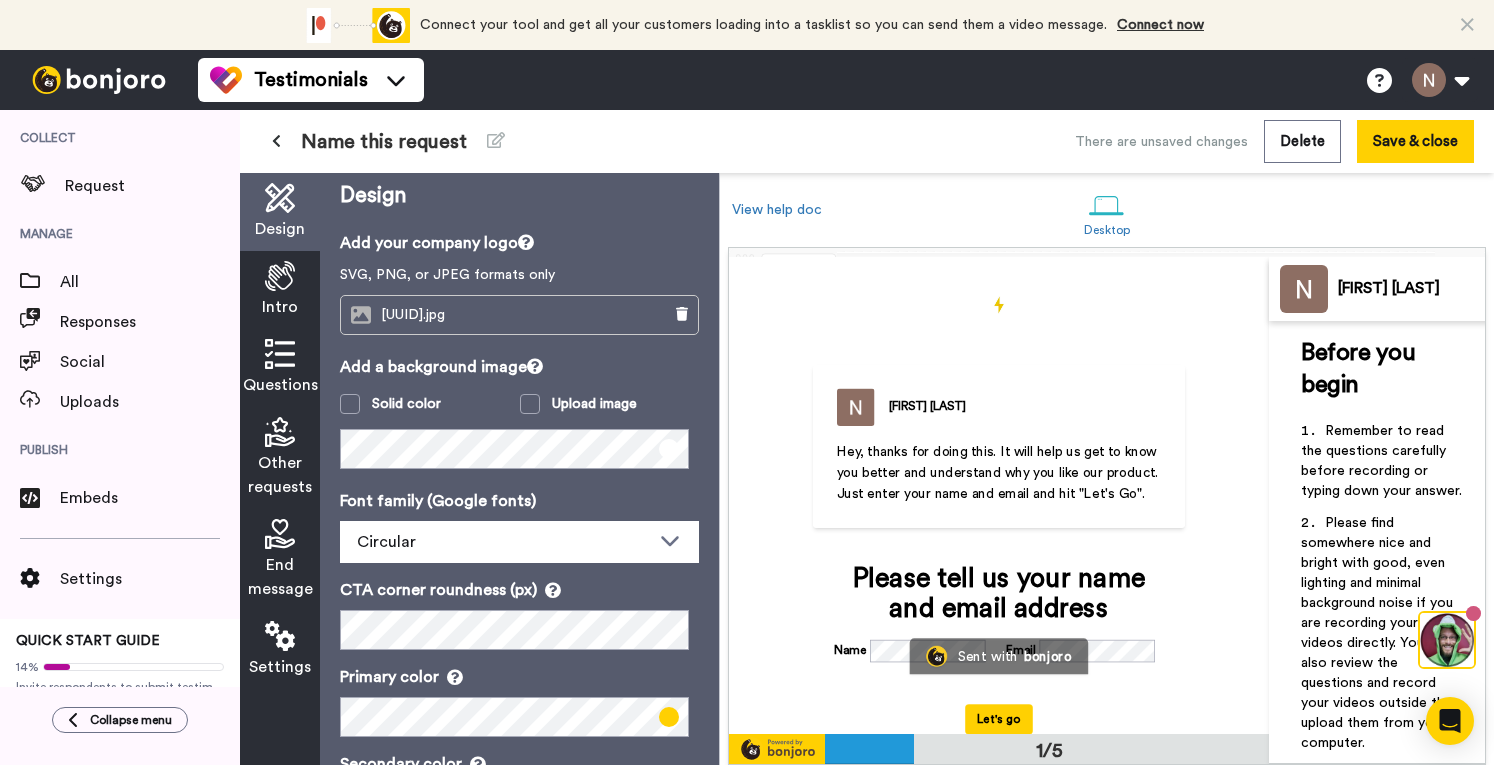 scroll, scrollTop: 42, scrollLeft: 0, axis: vertical 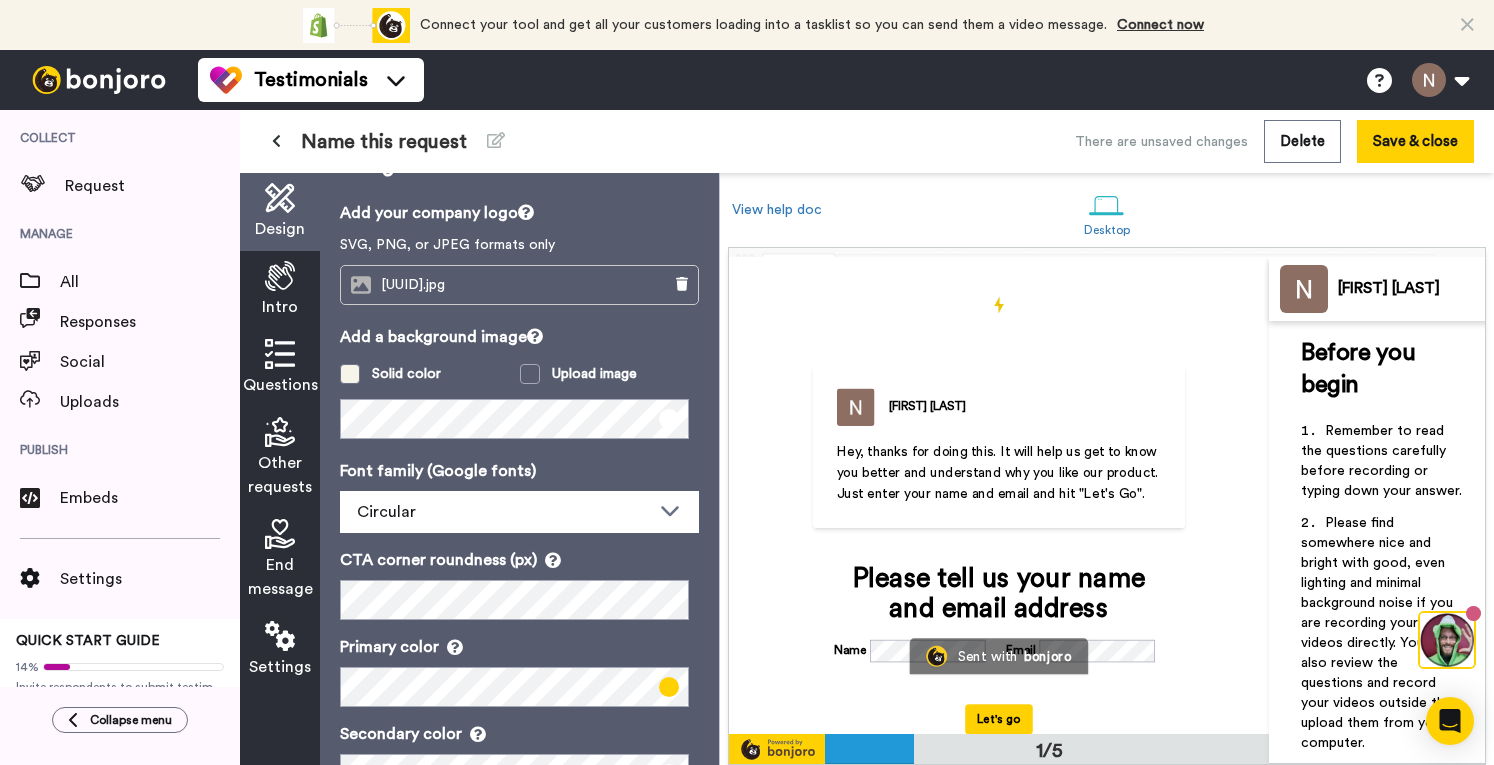 click at bounding box center [350, 374] 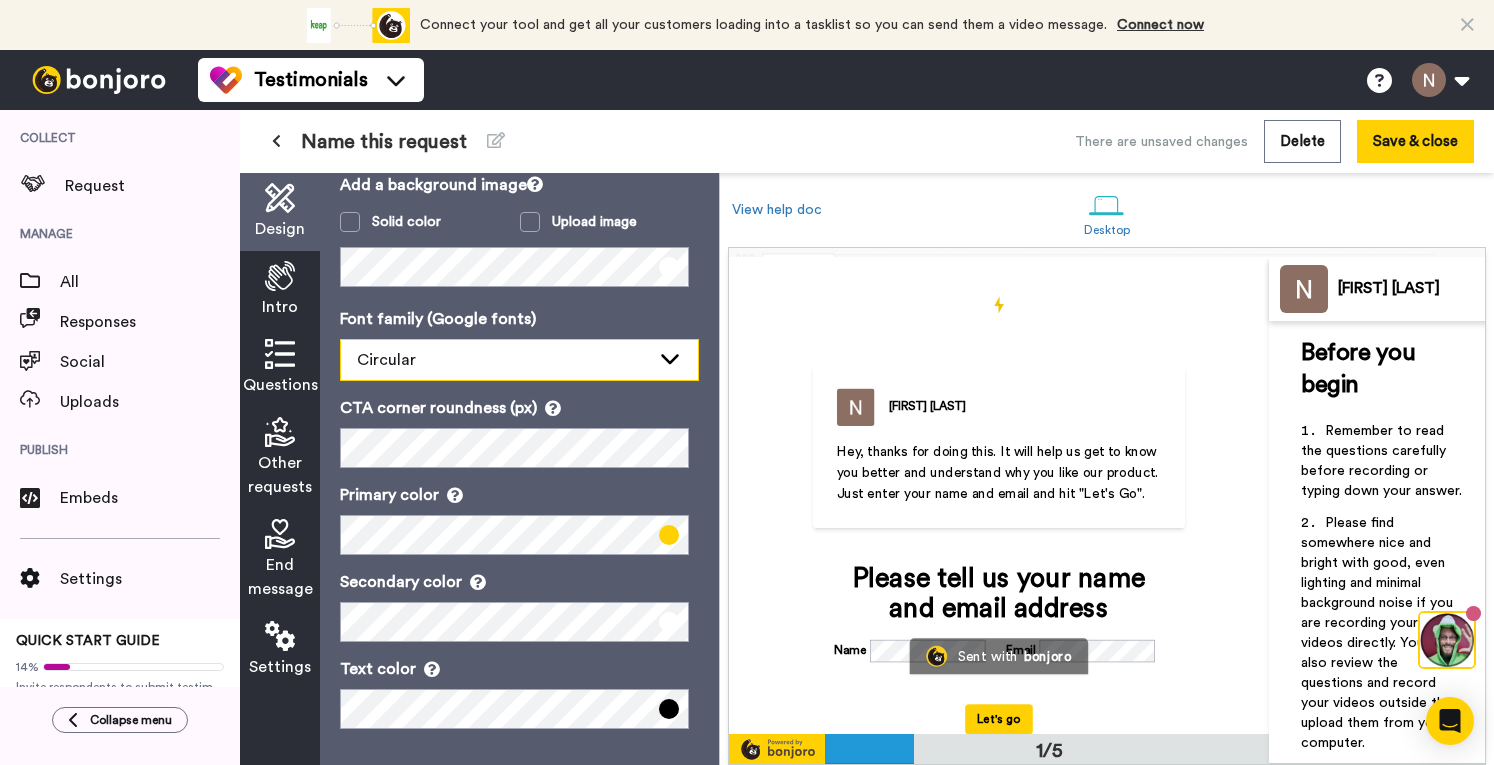 scroll, scrollTop: 196, scrollLeft: 0, axis: vertical 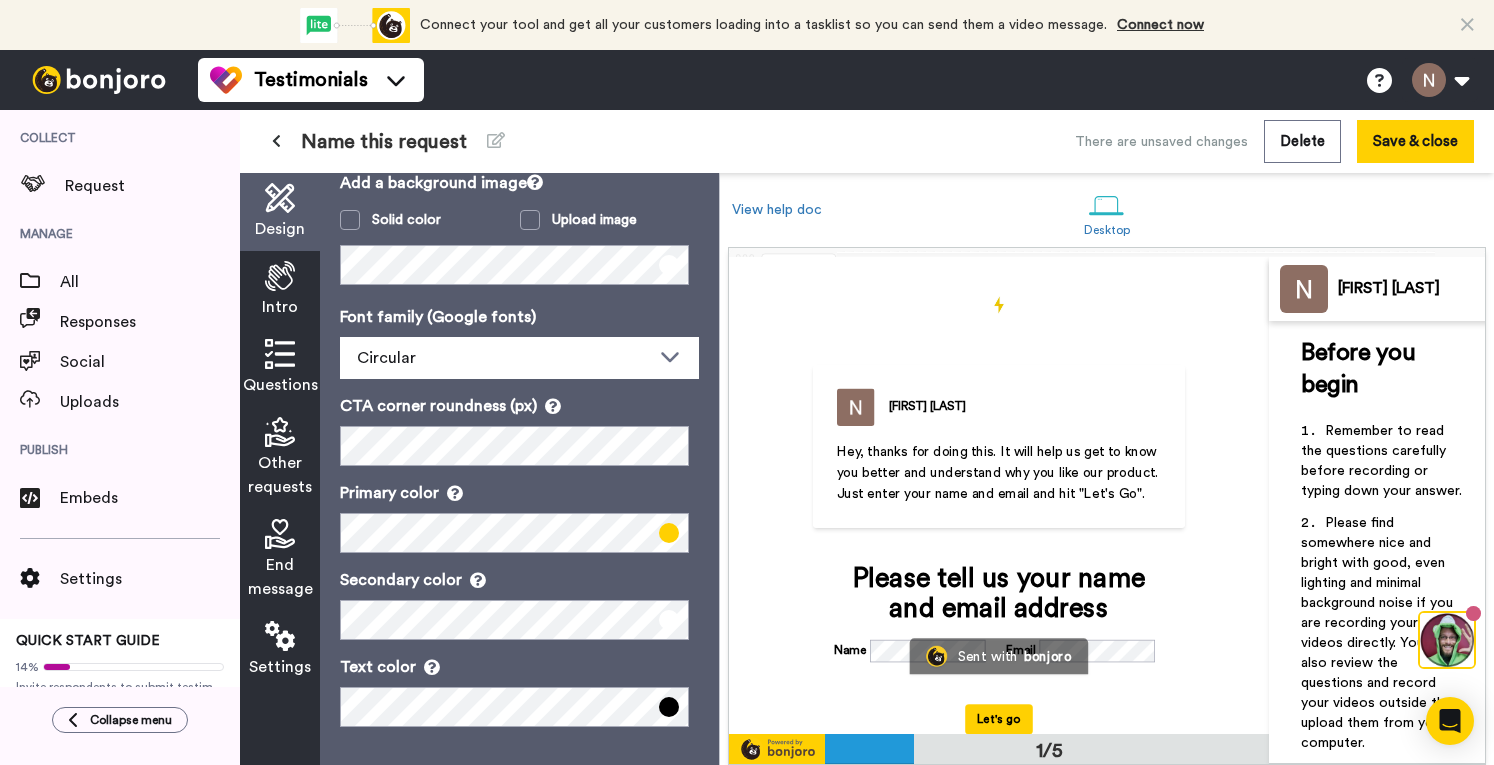 click on "Intro" at bounding box center (280, 307) 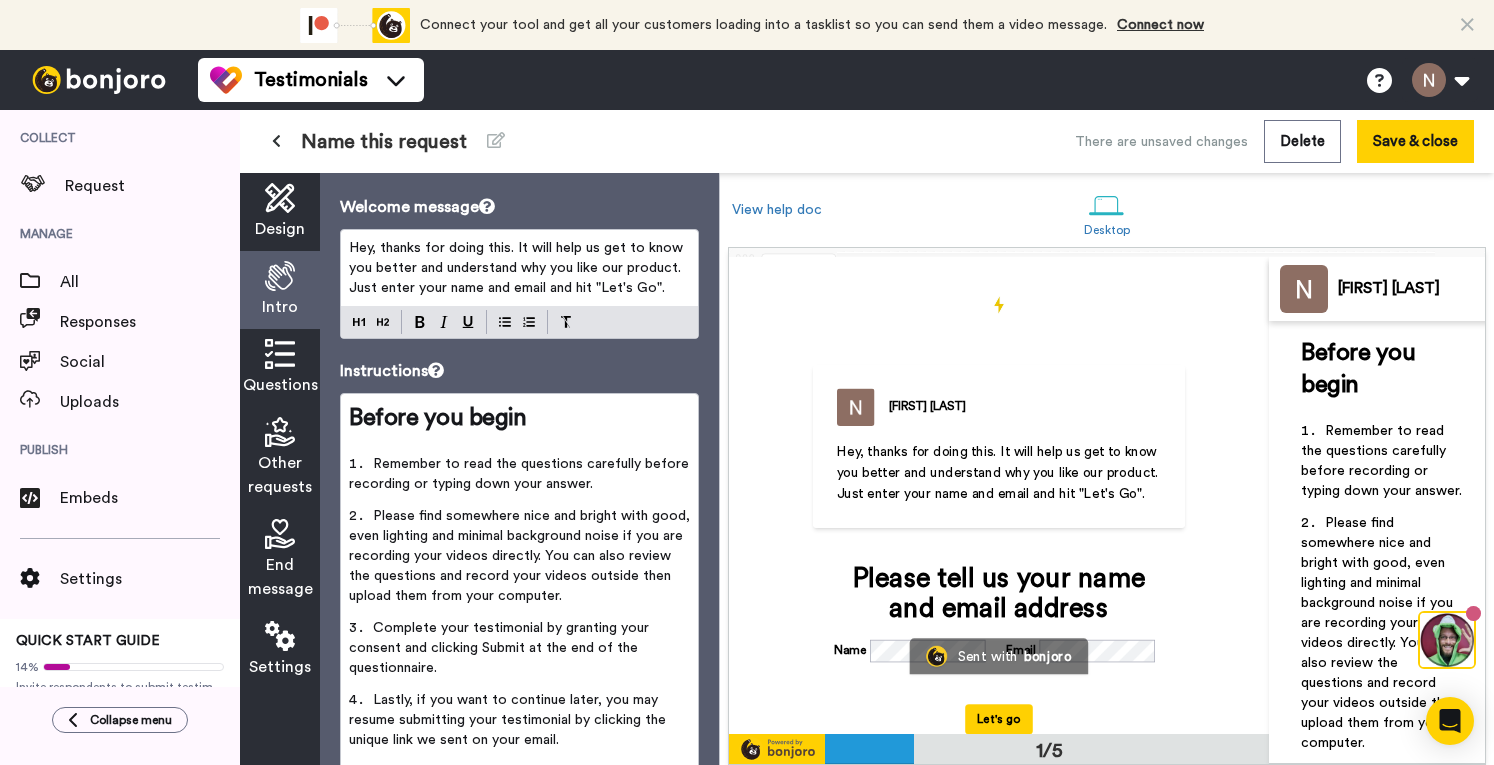 scroll, scrollTop: 0, scrollLeft: 0, axis: both 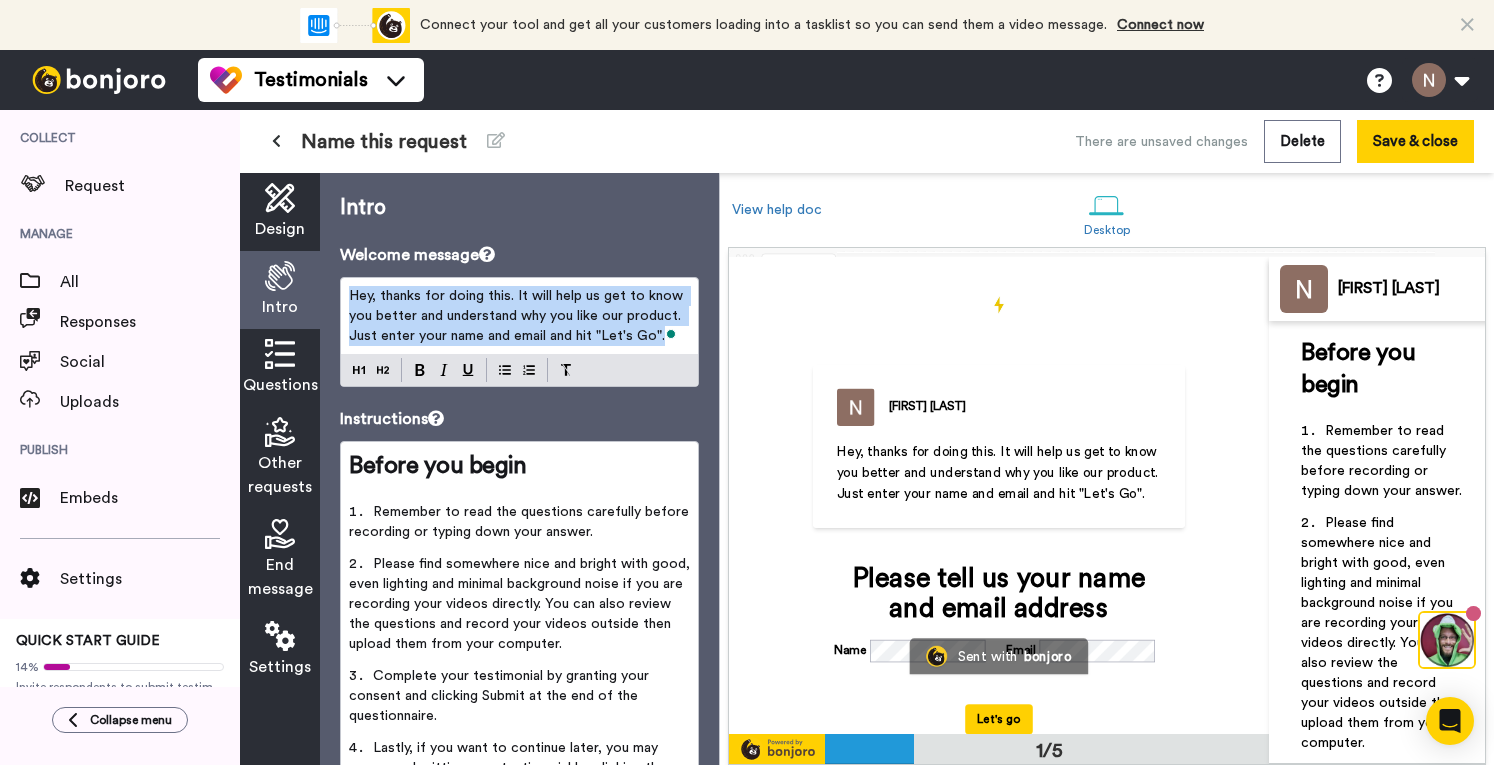 drag, startPoint x: 345, startPoint y: 295, endPoint x: 679, endPoint y: 333, distance: 336.15472 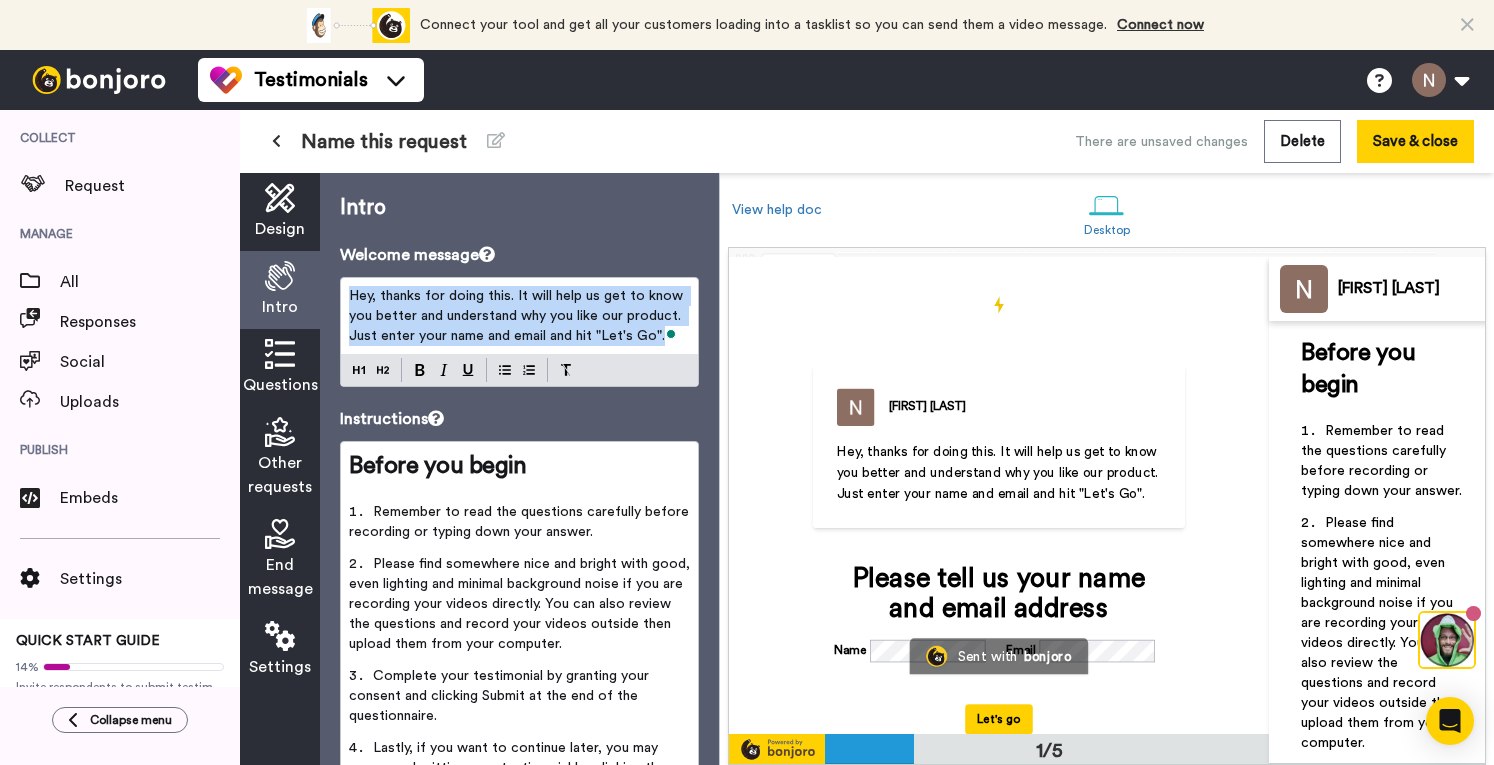 copy on "Hey, thanks for doing this. It will help us get to know you better and understand why you like our product. Just enter your name and email and hit "Let's Go"." 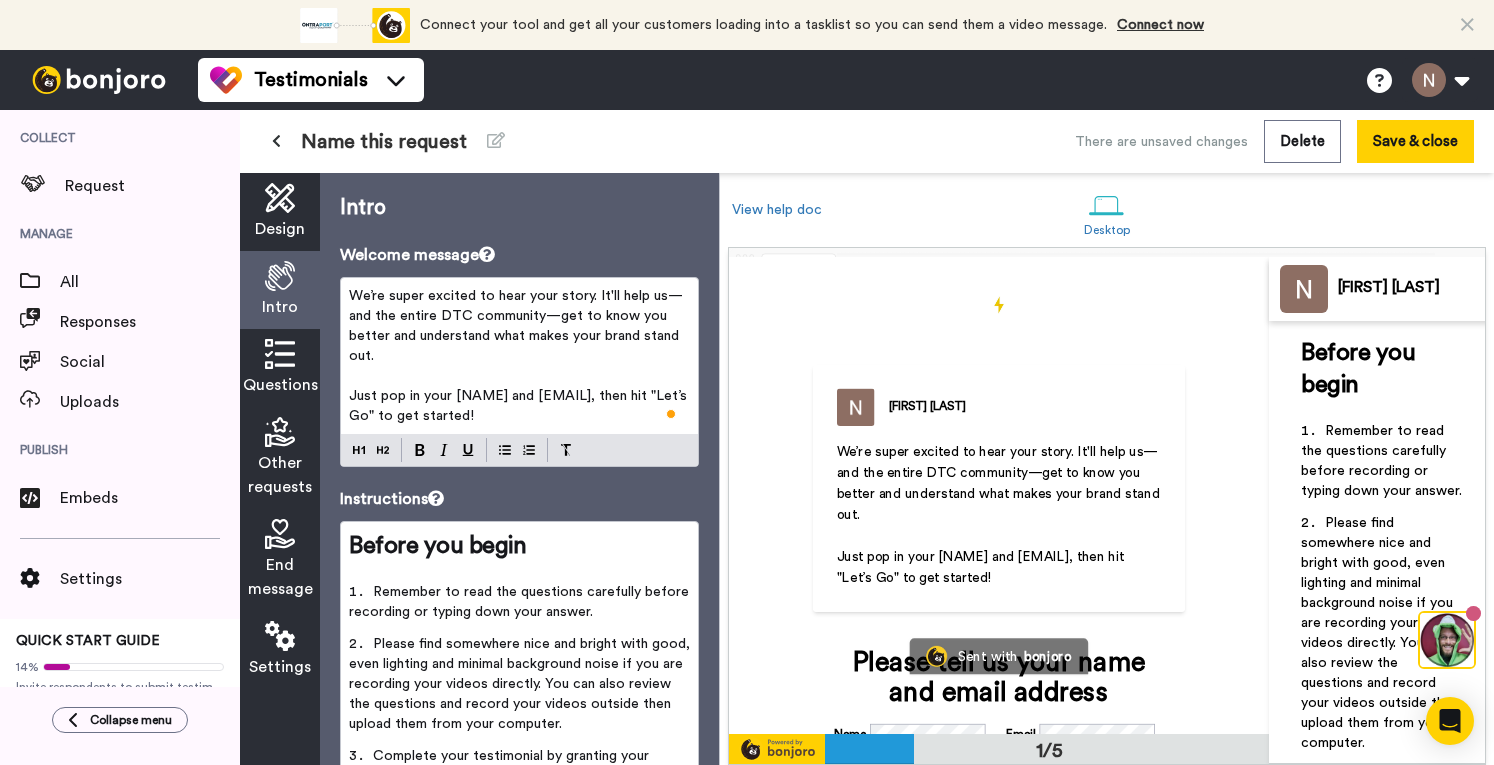 click on "We’re super excited to hear your story. It'll help us—and the entire DTC community—get to know you better and understand what makes your brand stand out." at bounding box center (516, 326) 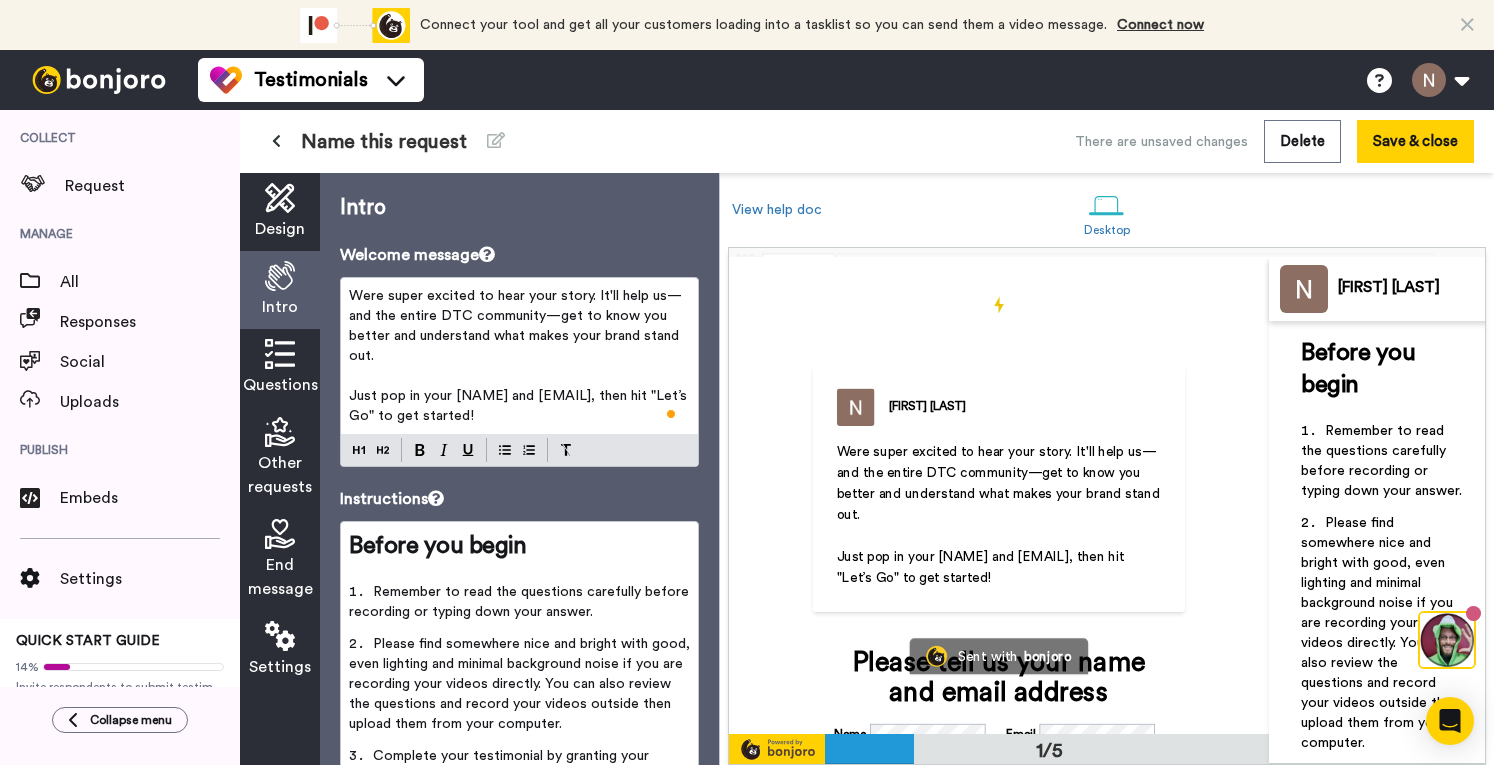 type 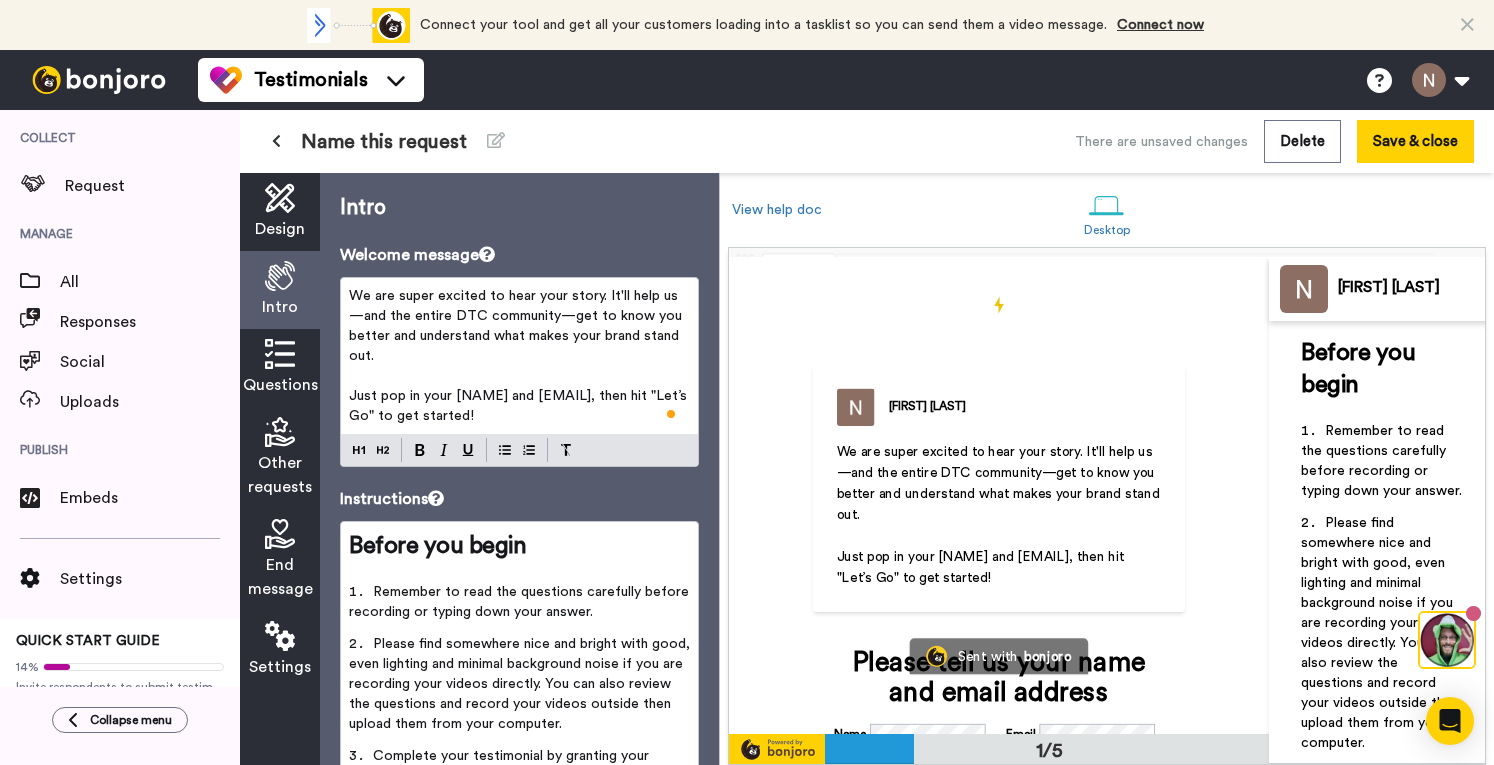 click on "We are super excited to hear your story. It'll help us—and the entire DTC community—get to know you better and understand what makes your brand stand out." at bounding box center [517, 326] 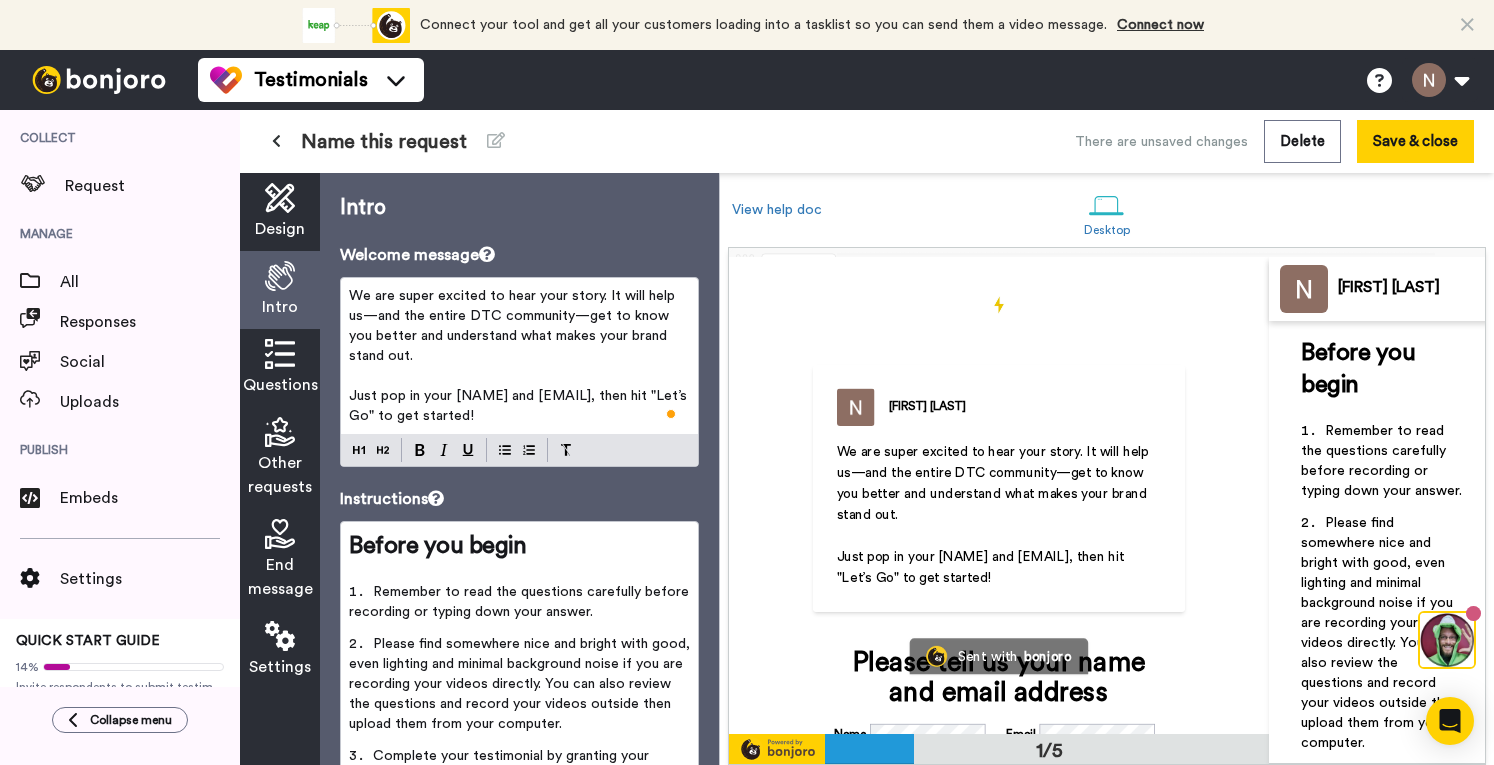 click on "We are super excited to hear your story. It will help us—and the entire DTC community—get to know you better and understand what makes your brand stand out." at bounding box center (514, 326) 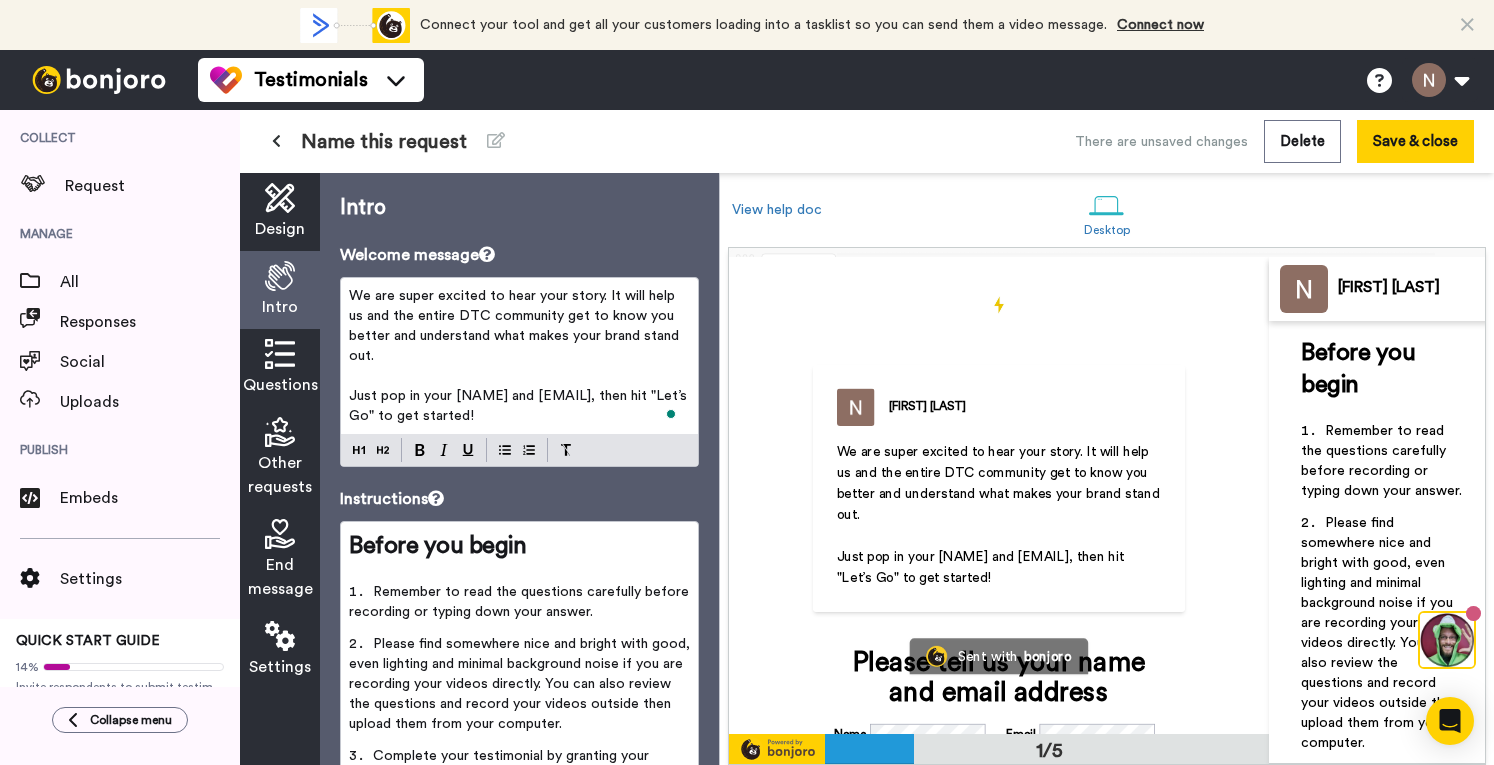 scroll, scrollTop: 36, scrollLeft: 0, axis: vertical 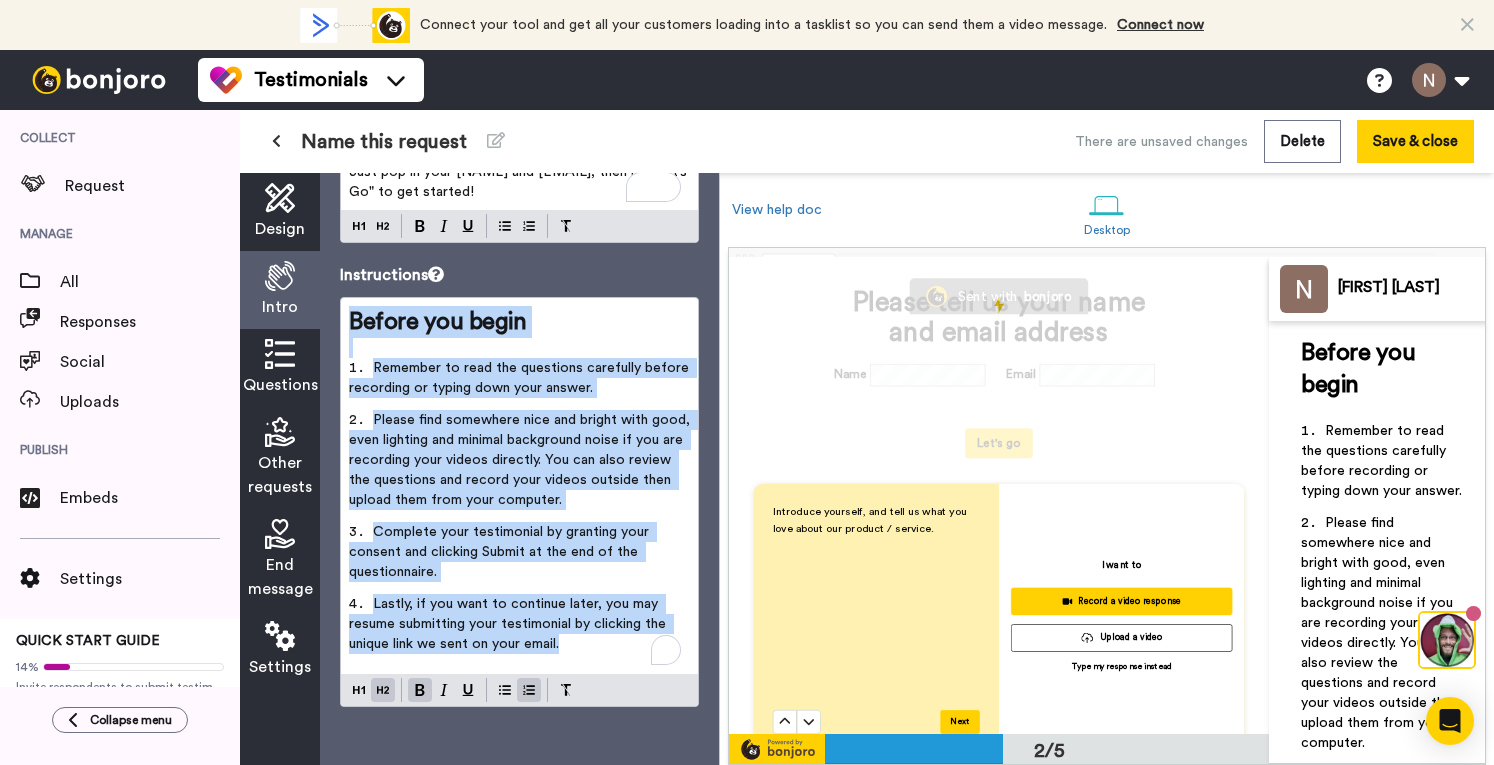 drag, startPoint x: 351, startPoint y: 313, endPoint x: 711, endPoint y: 671, distance: 507.70465 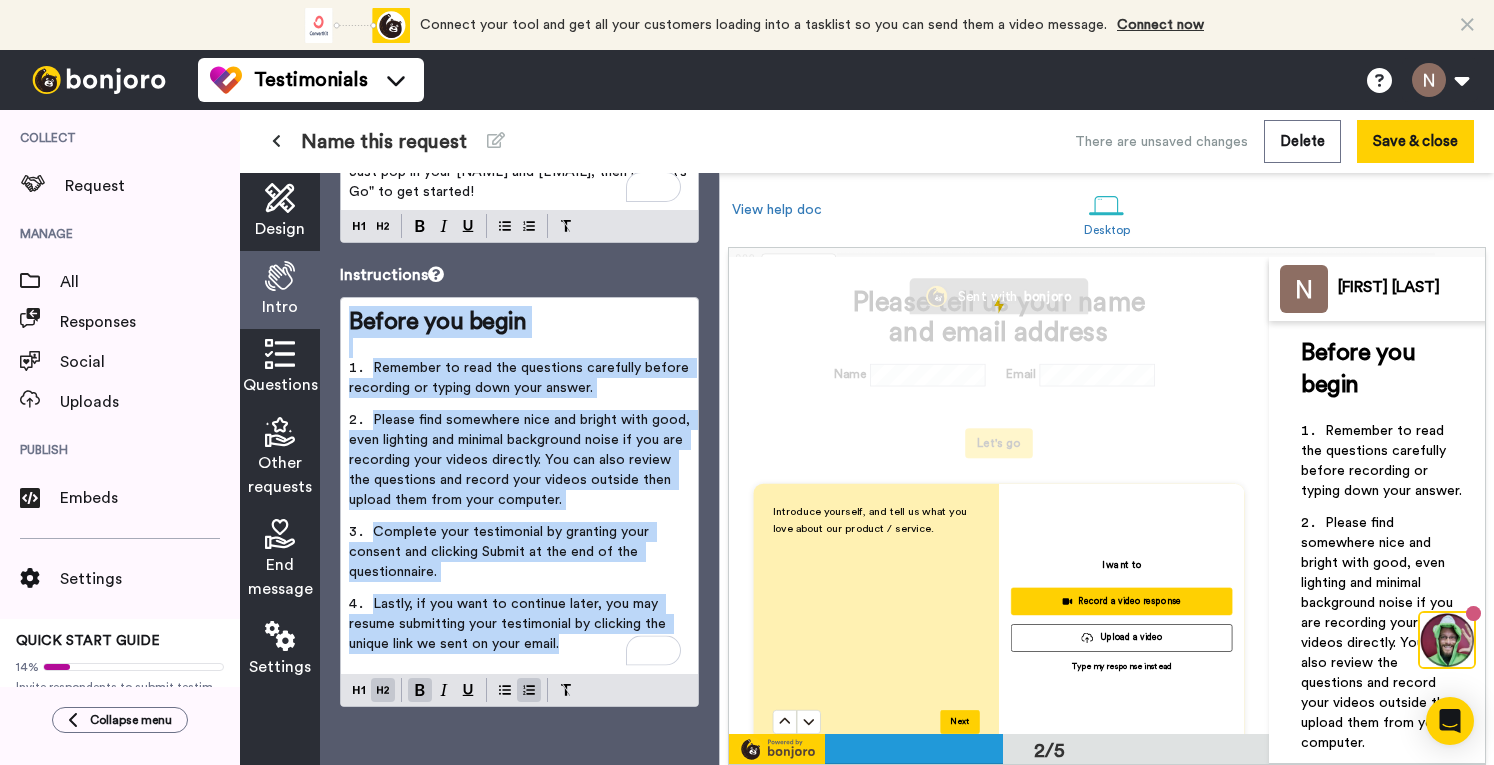 copy on "Before you begin ﻿ Remember to read the questions carefully before recording or typing down your answer. Please find somewhere nice and bright with good, even lighting and minimal background noise if you are recording your videos directly. You can also review the questions and record your videos outside then upload them from your computer. Complete your testimonial by granting your consent and clicking Submit at the end of the questionnaire. Lastly, if you want to continue later, you may resume submitting your testimonial by clicking the unique link we sent on your email." 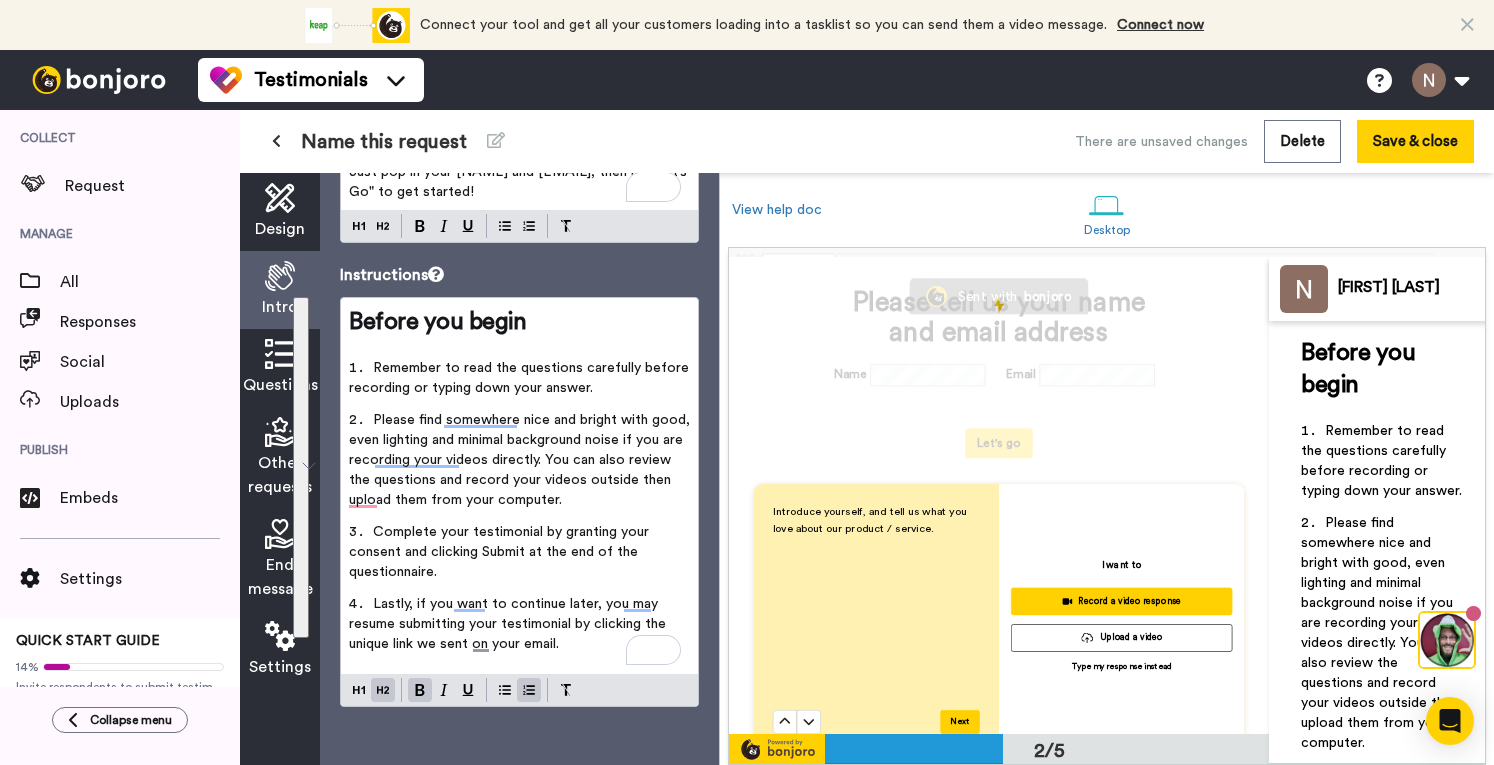 scroll, scrollTop: 364, scrollLeft: 0, axis: vertical 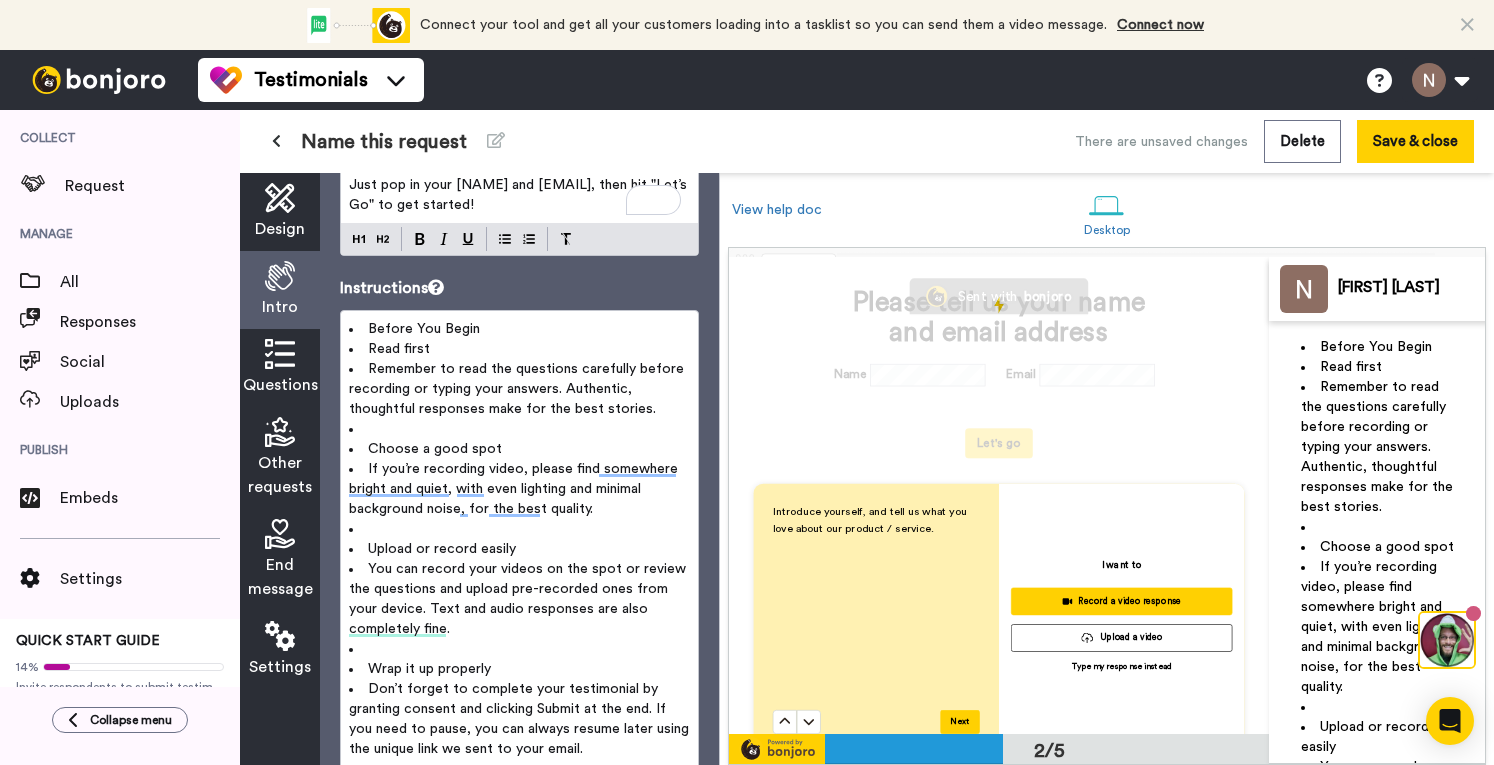 click on "Before You Begin" at bounding box center (519, 329) 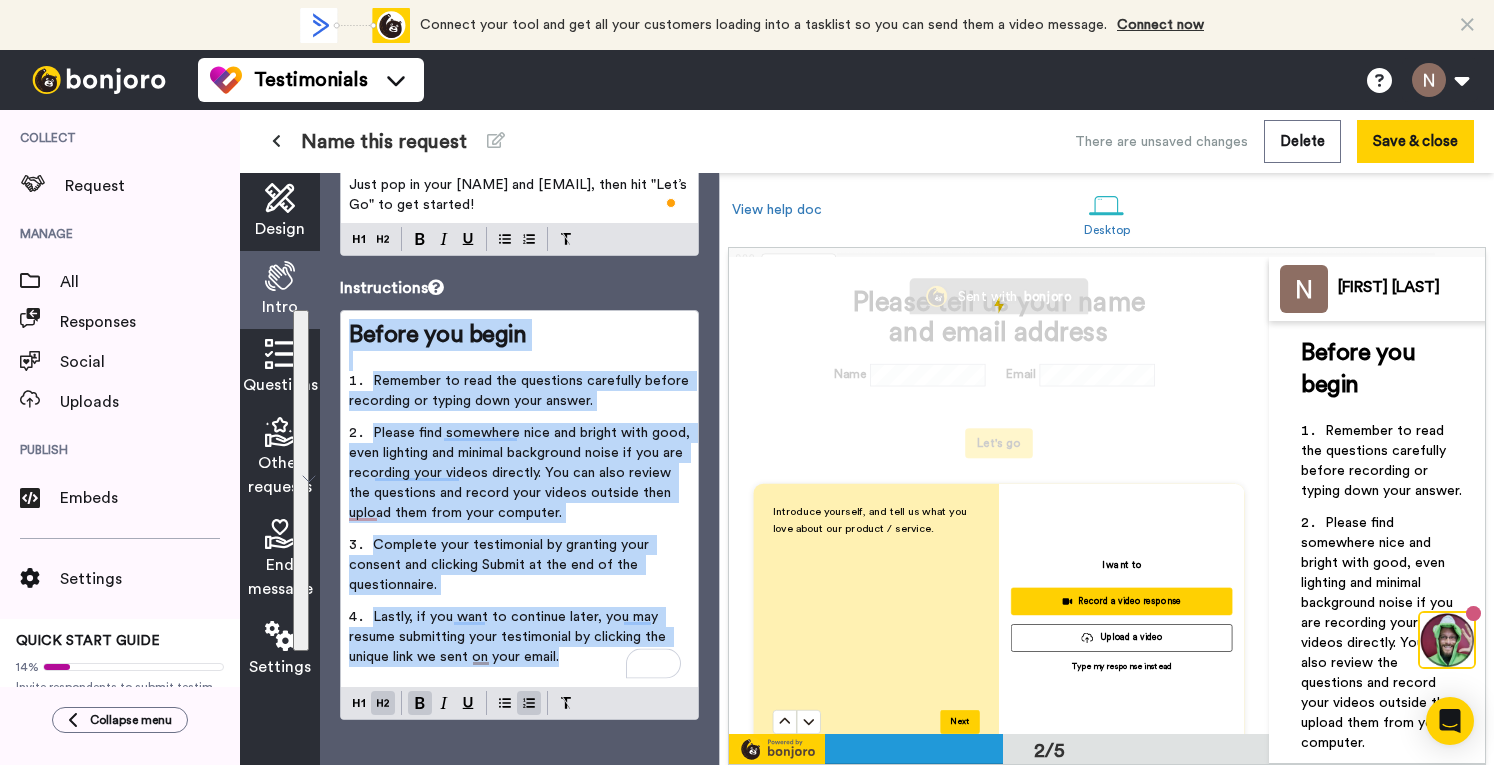 click on "﻿" at bounding box center [519, 361] 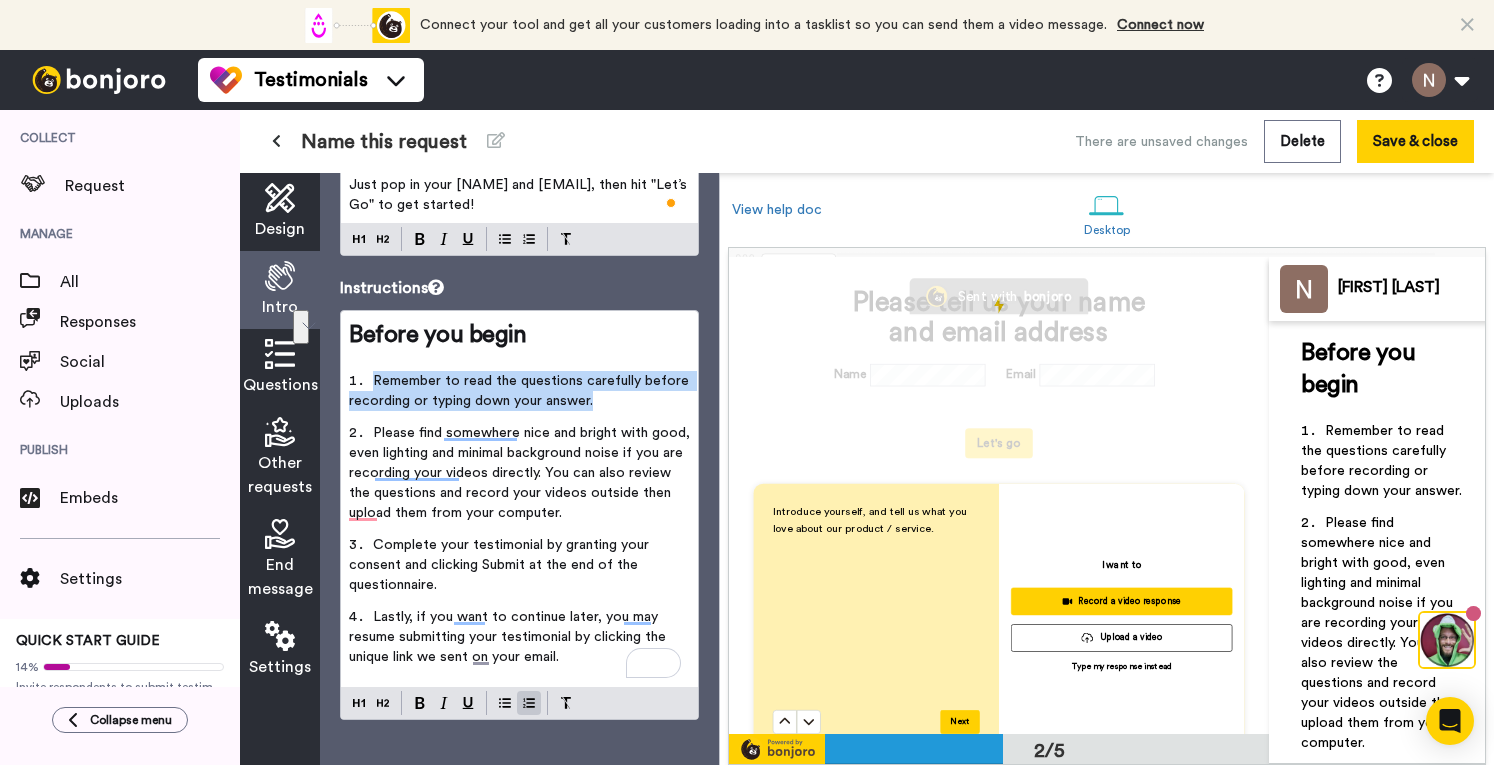 drag, startPoint x: 374, startPoint y: 379, endPoint x: 621, endPoint y: 391, distance: 247.29132 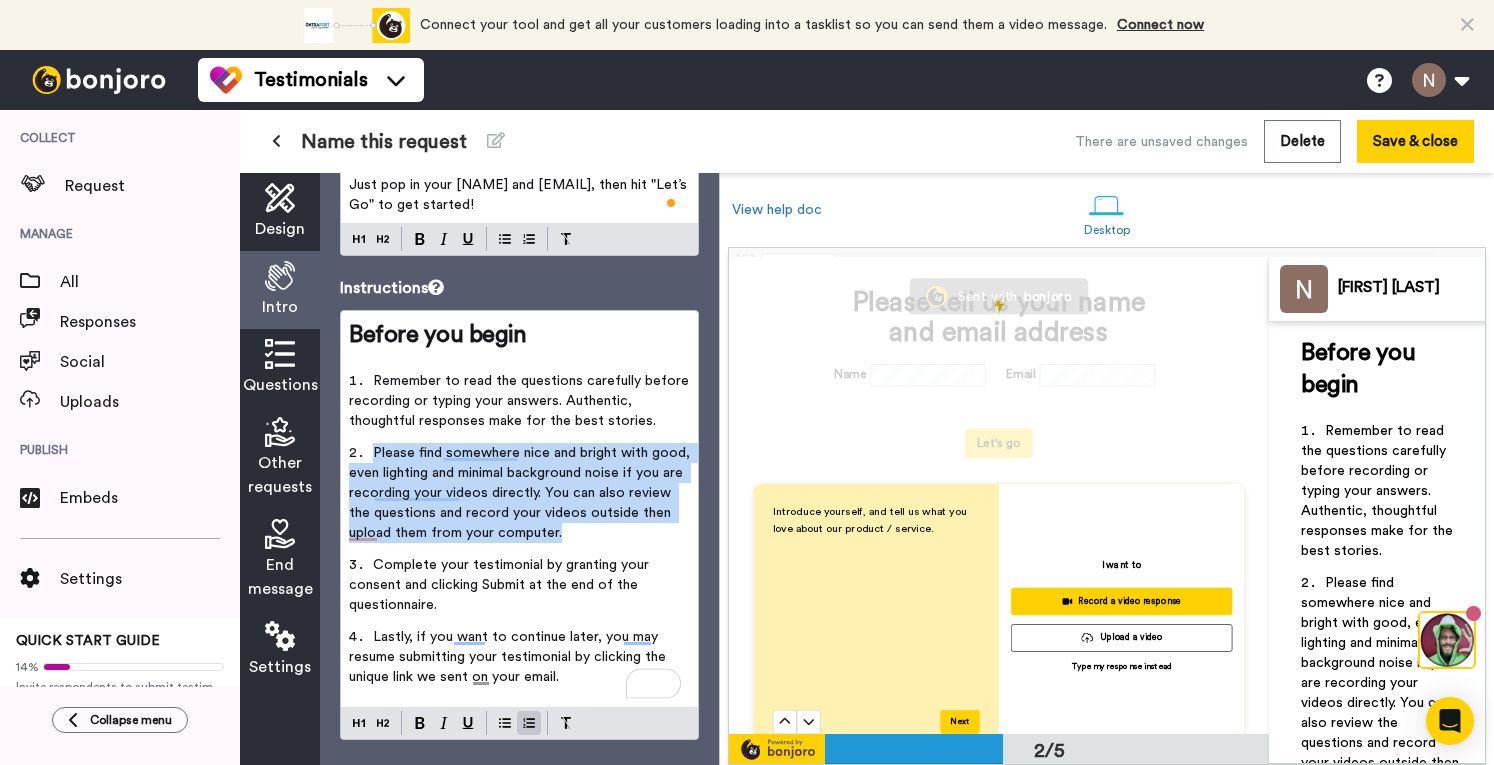 drag, startPoint x: 374, startPoint y: 447, endPoint x: 606, endPoint y: 536, distance: 248.48541 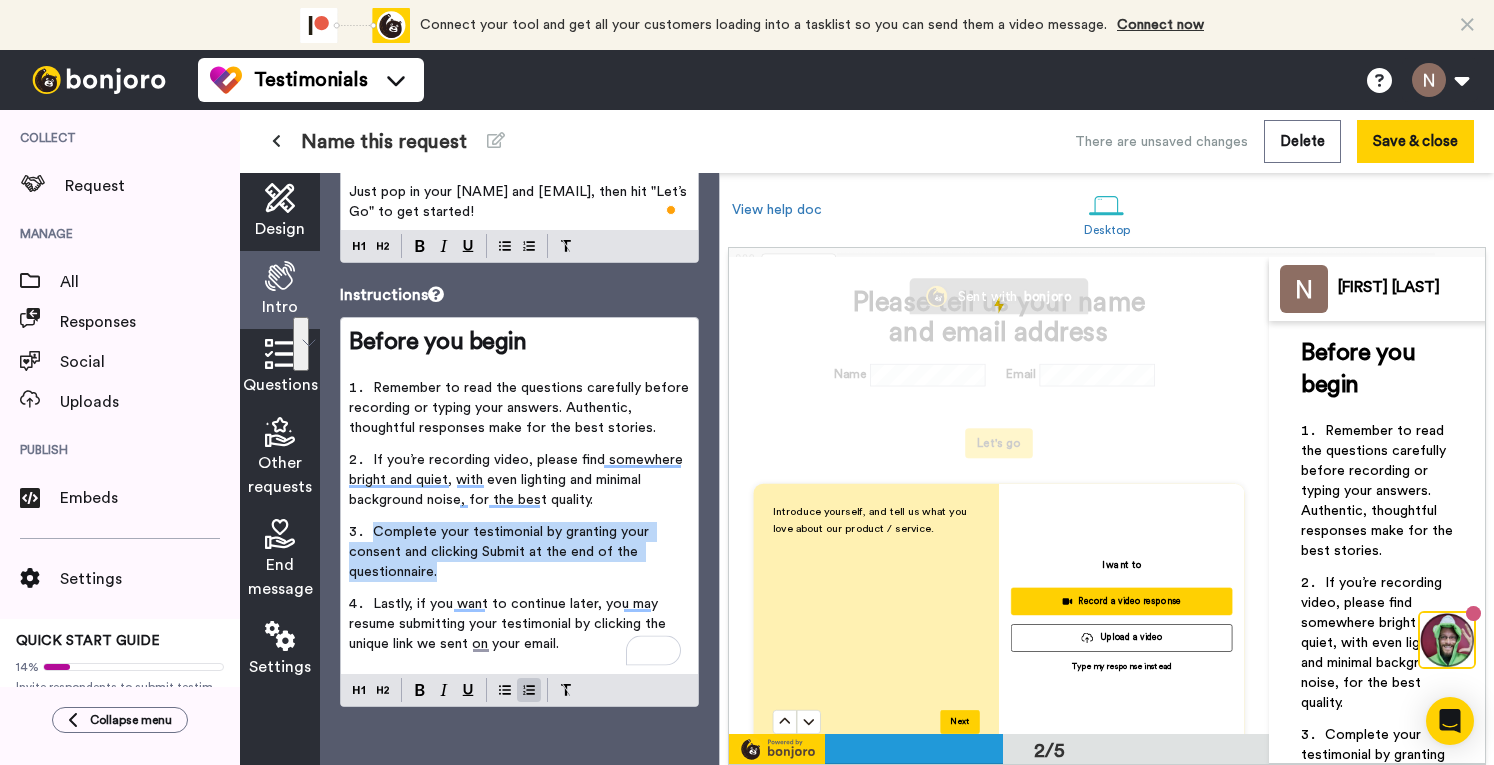 drag, startPoint x: 374, startPoint y: 527, endPoint x: 480, endPoint y: 580, distance: 118.511604 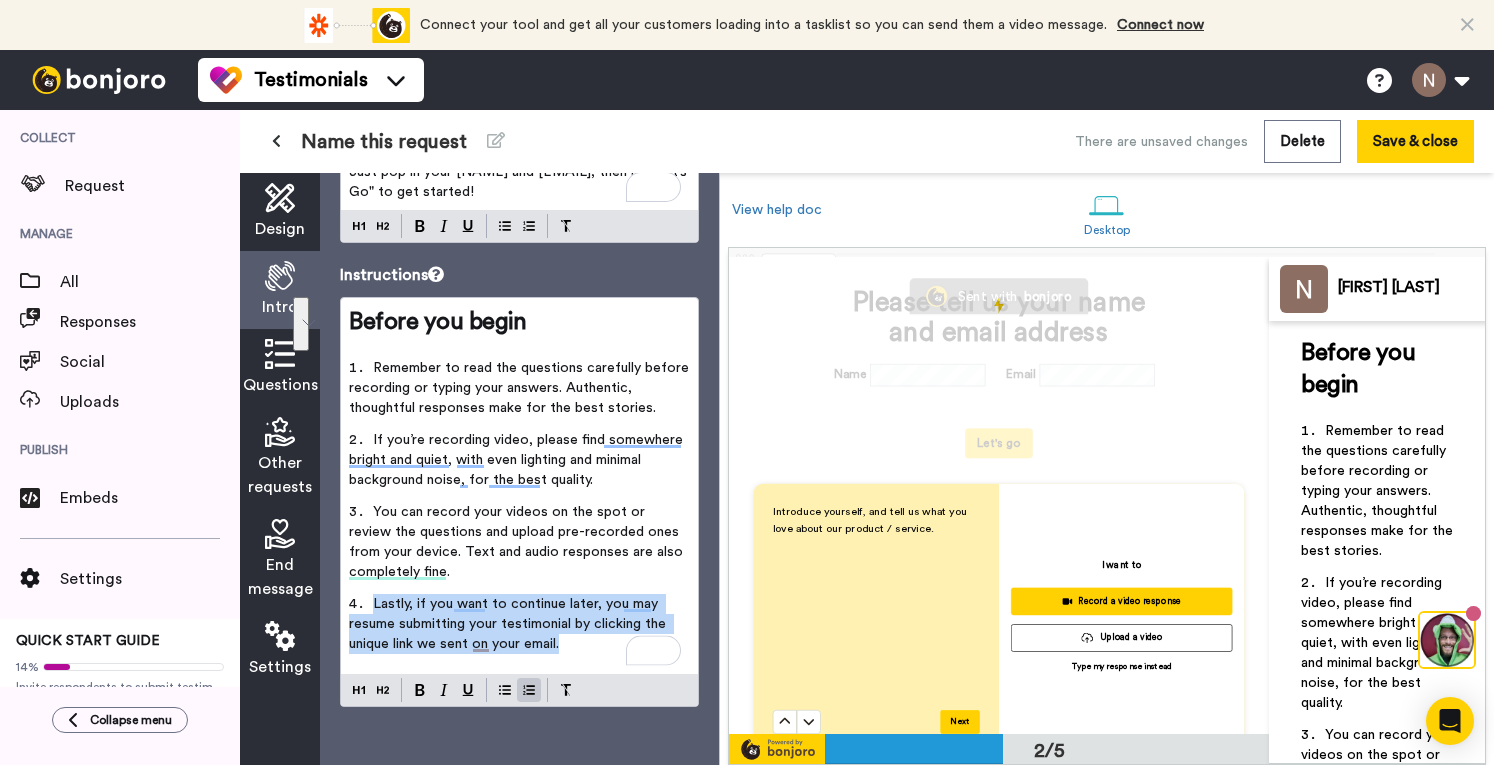 drag, startPoint x: 370, startPoint y: 605, endPoint x: 585, endPoint y: 649, distance: 219.45615 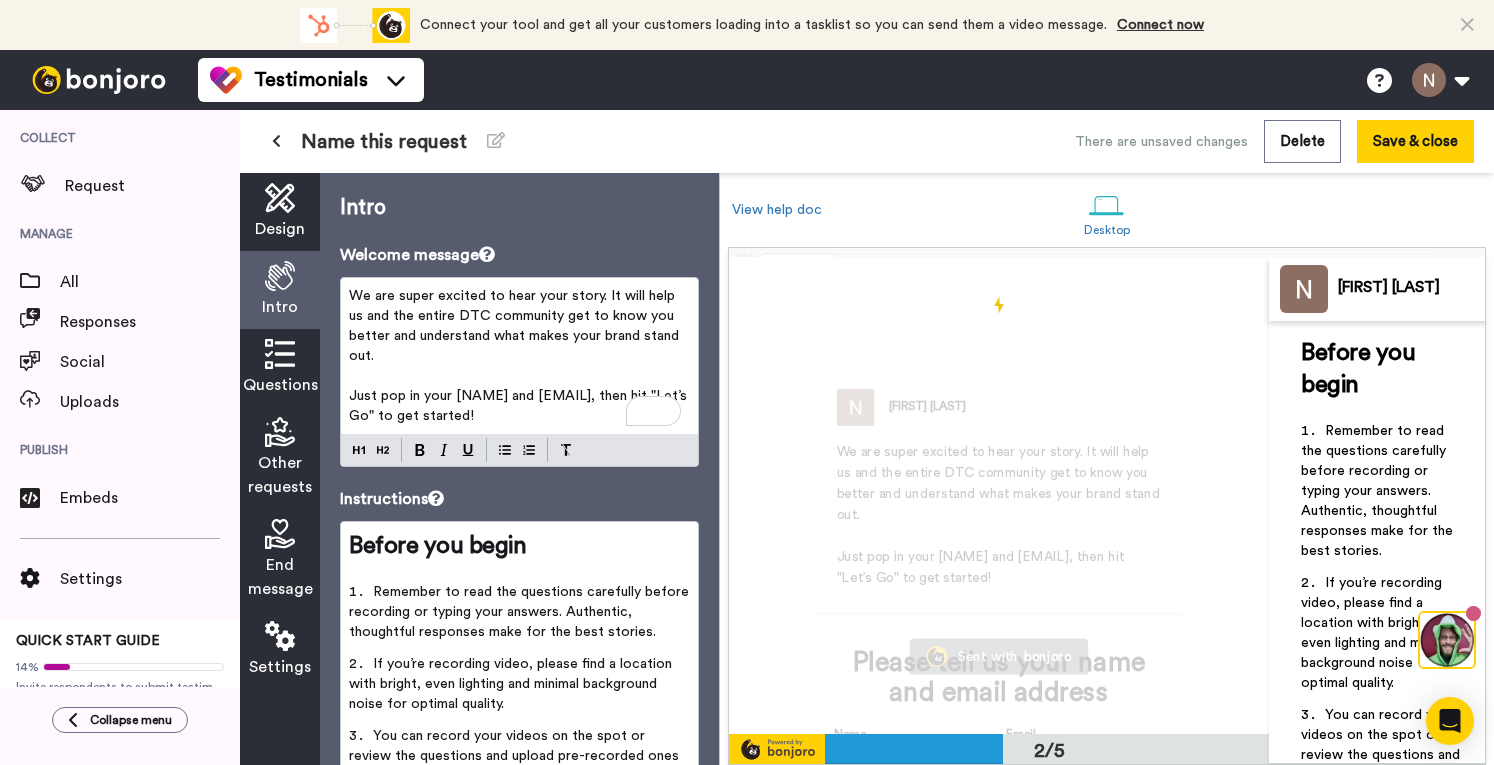 scroll, scrollTop: 0, scrollLeft: 0, axis: both 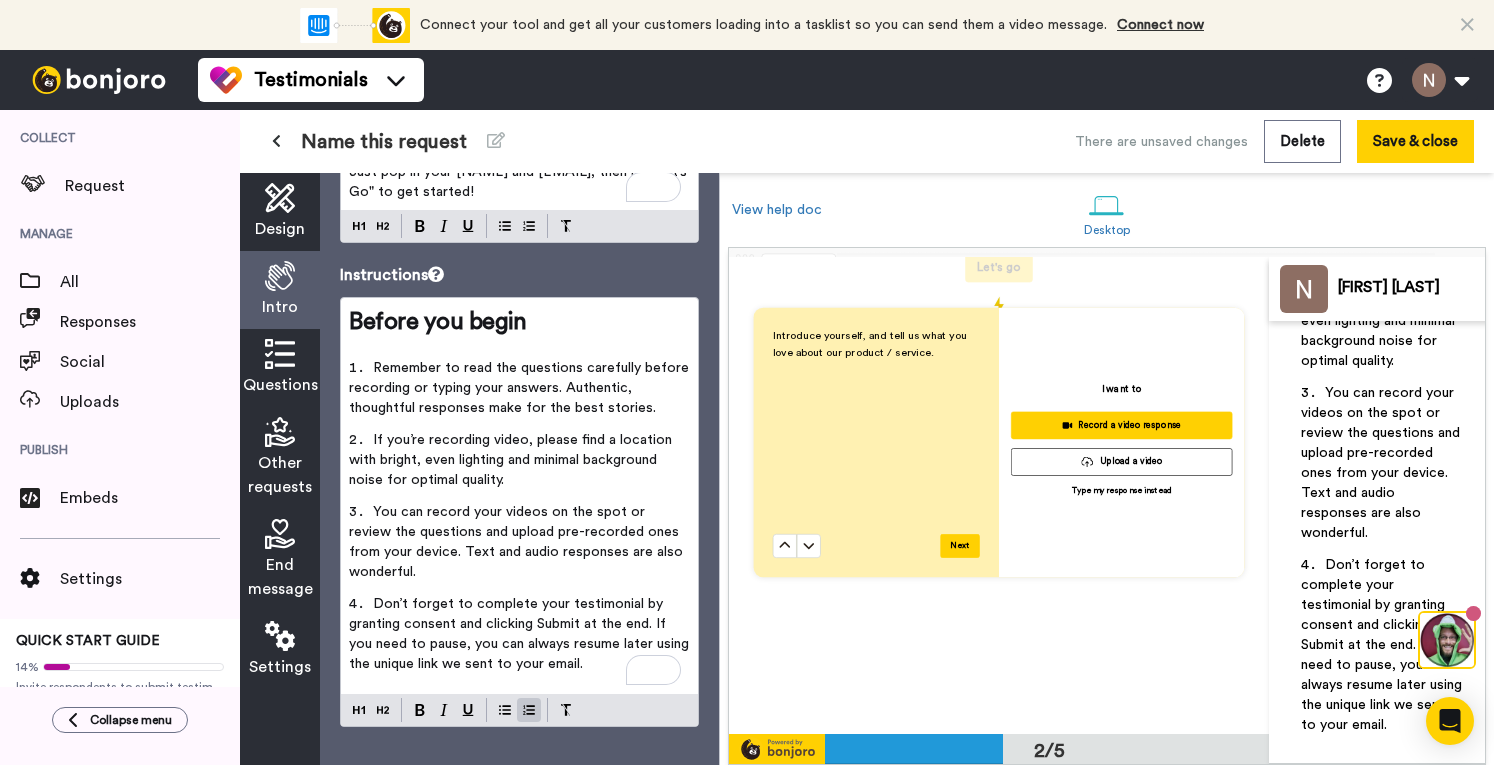 click on "You can record your videos on the spot or review the questions and upload pre-recorded ones from your device. Text and audio responses are also wonderful." at bounding box center (1382, 463) 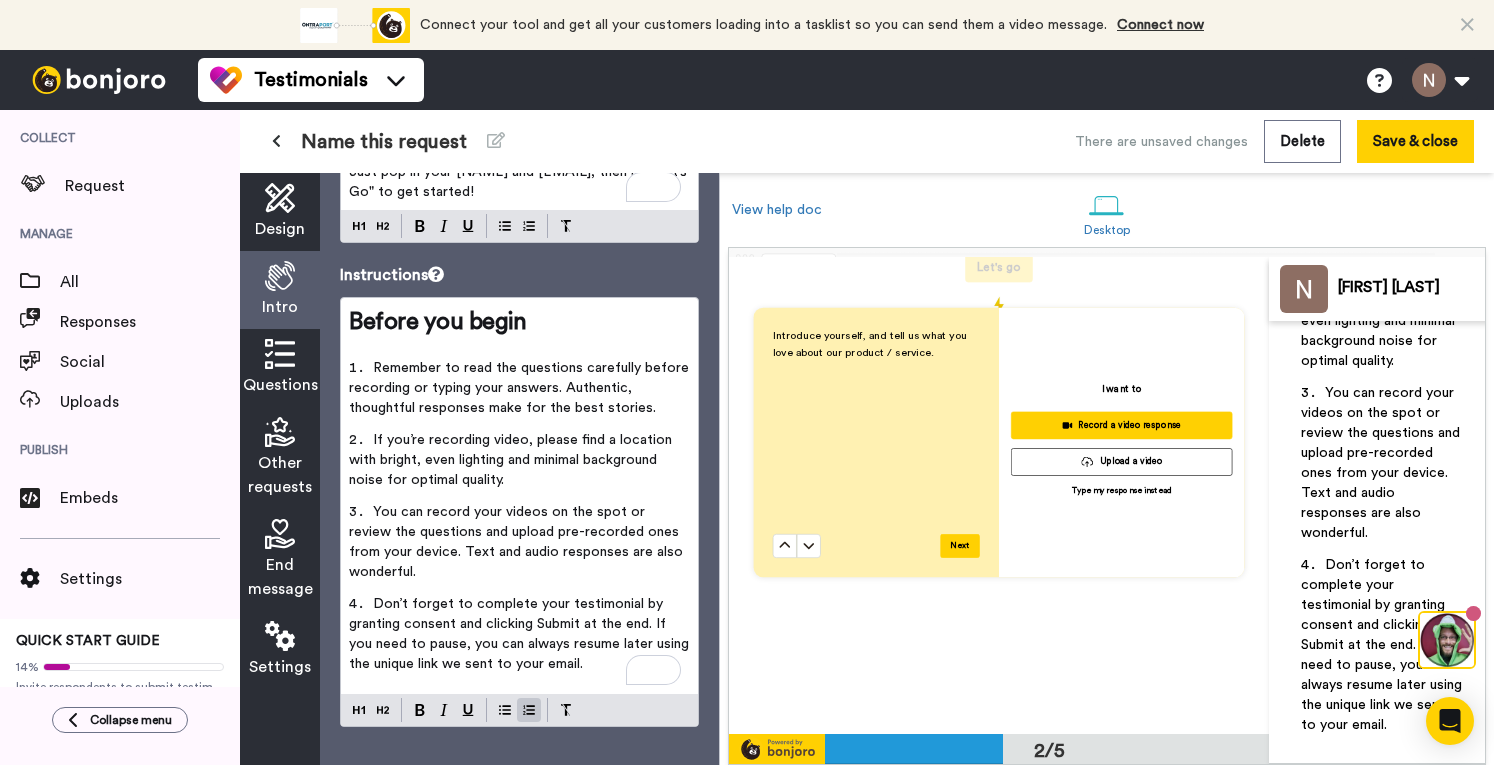 click on "You can record your videos on the spot or review the questions and upload pre-recorded ones from your device. Text and audio responses are also wonderful." at bounding box center (1382, 463) 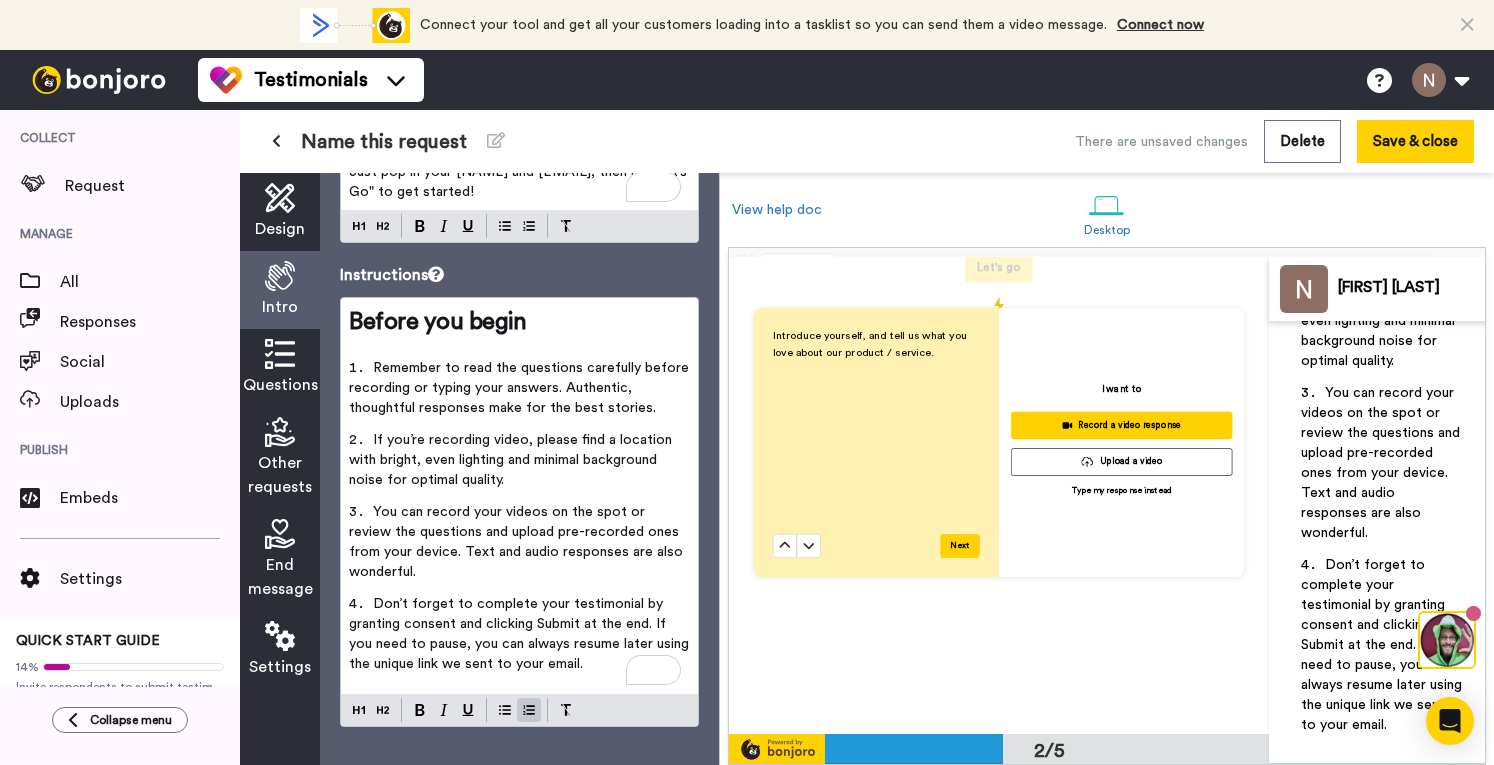 click on "You can record your videos on the spot or review the questions and upload pre-recorded ones from your device. Text and audio responses are also wonderful." at bounding box center [518, 542] 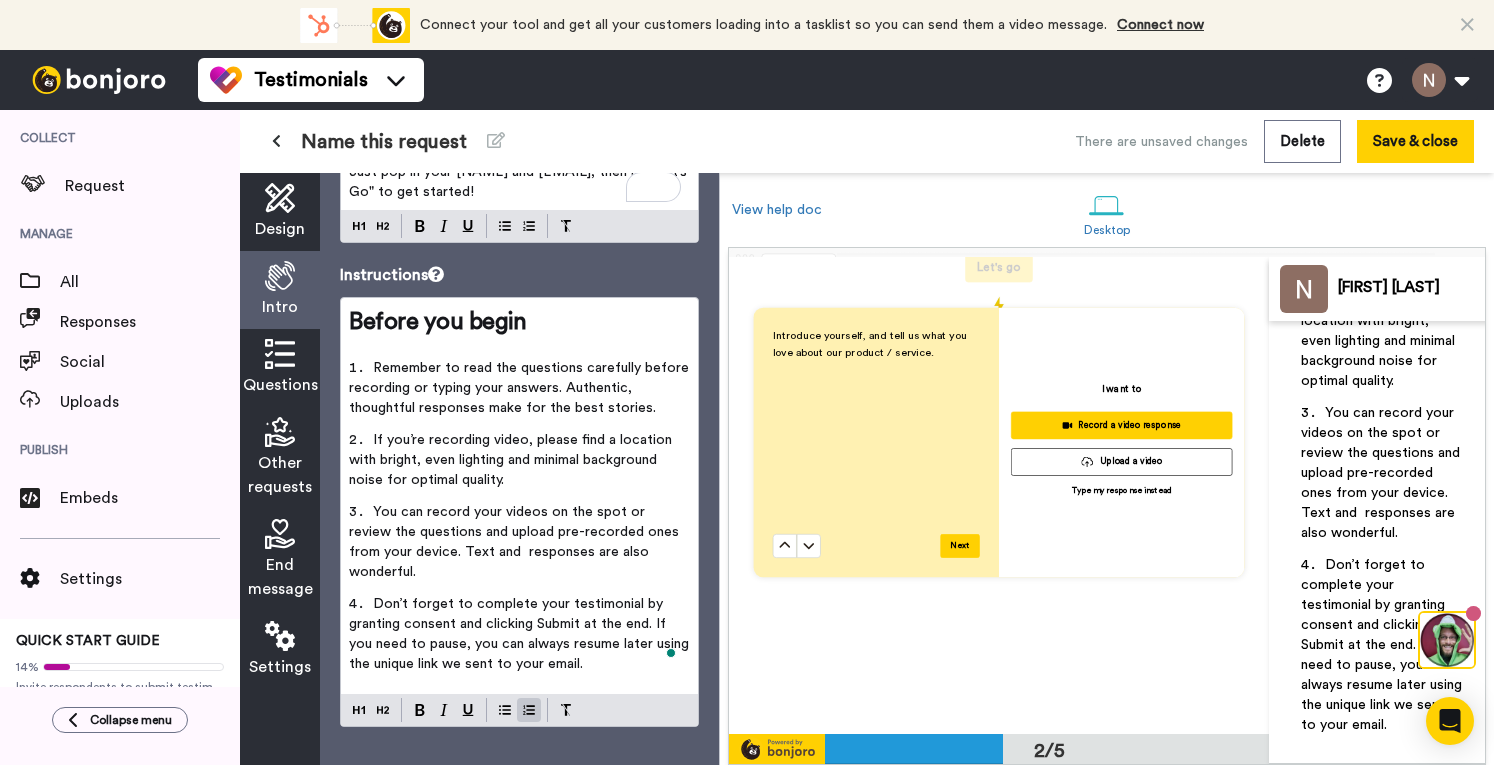 type 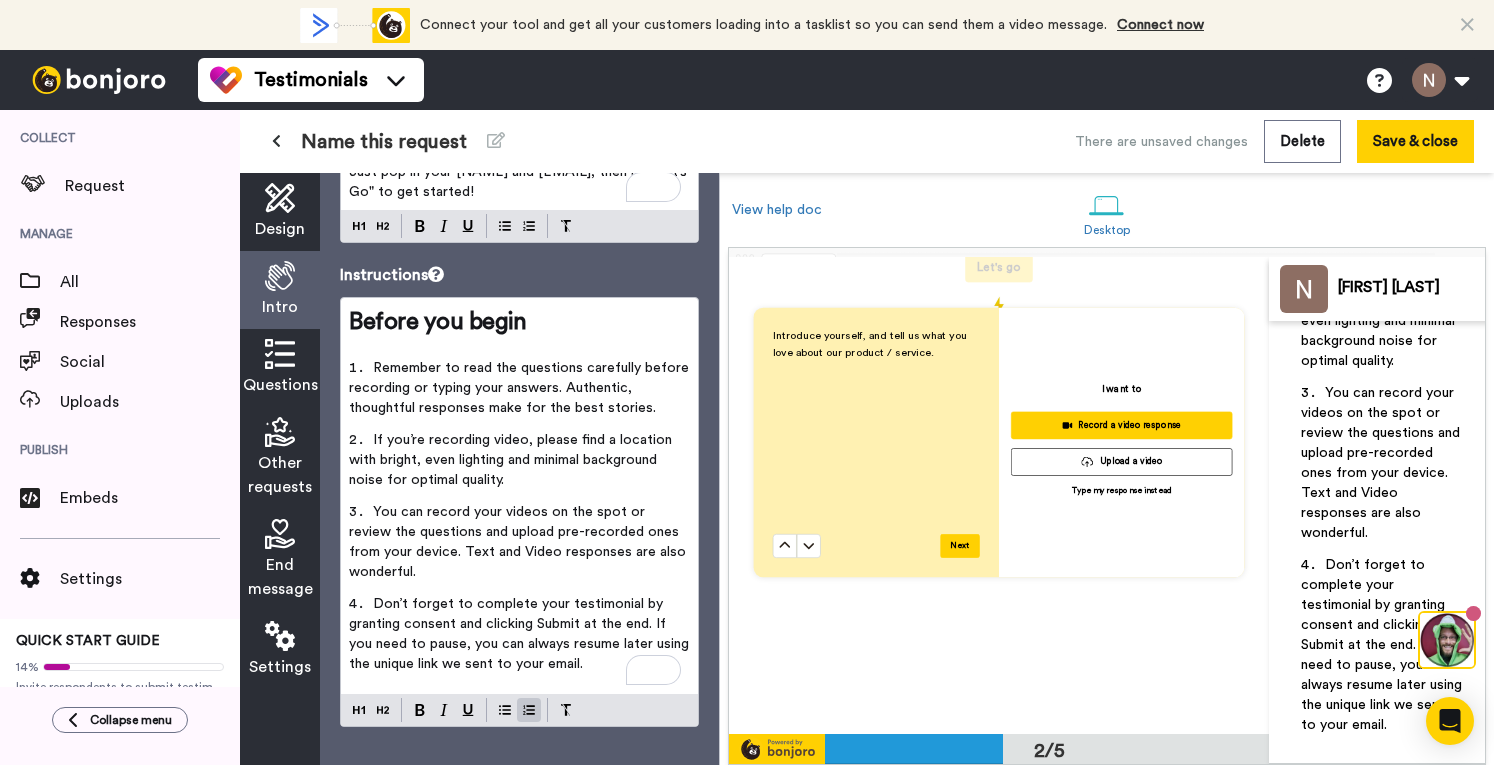 click on "You can record your videos on the spot or review the questions and upload pre-recorded ones from your device. Text and Video responses are also wonderful." at bounding box center (519, 542) 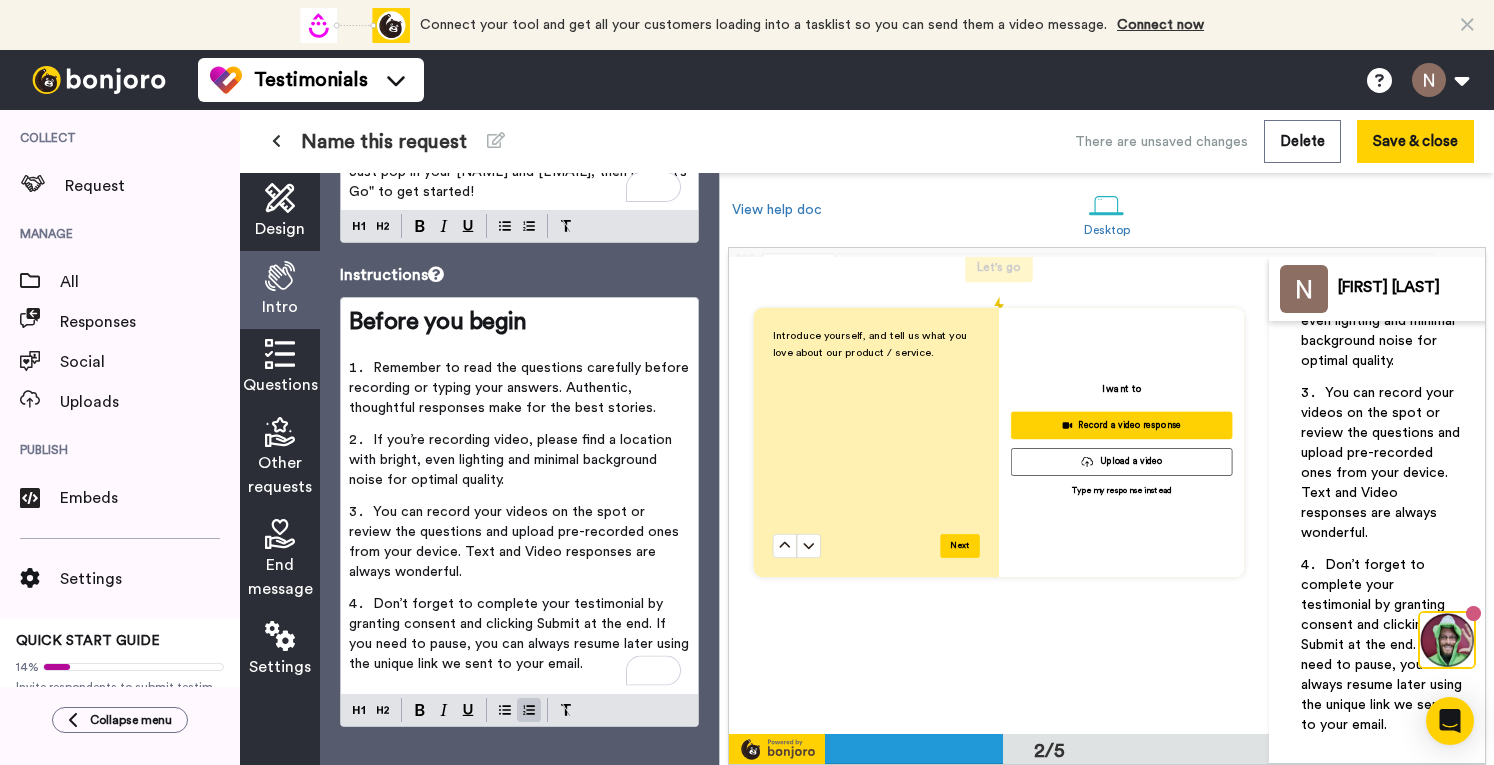 scroll, scrollTop: 244, scrollLeft: 0, axis: vertical 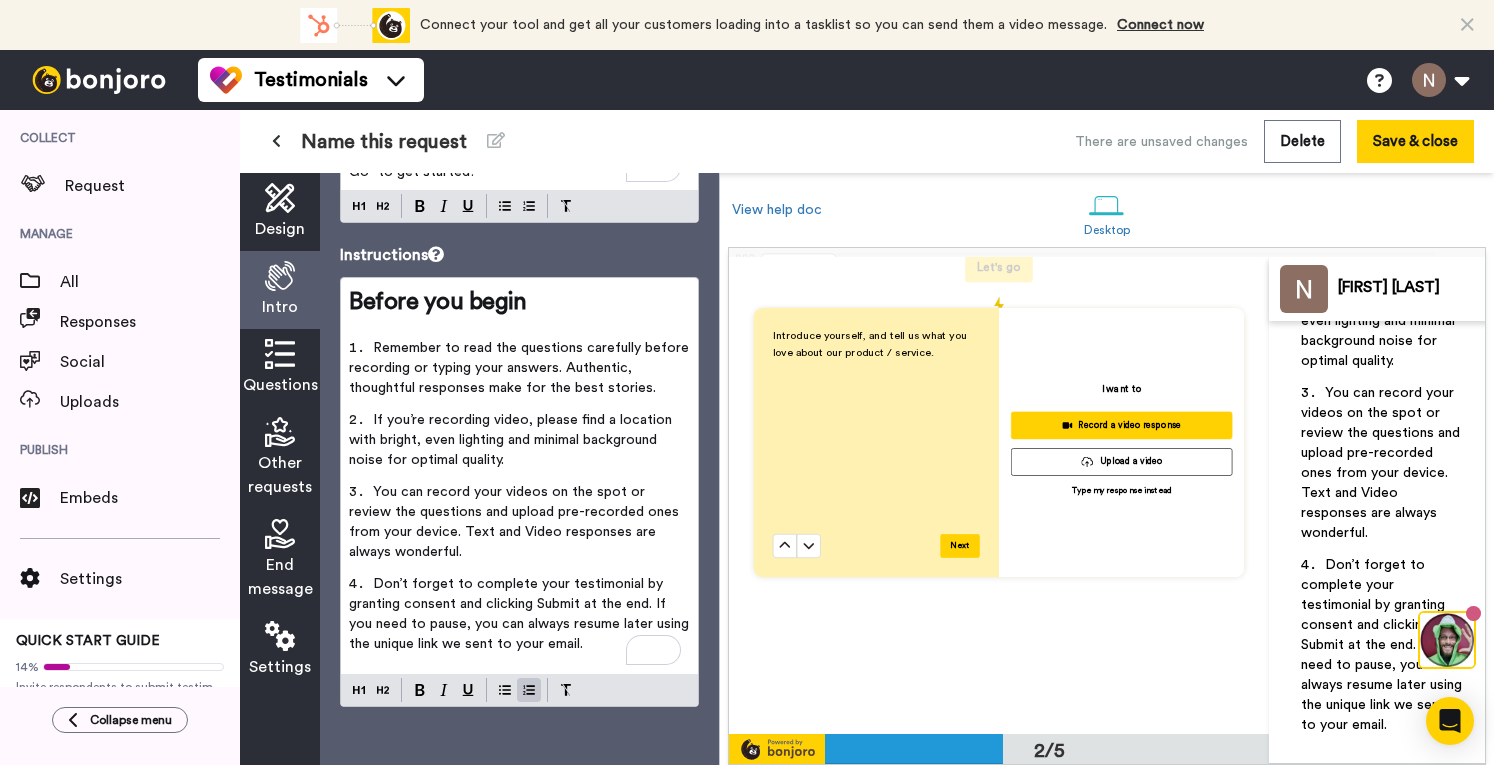click at bounding box center [280, 354] 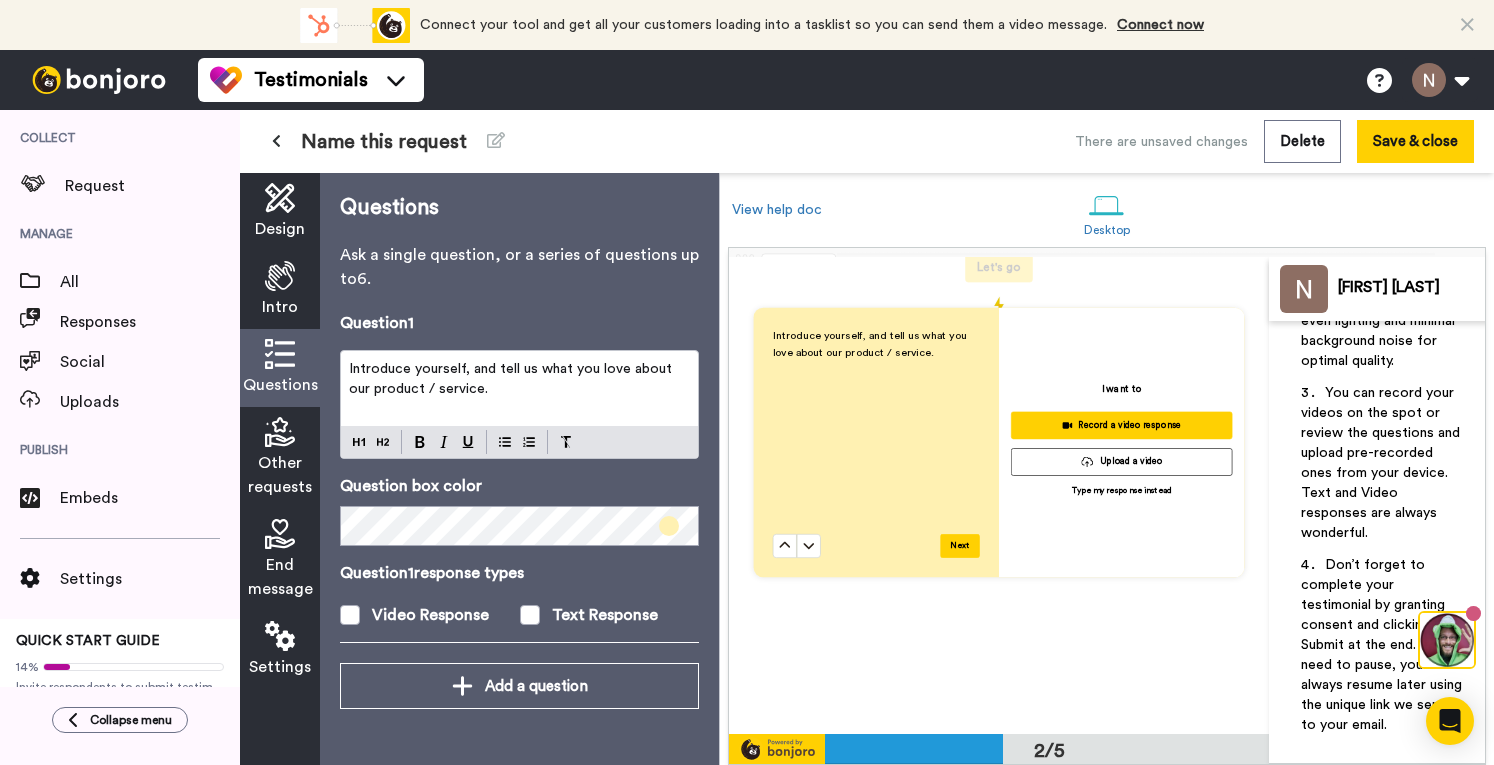 scroll, scrollTop: 0, scrollLeft: 0, axis: both 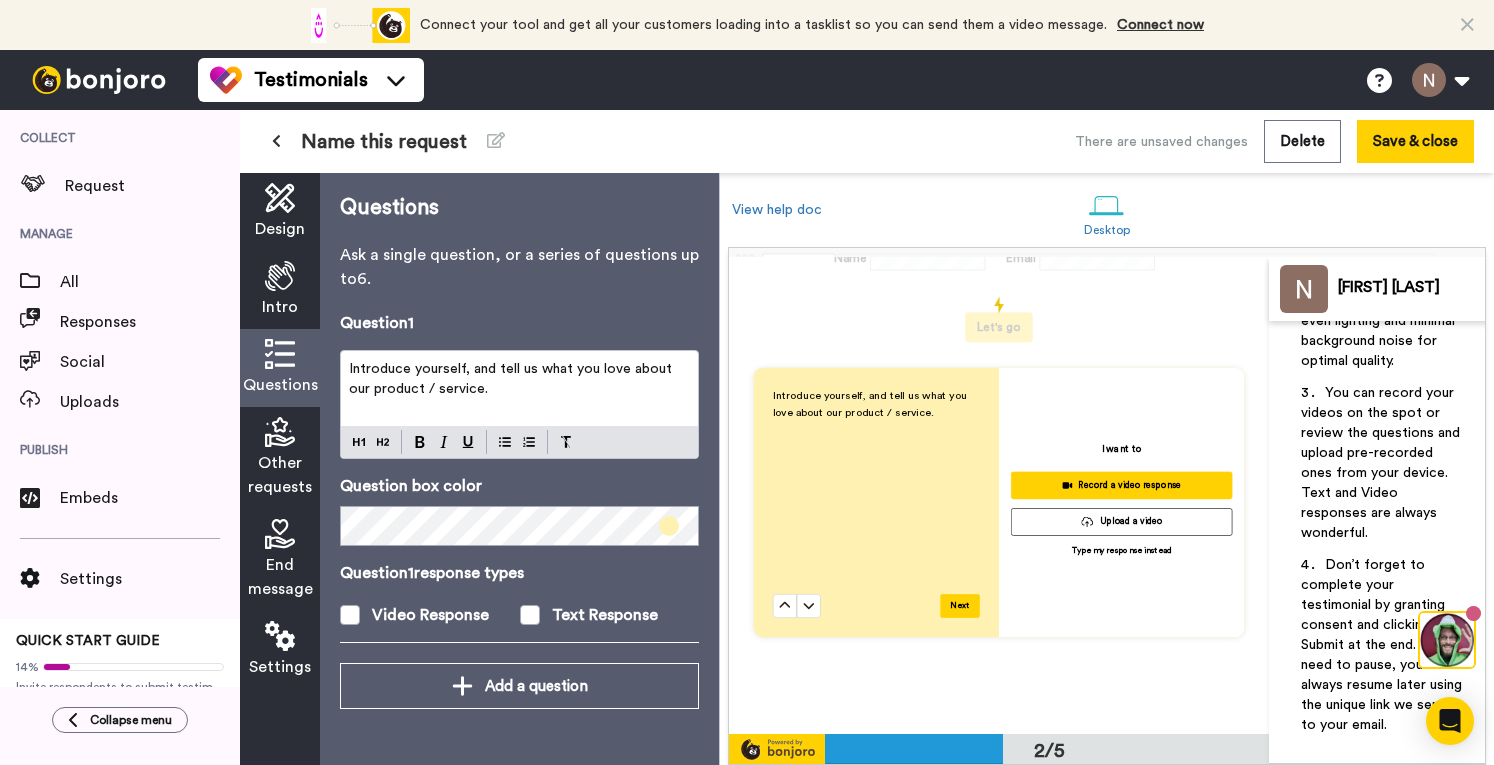 click on "Intro" at bounding box center (280, 307) 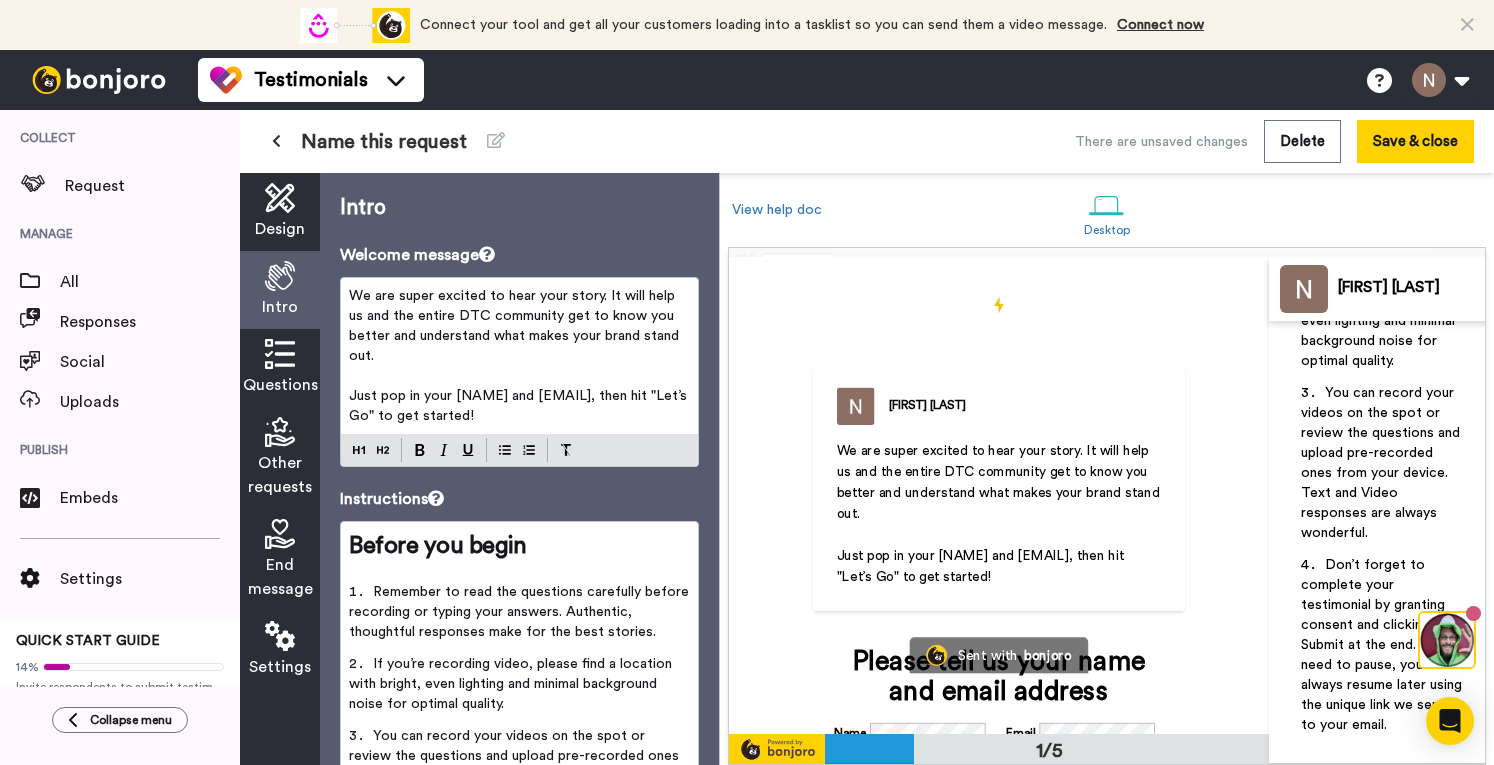 scroll, scrollTop: 0, scrollLeft: 0, axis: both 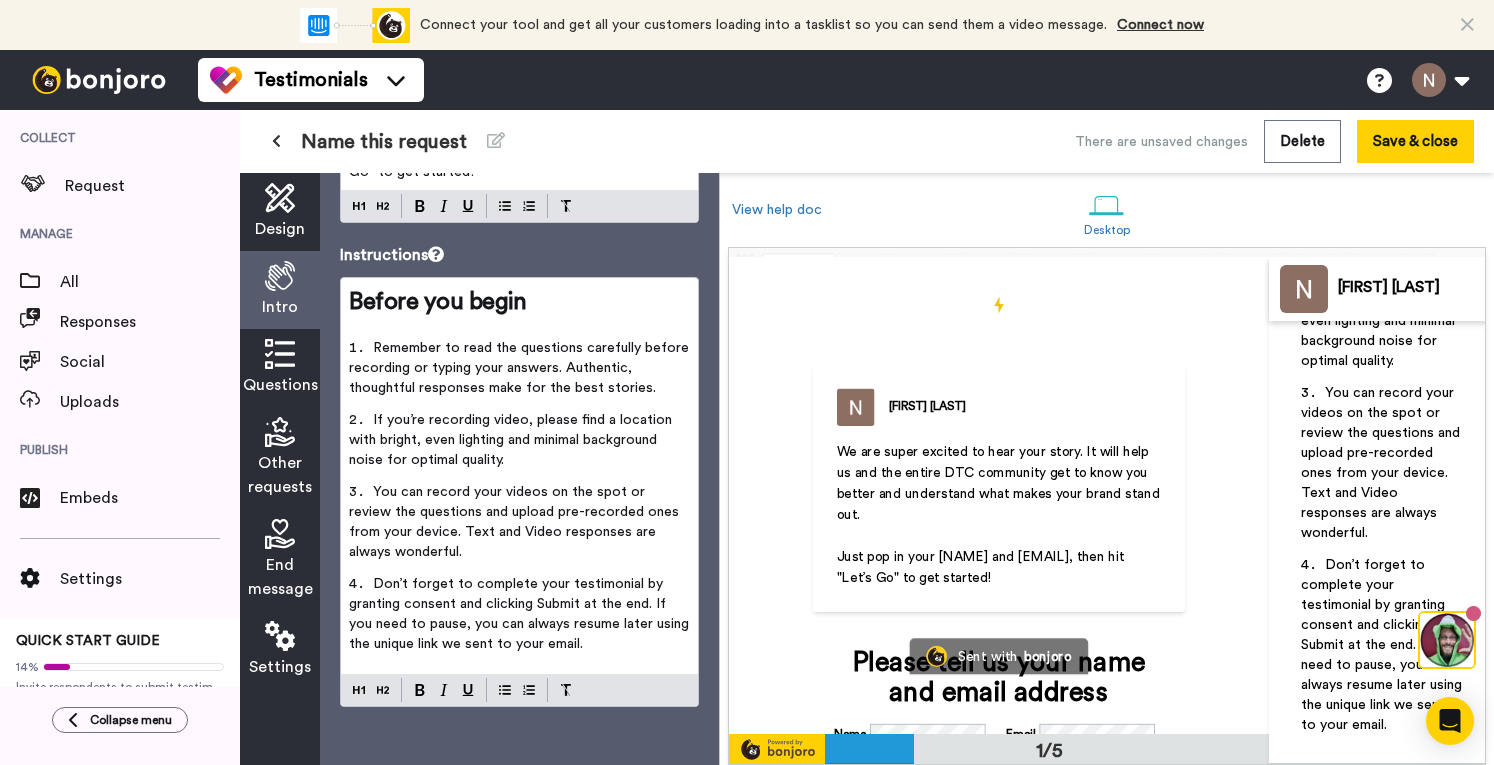 click at bounding box center (280, 354) 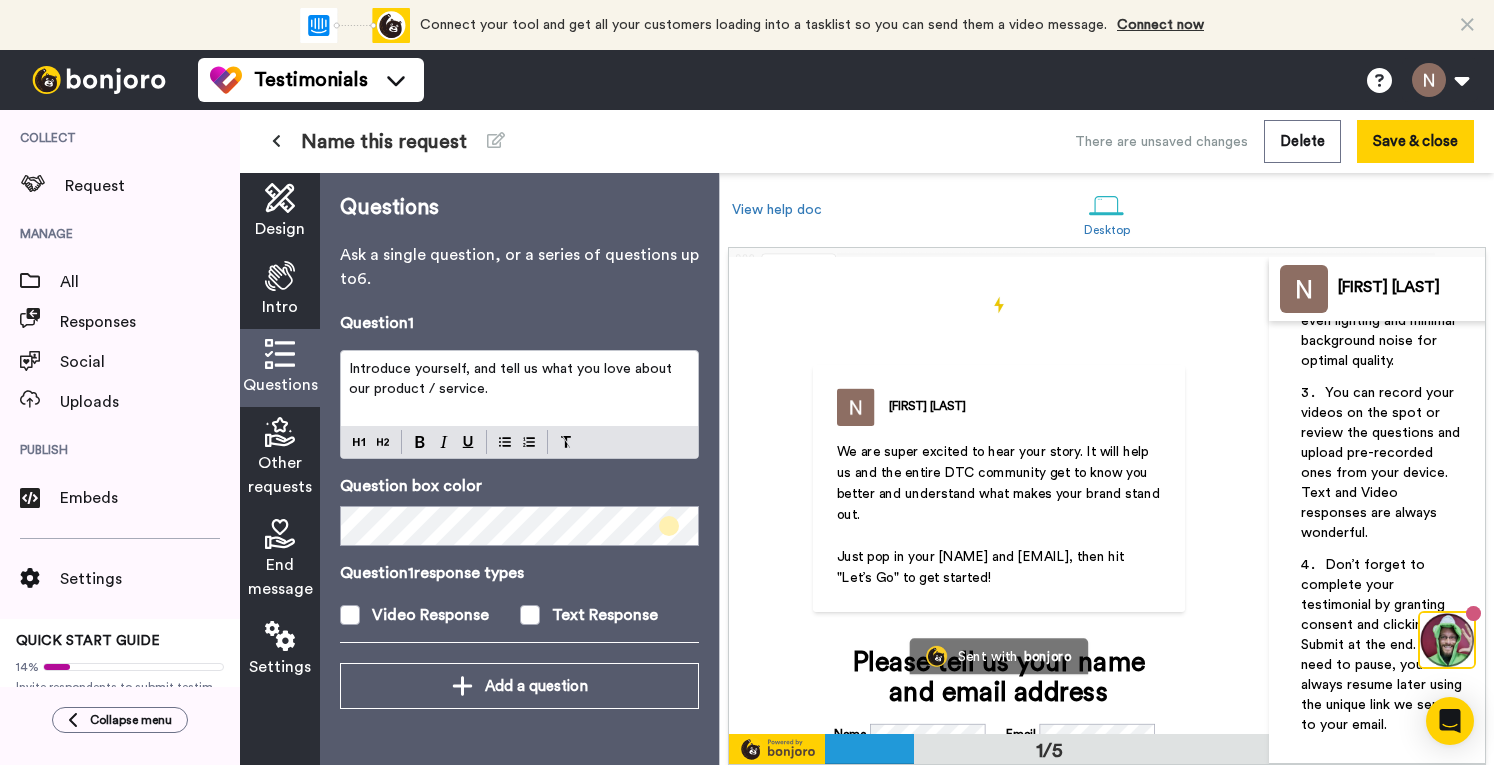 scroll, scrollTop: 437, scrollLeft: 0, axis: vertical 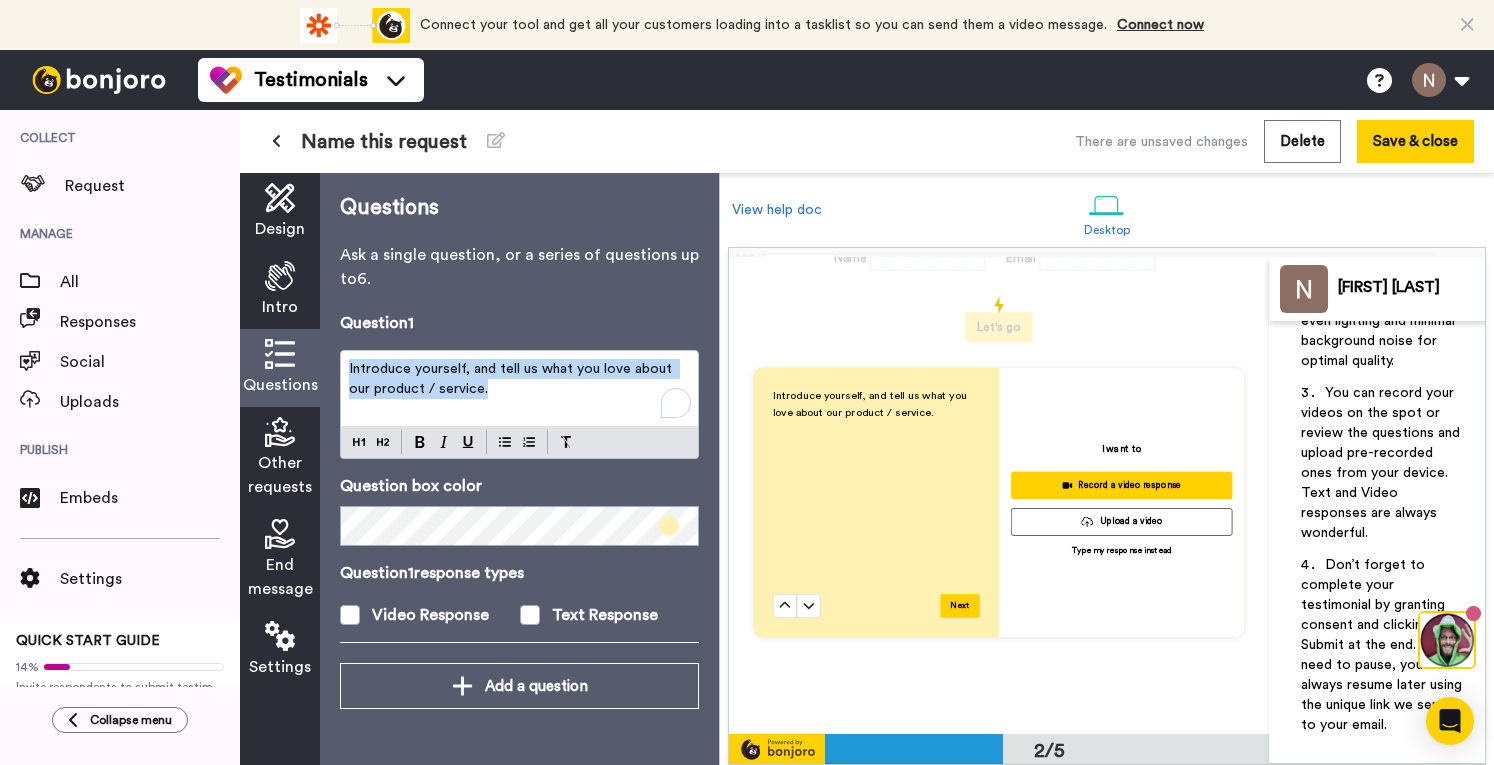 drag, startPoint x: 466, startPoint y: 388, endPoint x: 350, endPoint y: 367, distance: 117.88554 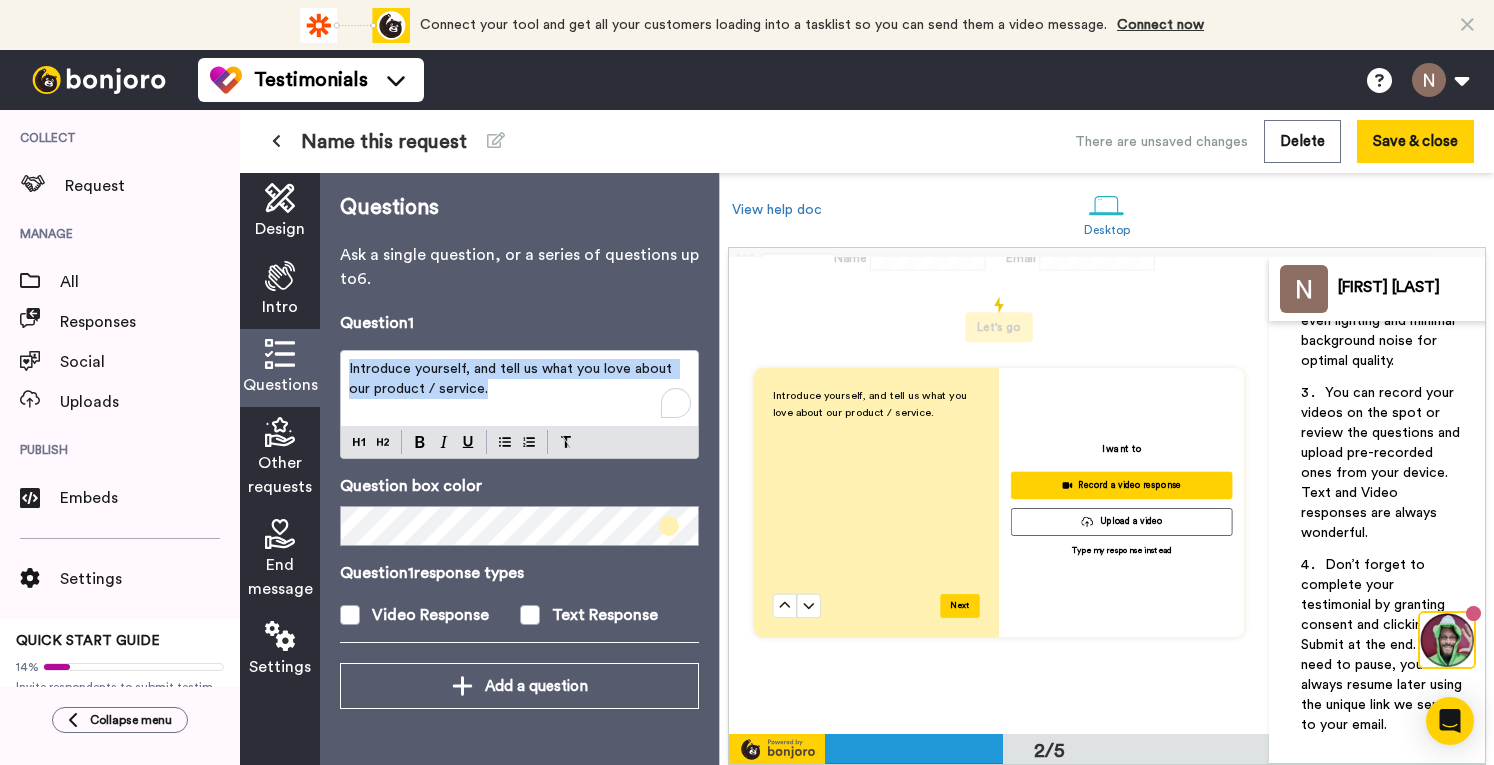 click on "Introduce yourself, and tell us what you love about our product / service." at bounding box center (519, 379) 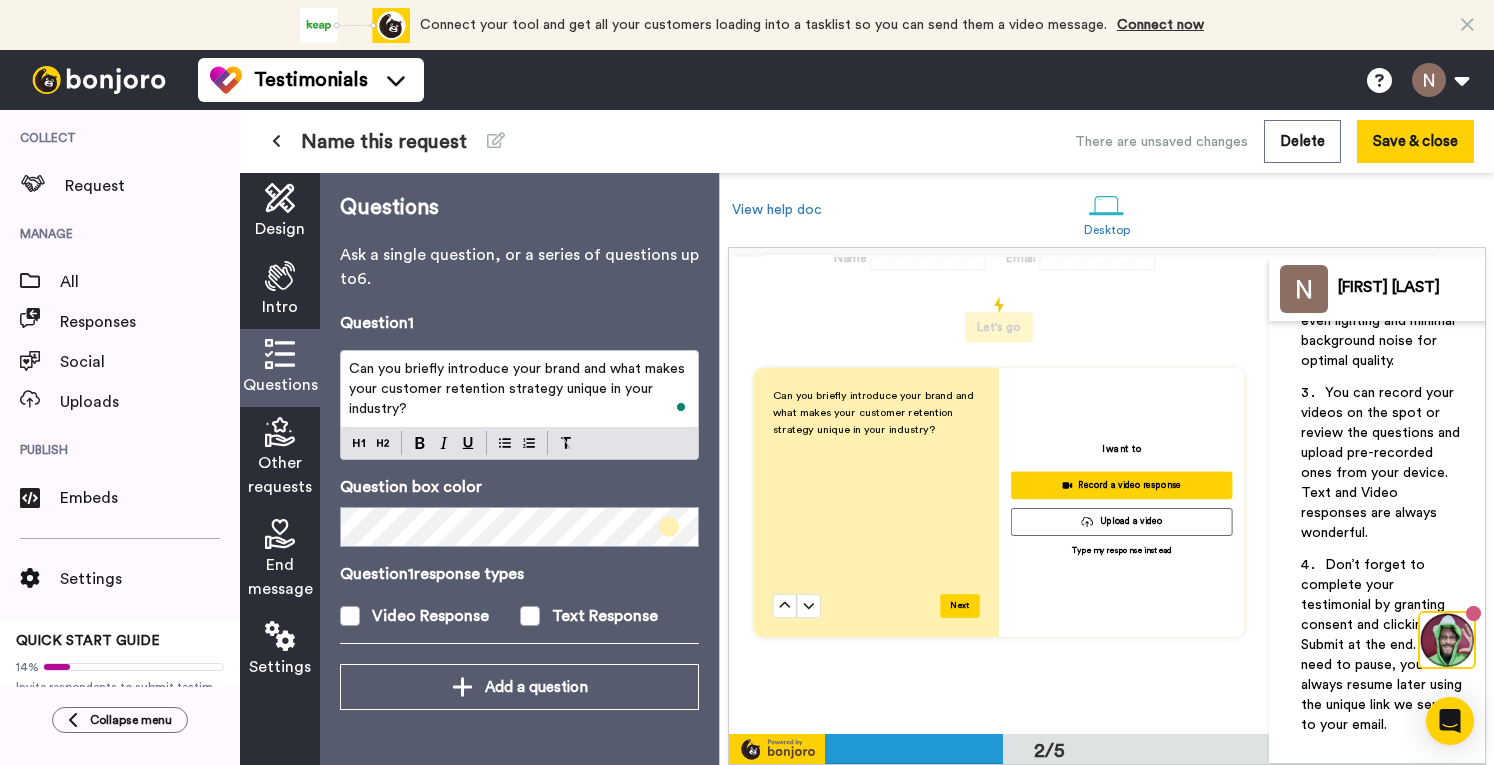click at bounding box center [669, 527] 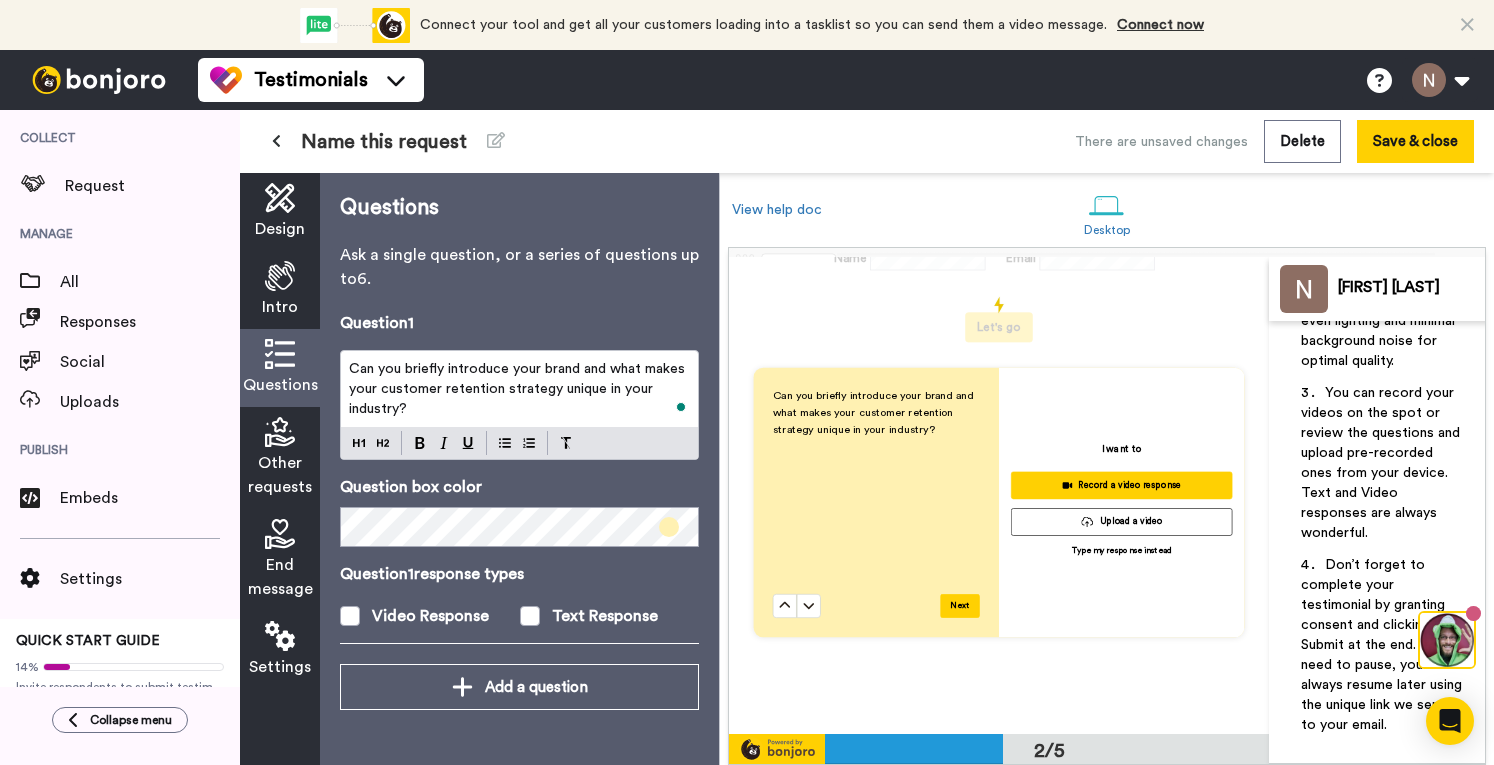 click on "Can you briefly introduce your brand and what makes your customer retention strategy unique in your industry? Next I want to Record a video response Upload a video Type my response instead" at bounding box center (999, 496) 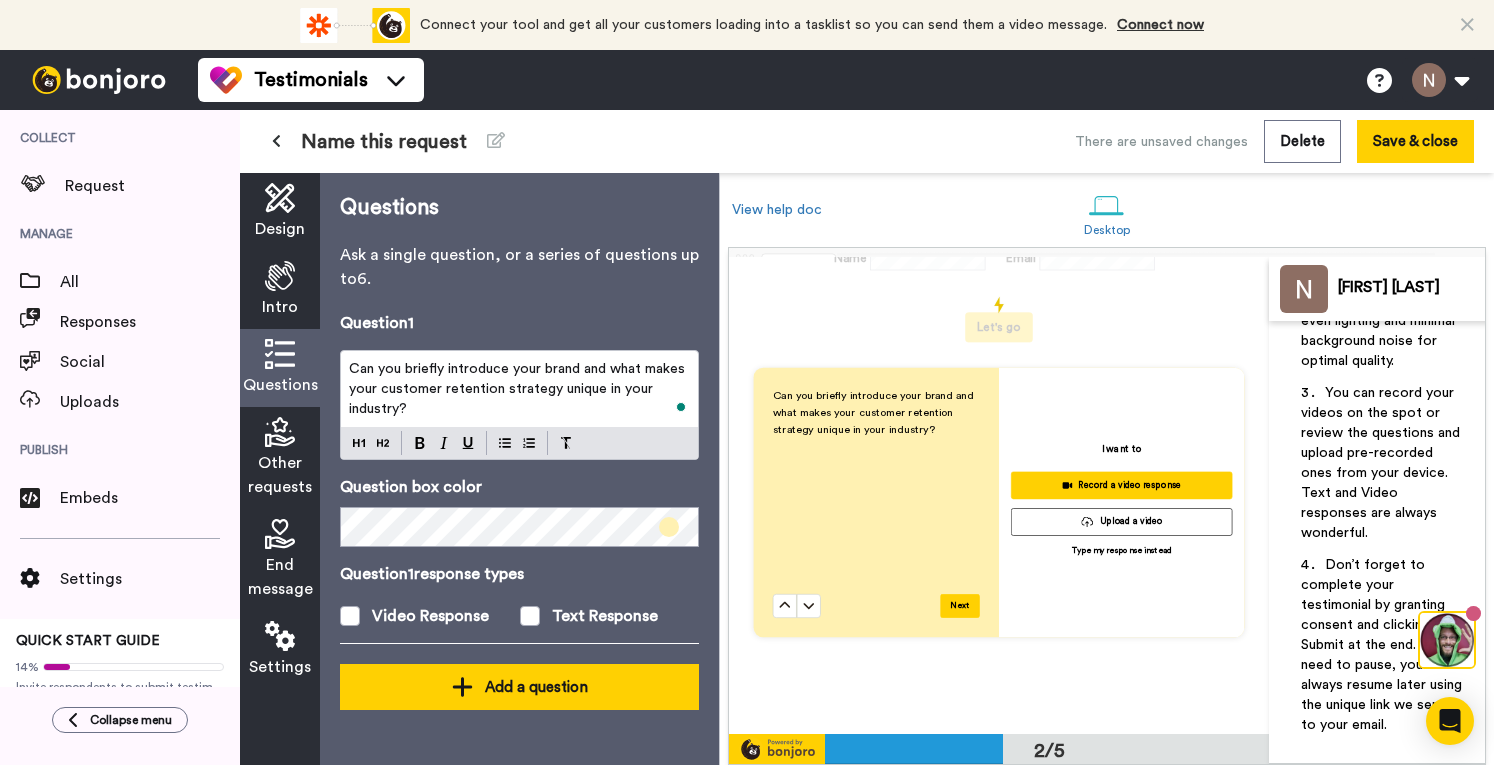 click on "Add a question" at bounding box center [519, 687] 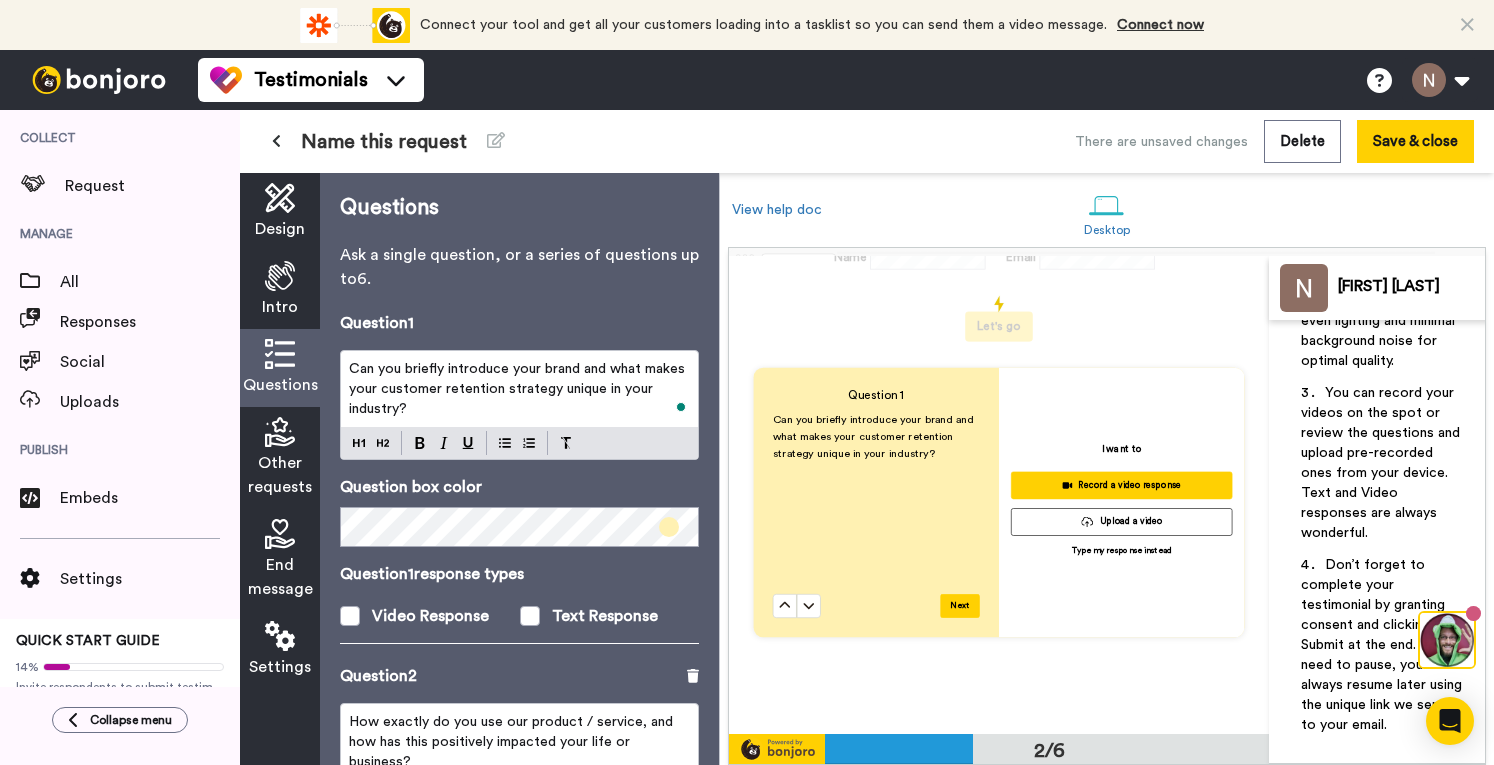 scroll, scrollTop: 334, scrollLeft: 0, axis: vertical 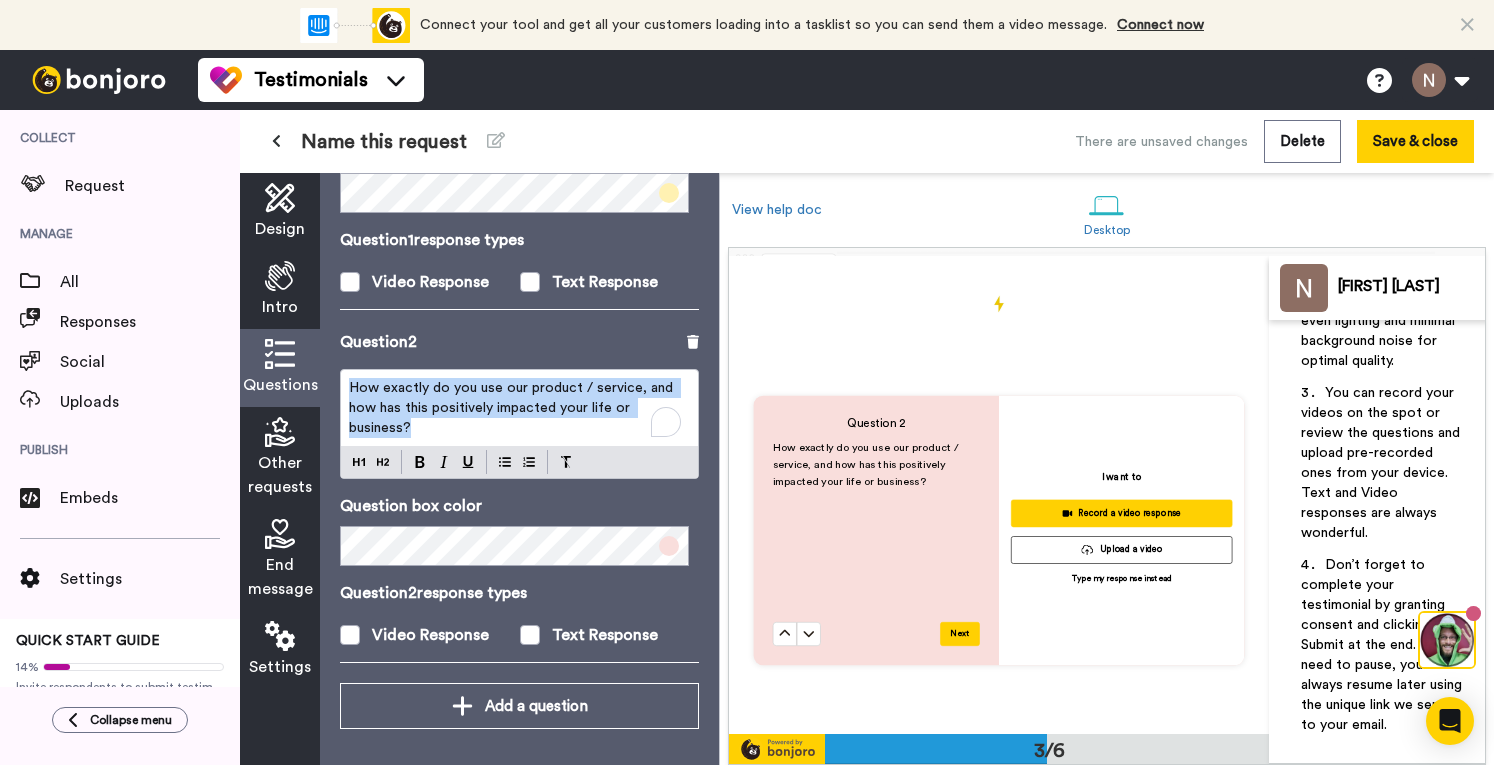 drag, startPoint x: 420, startPoint y: 419, endPoint x: 344, endPoint y: 380, distance: 85.42248 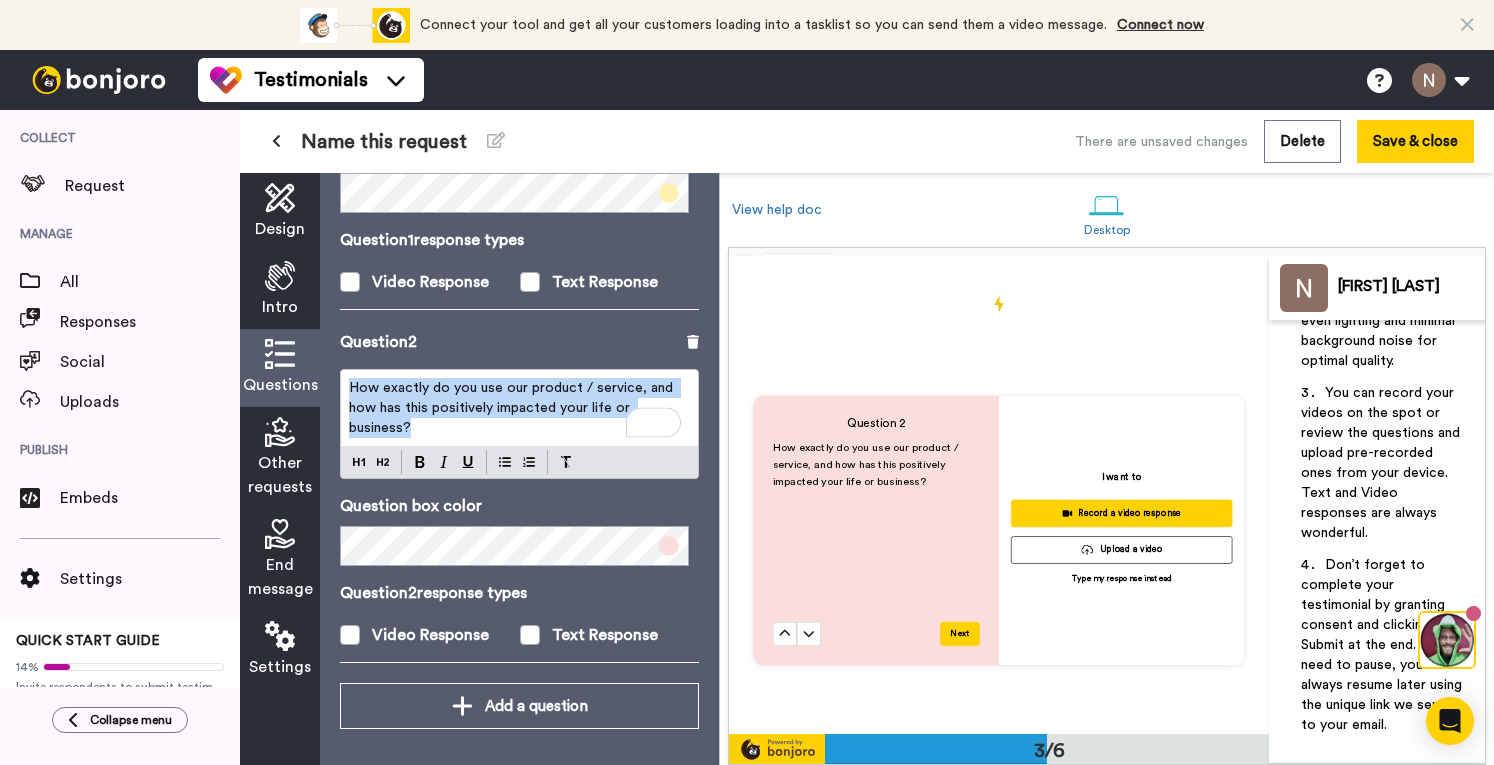 scroll, scrollTop: 334, scrollLeft: 0, axis: vertical 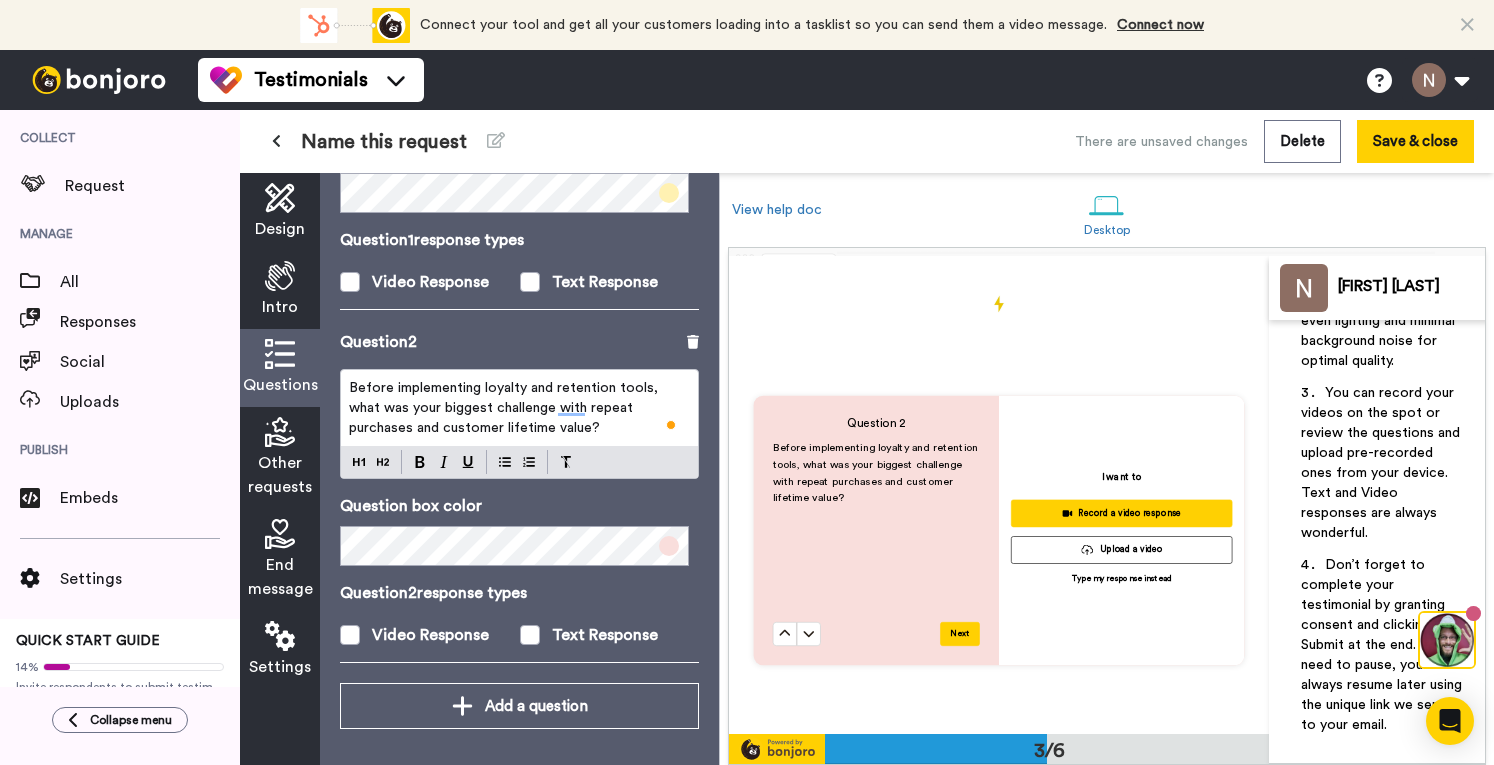 click at bounding box center [669, 546] 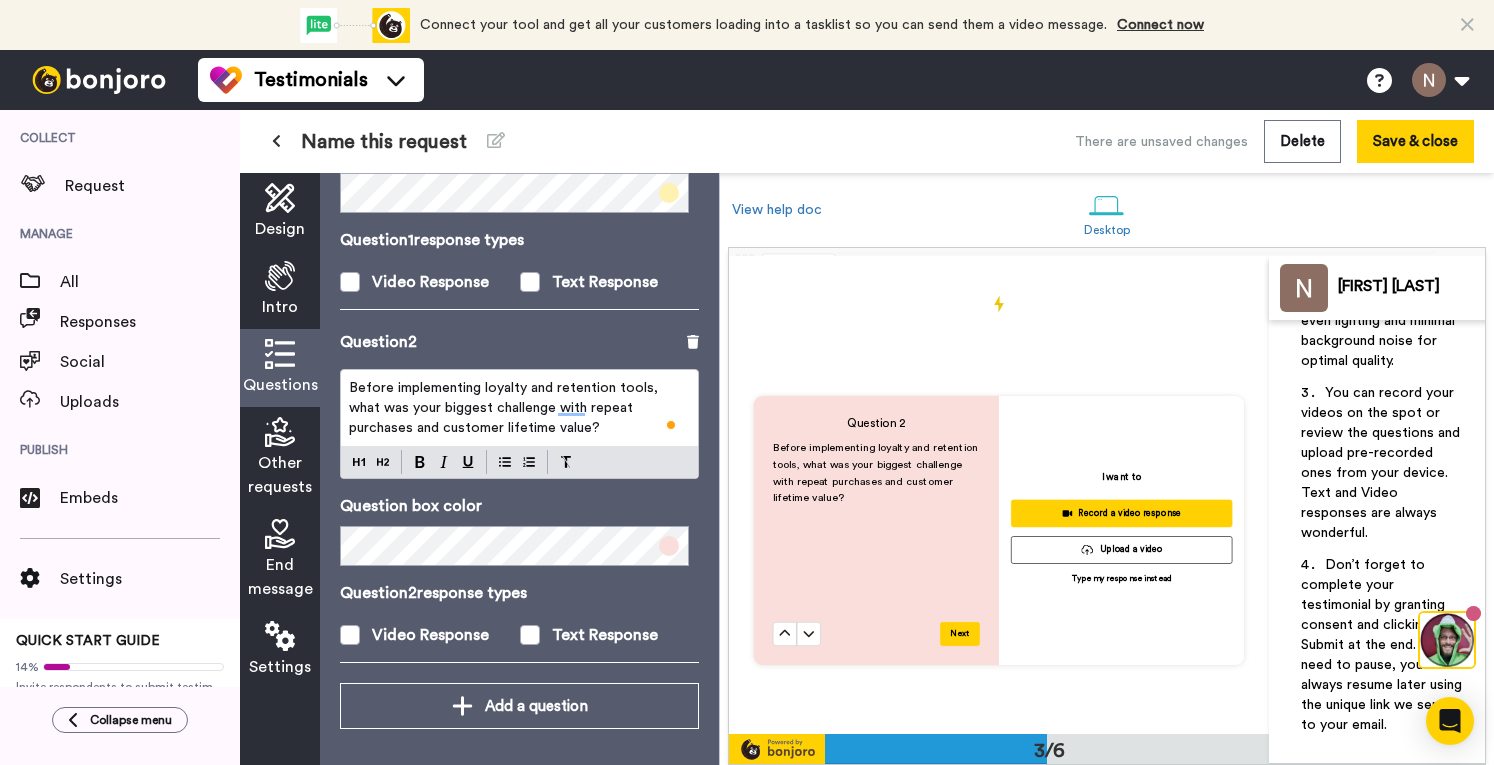 click on "Question  2  response types" at bounding box center (519, 593) 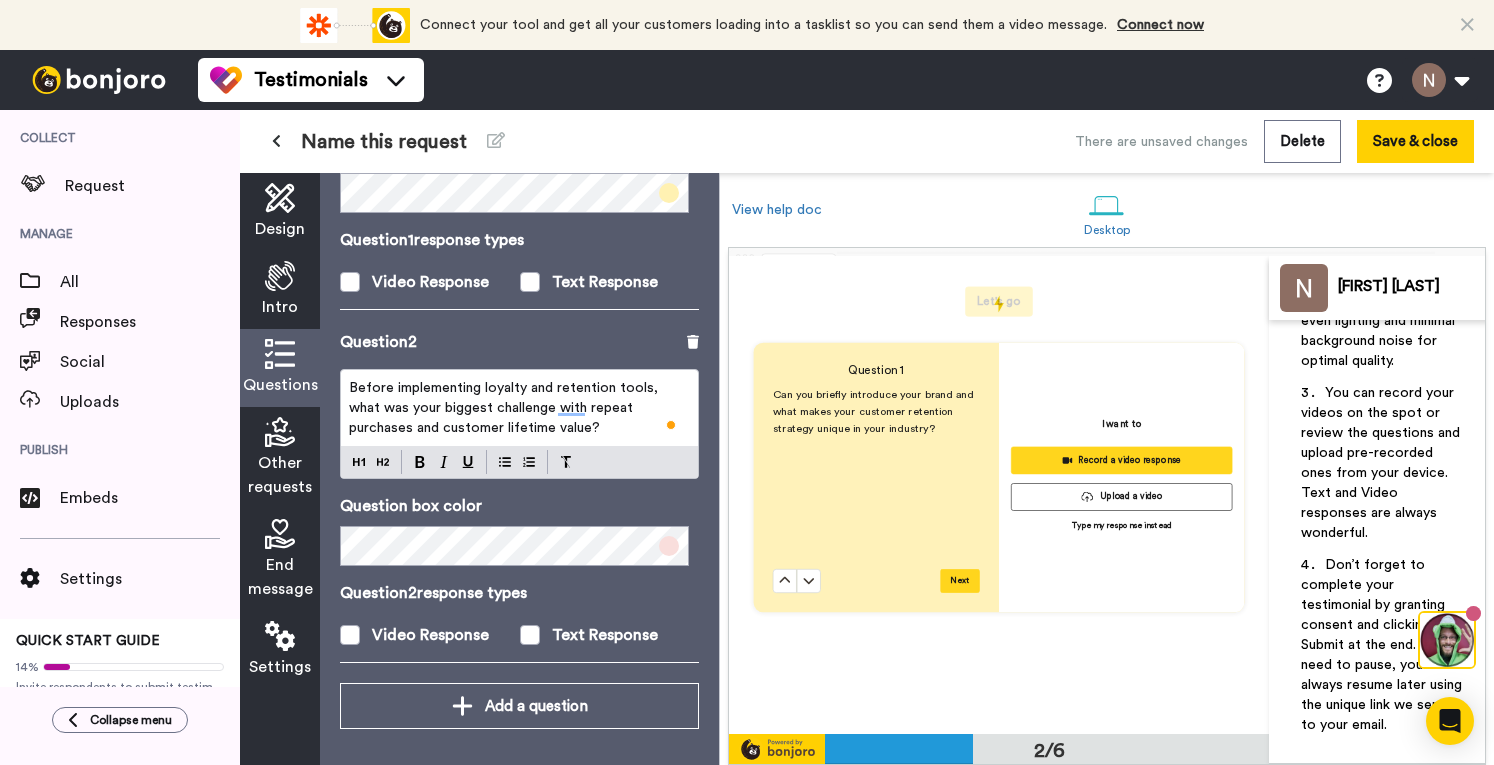 scroll, scrollTop: 477, scrollLeft: 0, axis: vertical 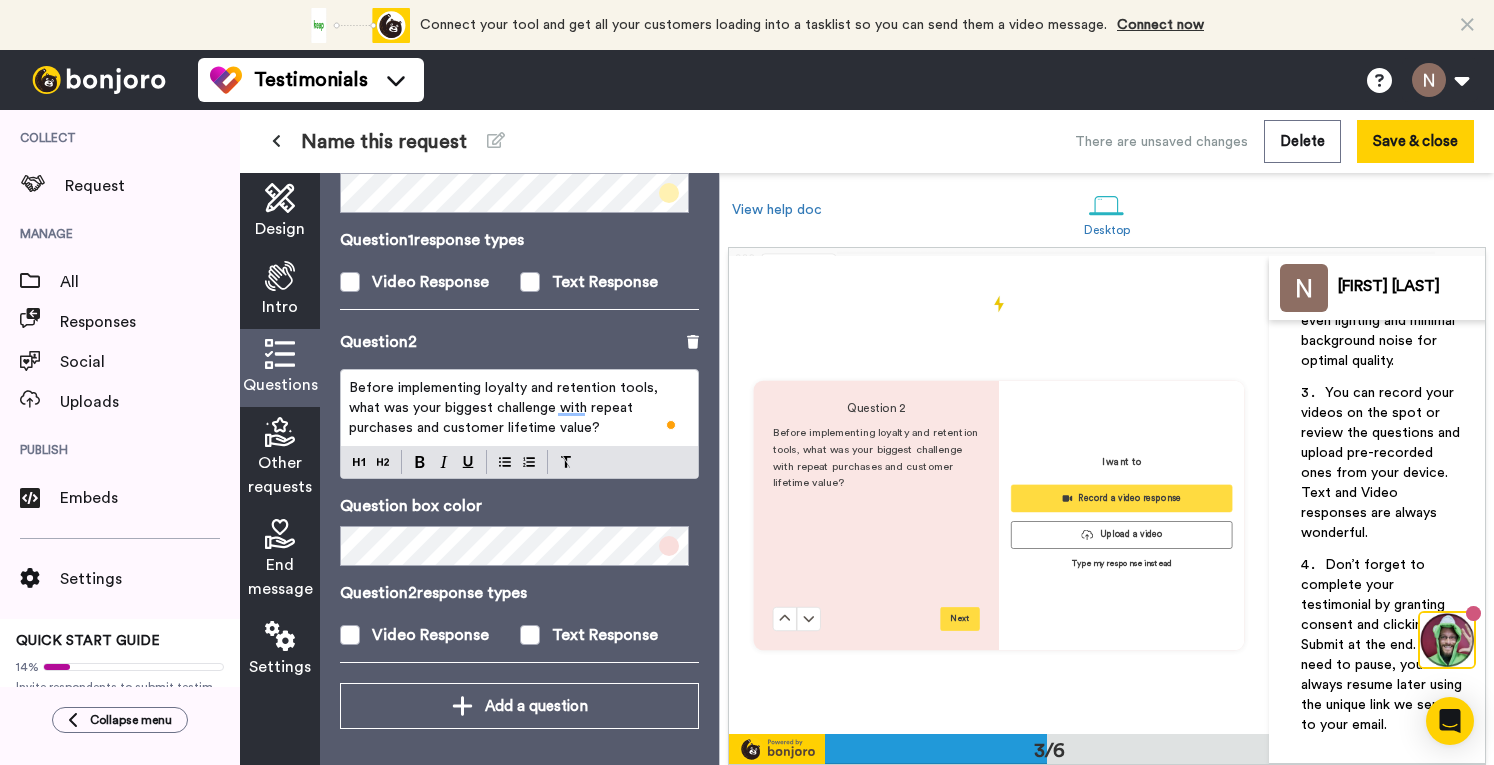 click on "Questions Ask a single question, or a series of questions up to  6 . Question  1 Can you briefly introduce your brand and what makes your customer retention strategy unique in your industry? Question box color Question  1  response types Video Response Text Response Question  2 Before implementing loyalty and retention tools, what was your biggest challenge with repeat purchases and customer lifetime value? Question box color Question  2  response types Video Response Text Response Add a question" at bounding box center [519, 469] 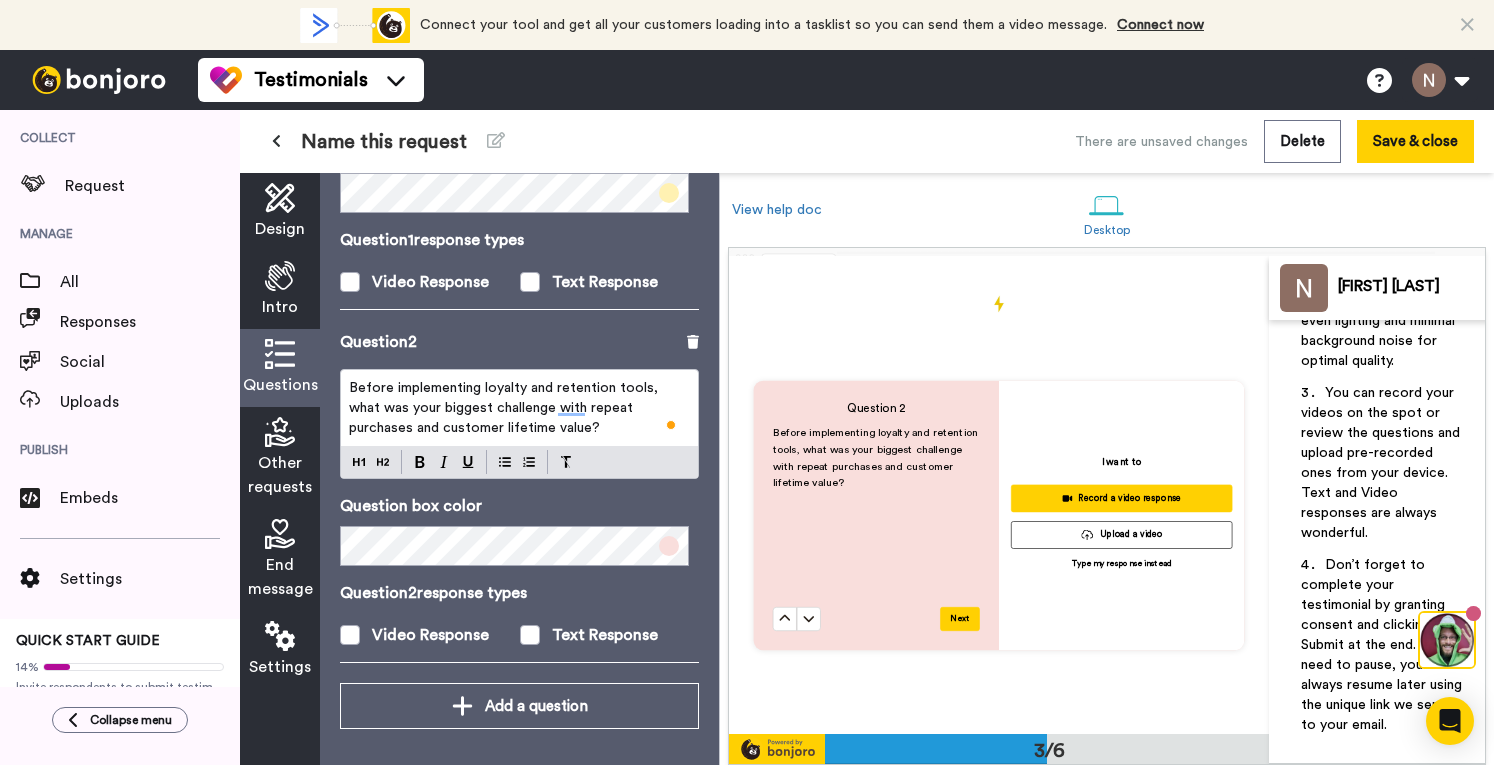 click on "Question box color" at bounding box center [519, 506] 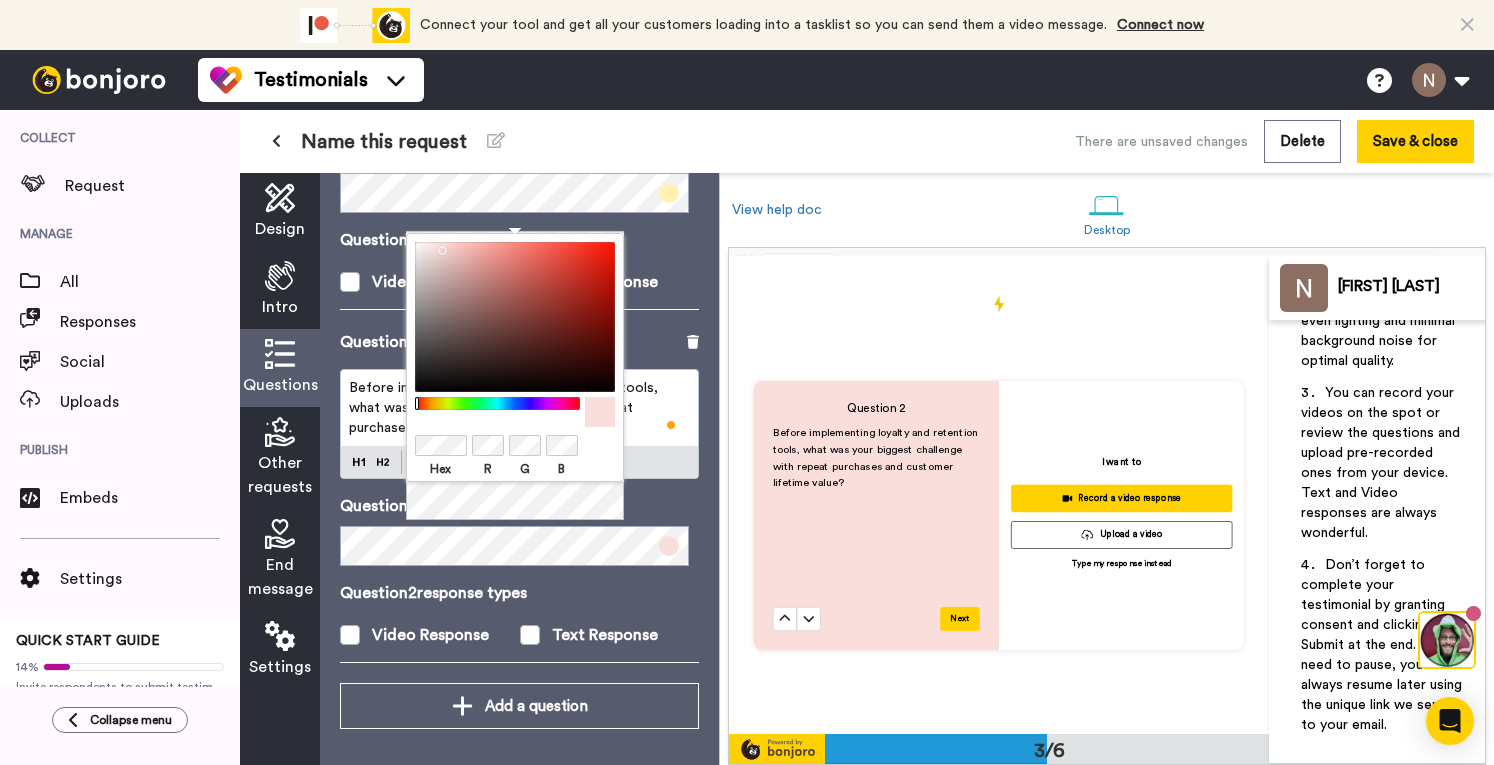 click on "Question box color" at bounding box center [519, 506] 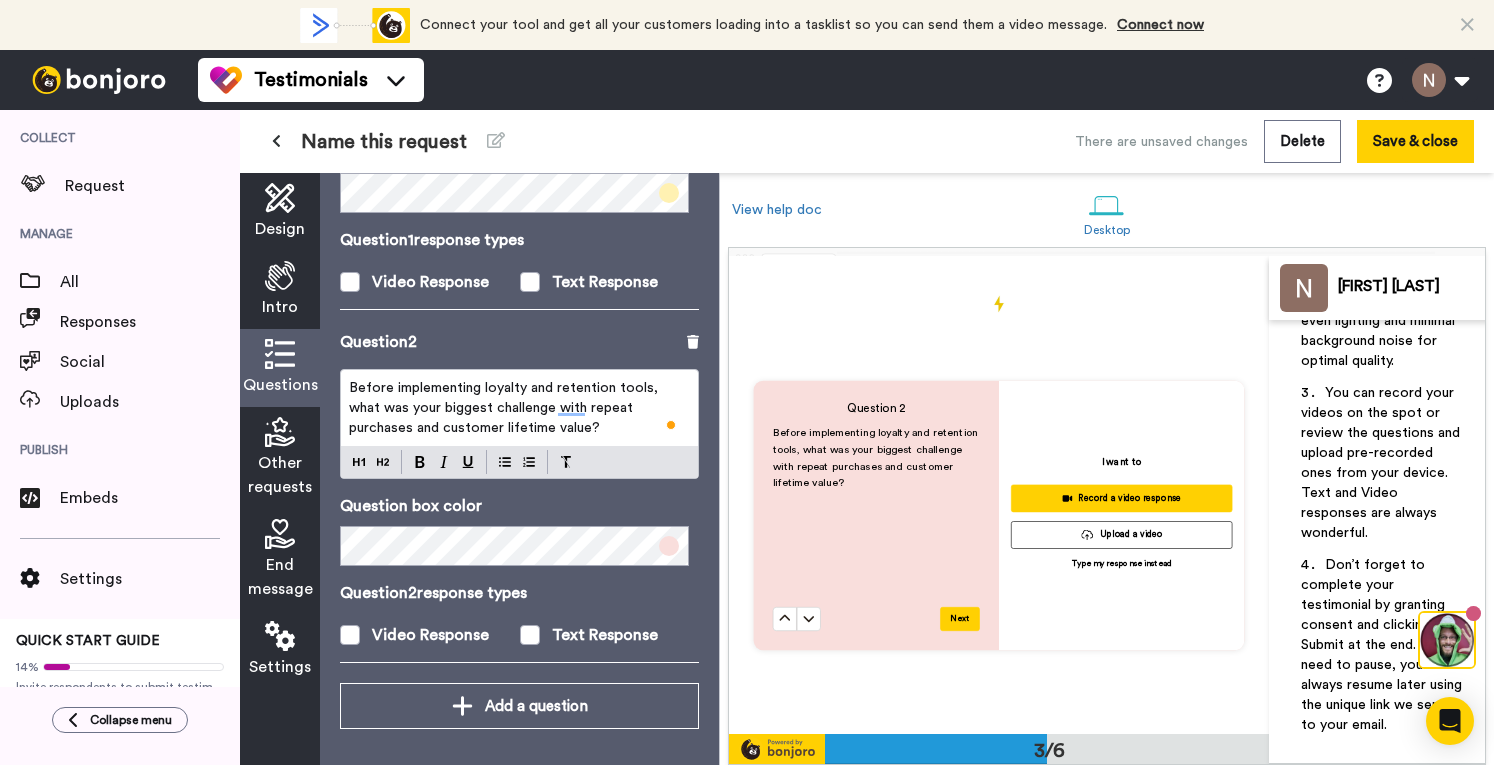 scroll, scrollTop: 248, scrollLeft: 0, axis: vertical 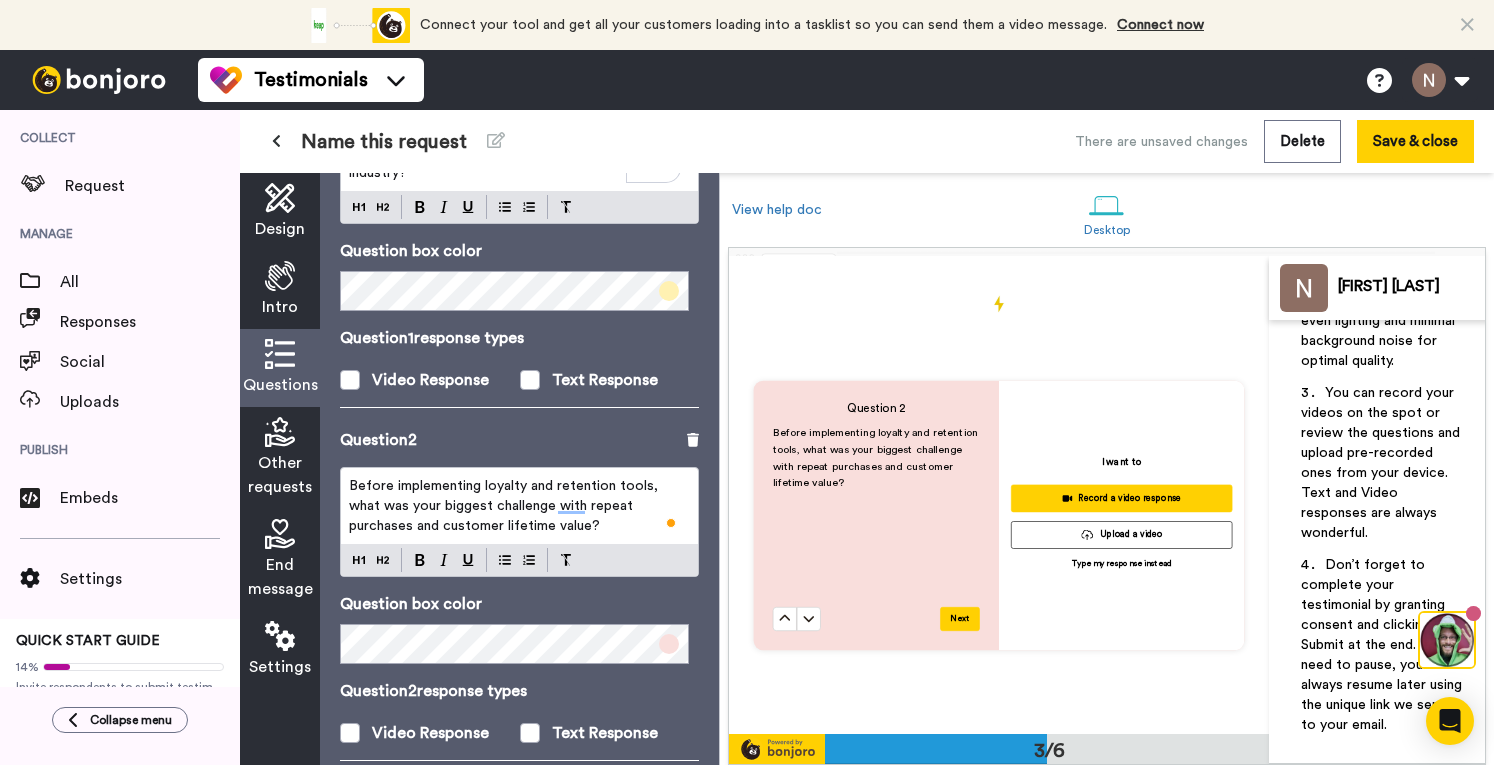 click at bounding box center [669, 644] 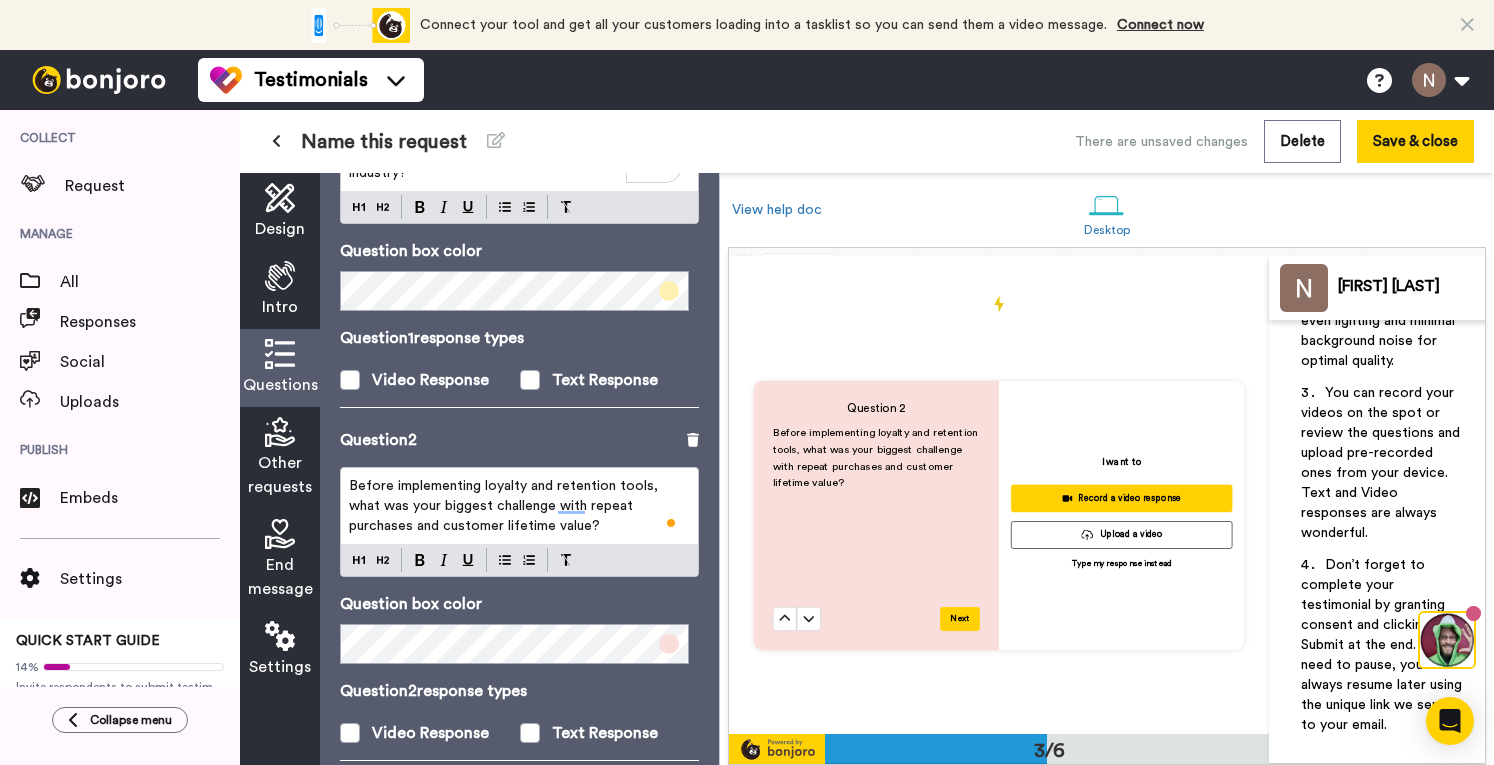 click on "Question box color" at bounding box center (519, 604) 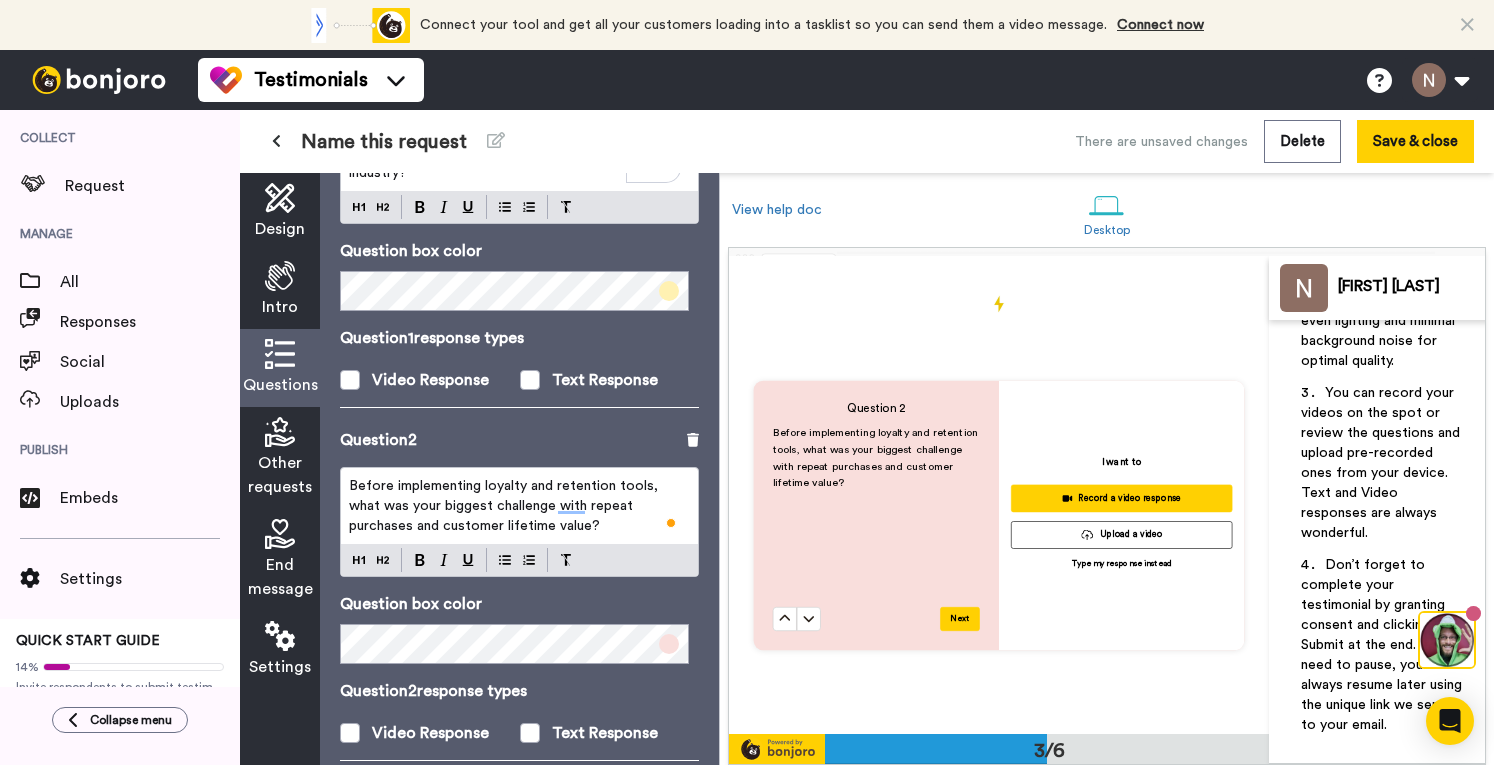 scroll, scrollTop: 330, scrollLeft: 0, axis: vertical 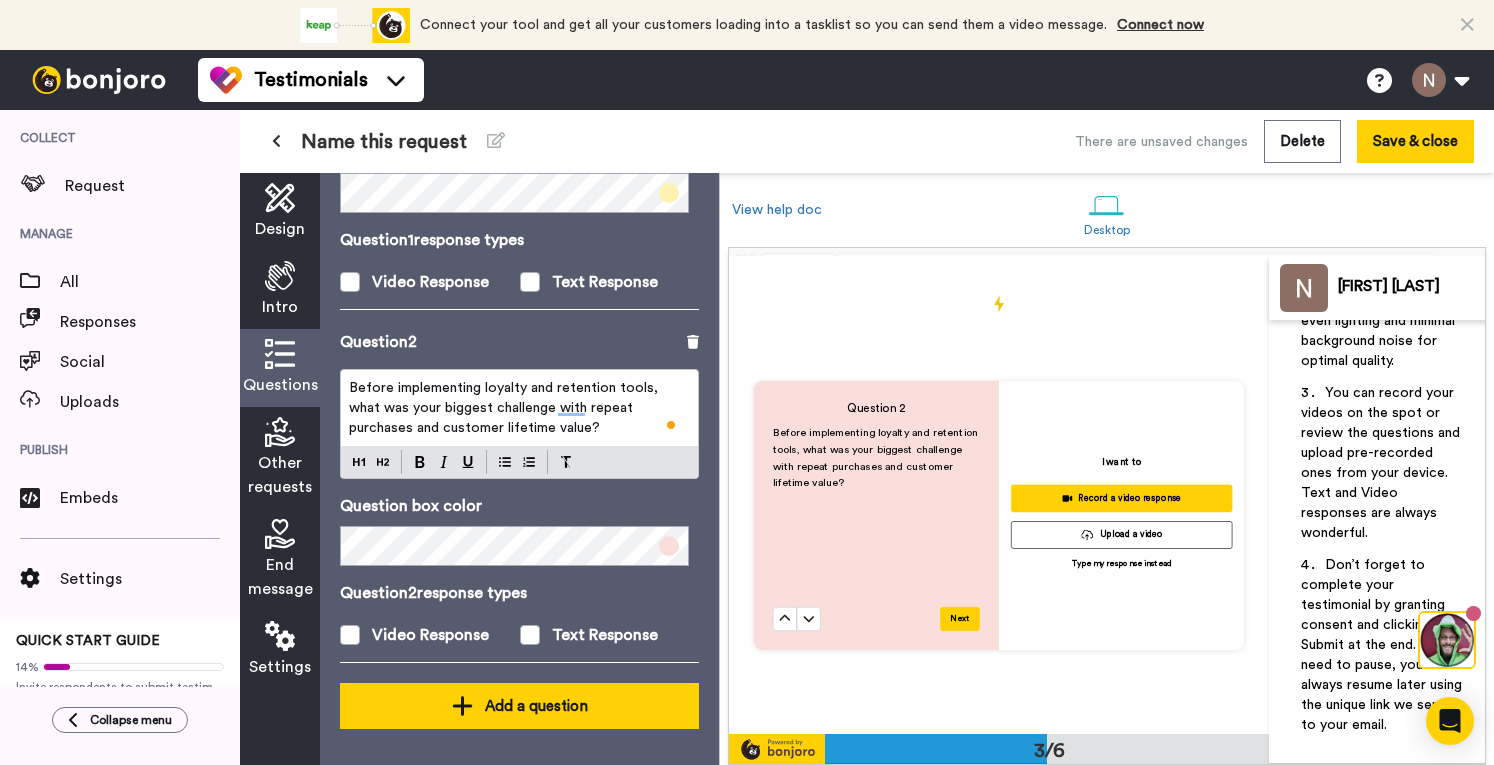 click on "Add a question" at bounding box center [519, 706] 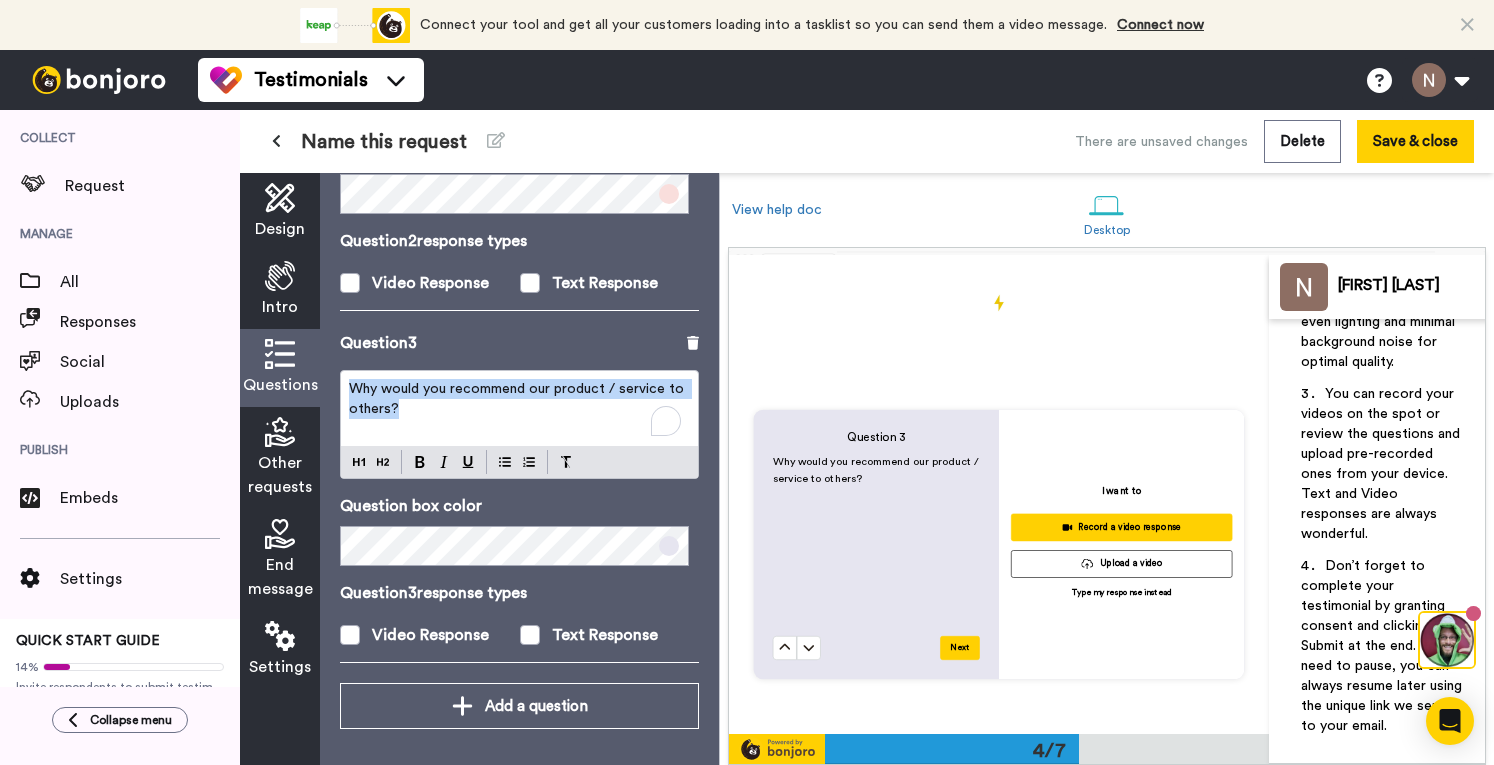 drag, startPoint x: 405, startPoint y: 406, endPoint x: 347, endPoint y: 390, distance: 60.166435 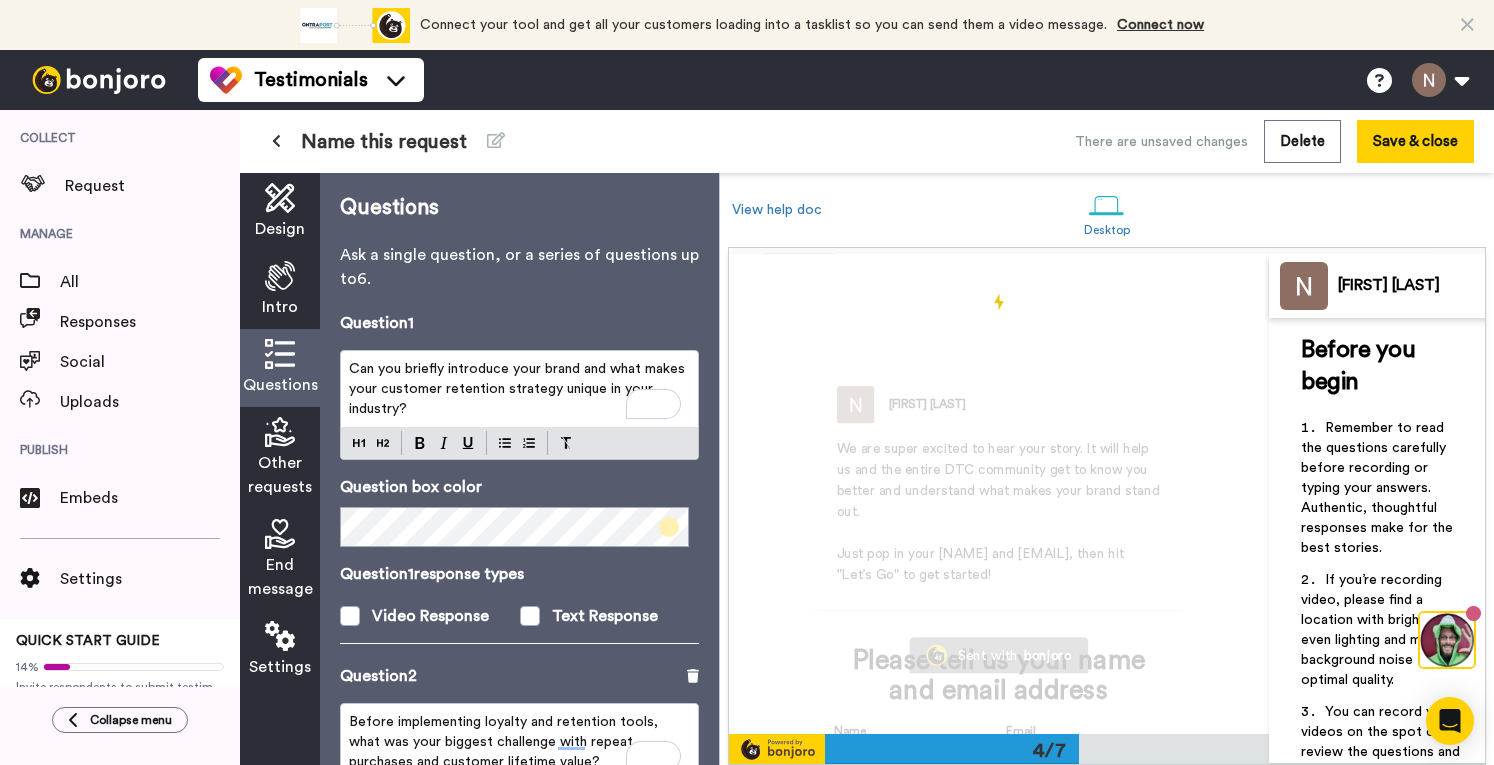 scroll, scrollTop: 0, scrollLeft: 0, axis: both 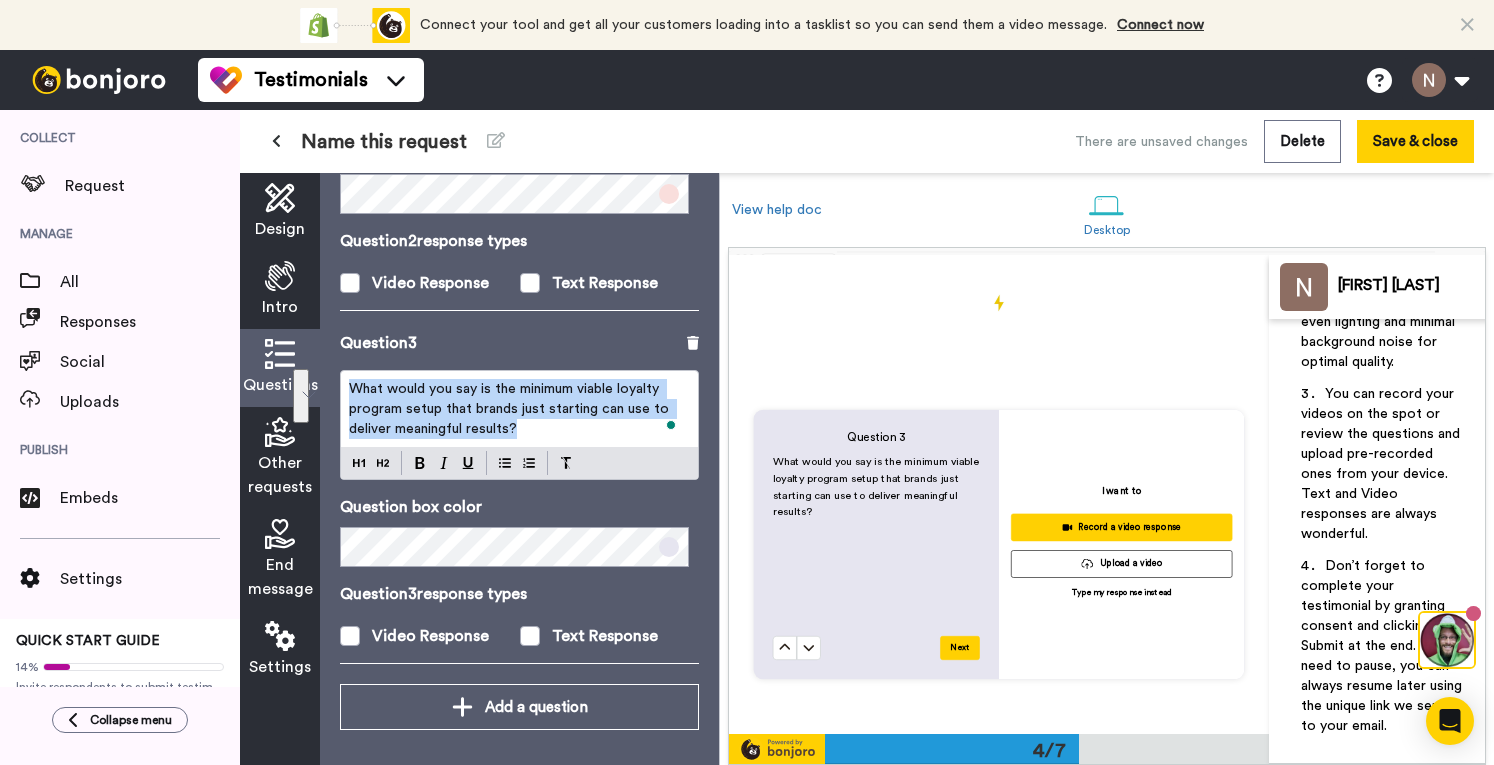 drag, startPoint x: 539, startPoint y: 431, endPoint x: 338, endPoint y: 390, distance: 205.13898 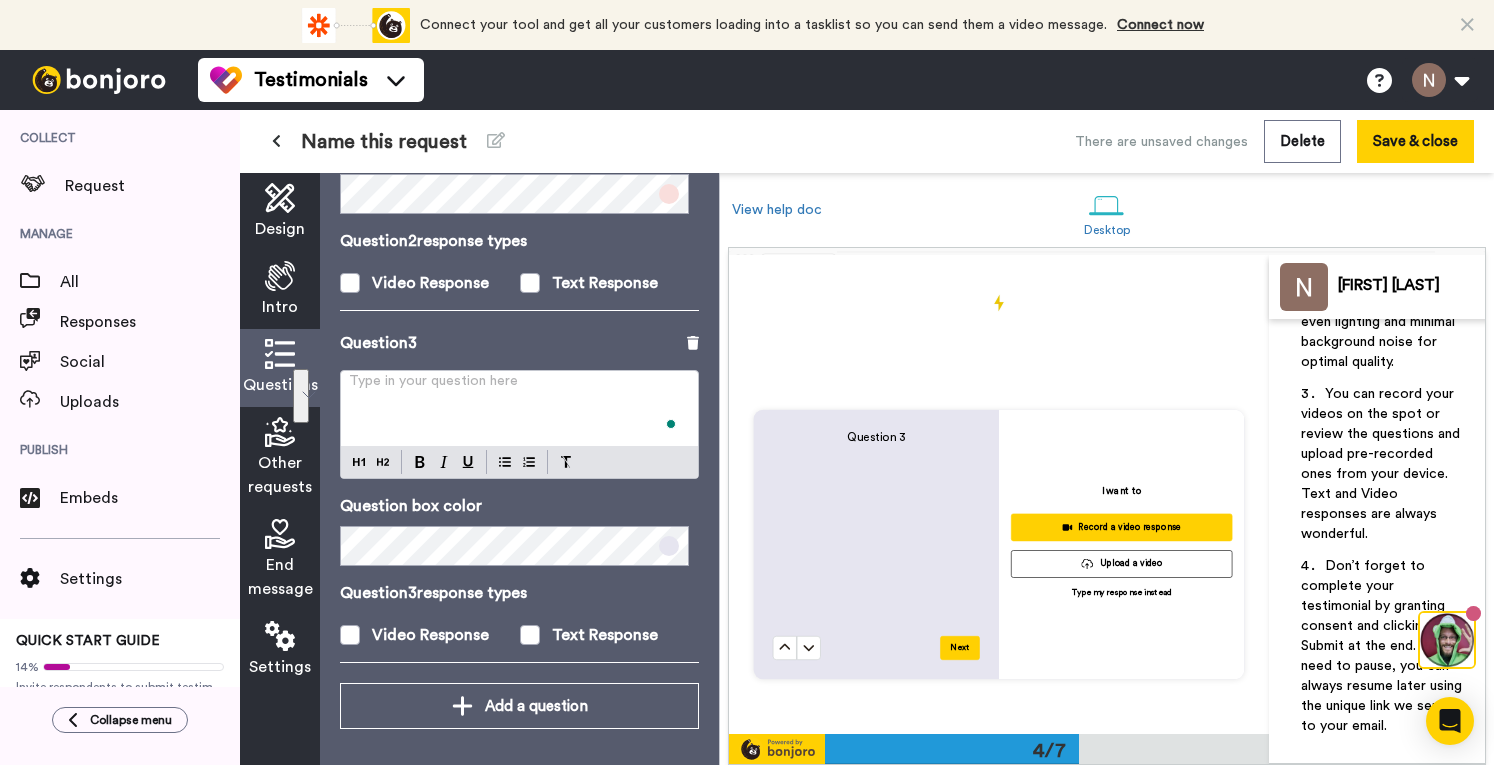 scroll, scrollTop: 686, scrollLeft: 0, axis: vertical 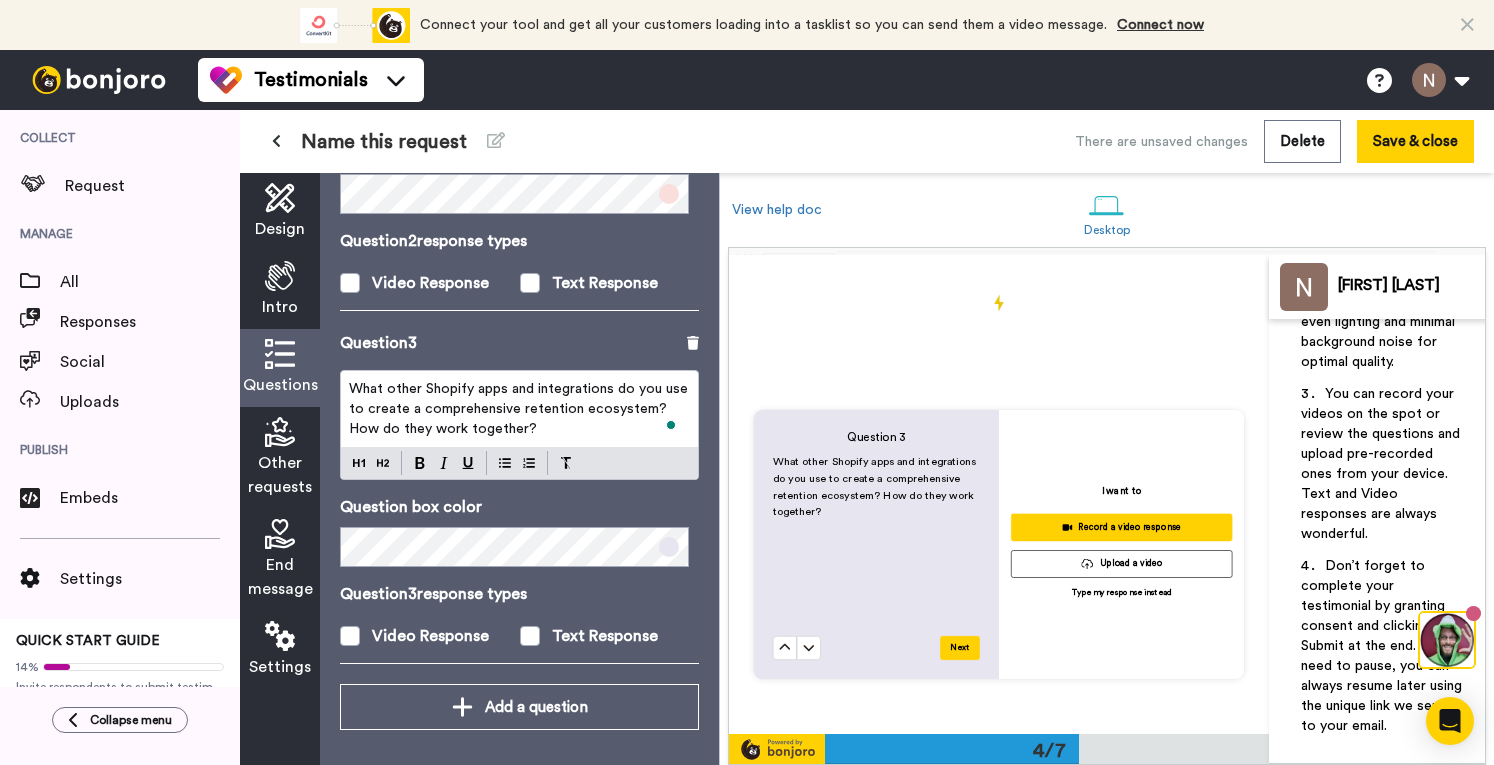 click on "What other Shopify apps and integrations do you use to create a comprehensive retention ecosystem? How do they work together?" at bounding box center [520, 409] 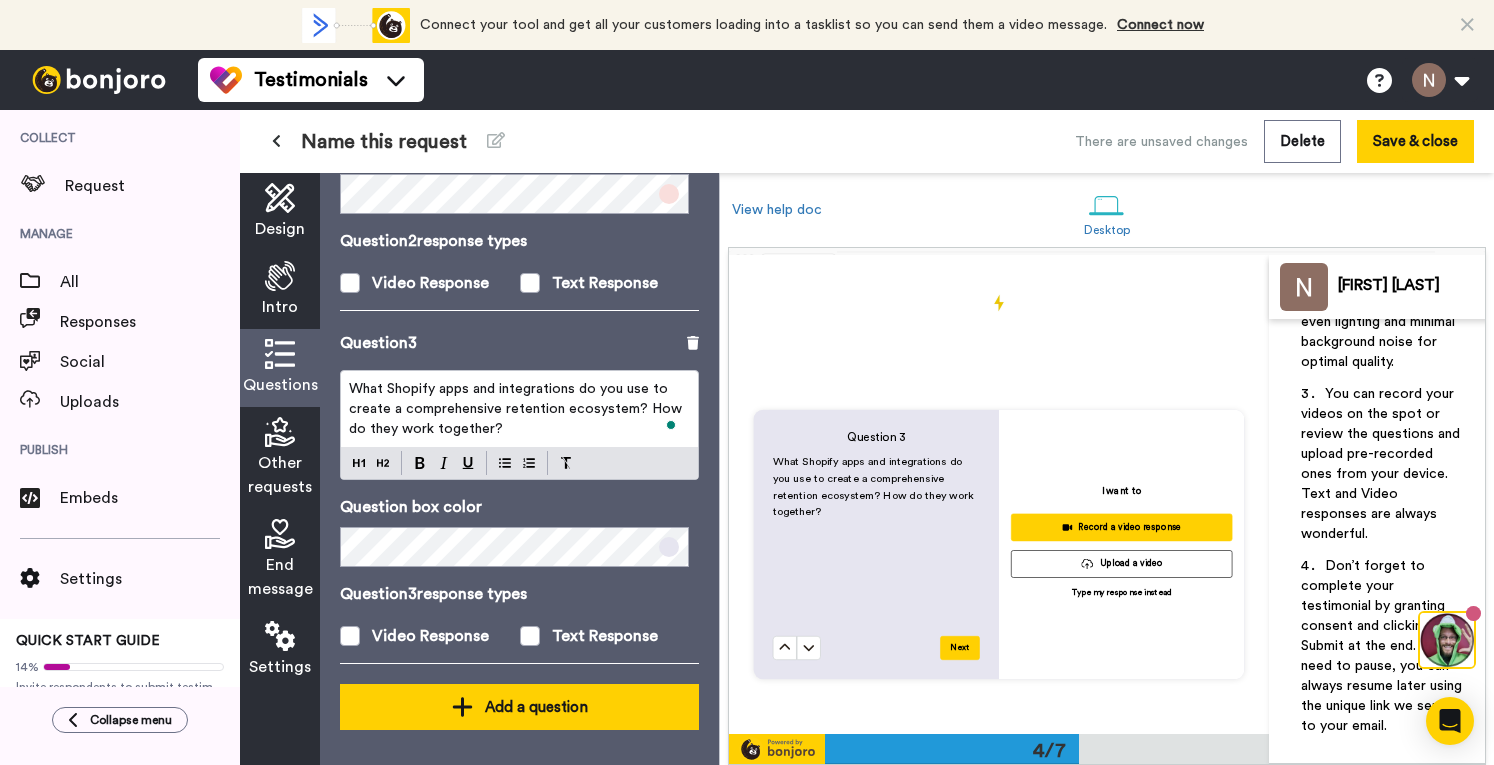 click on "Add a question" at bounding box center (519, 707) 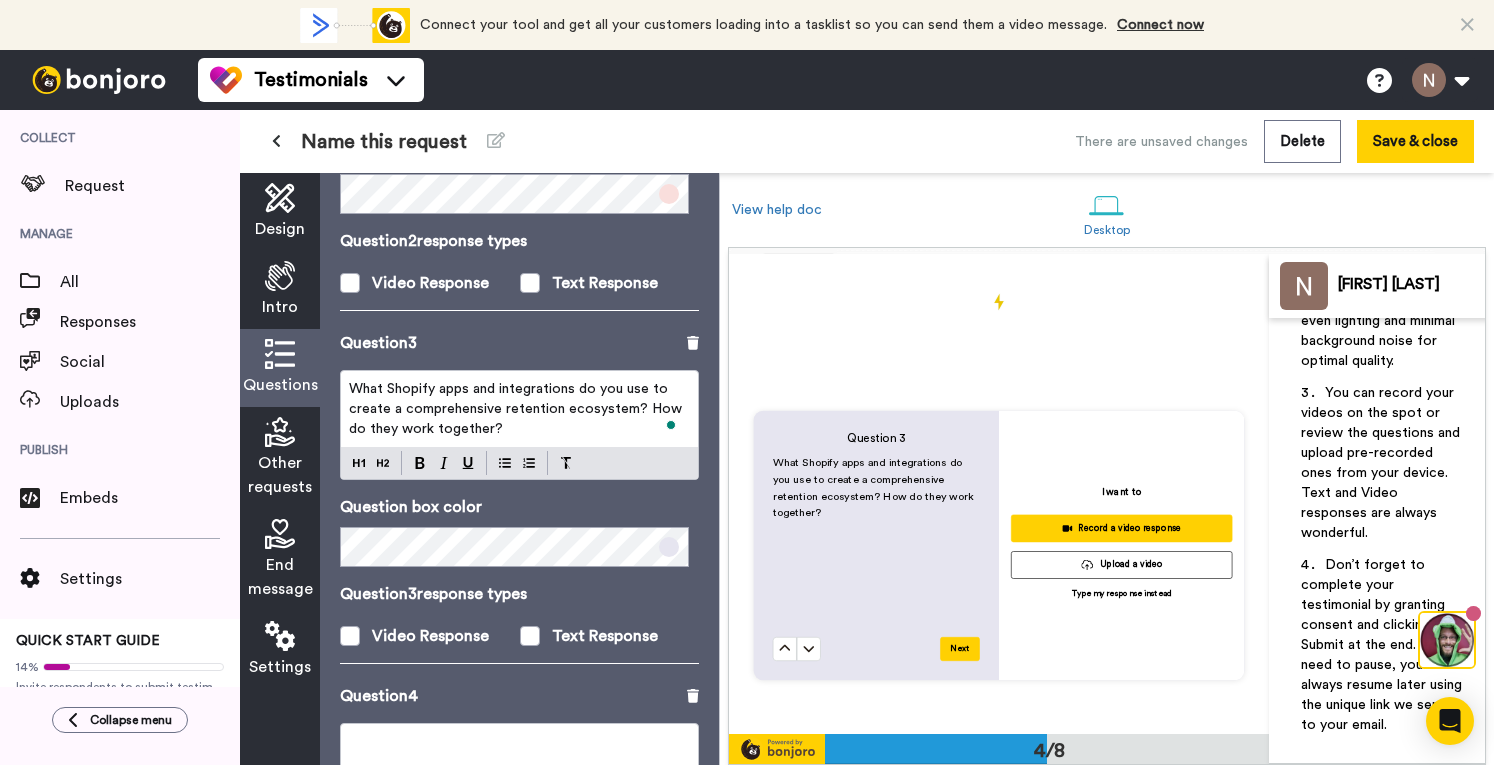 scroll, scrollTop: 1038, scrollLeft: 0, axis: vertical 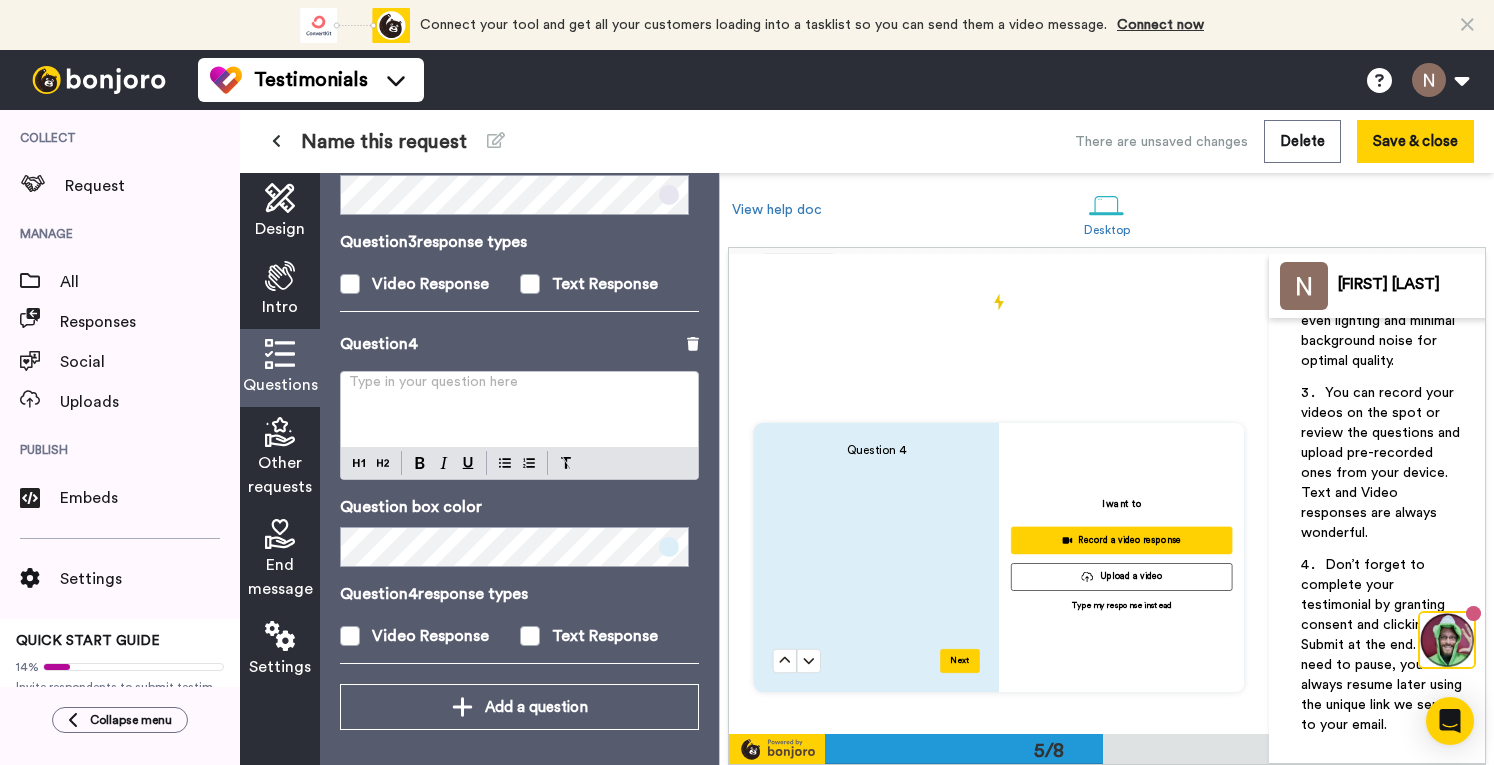 click on "Type in your question here ﻿" at bounding box center [519, 390] 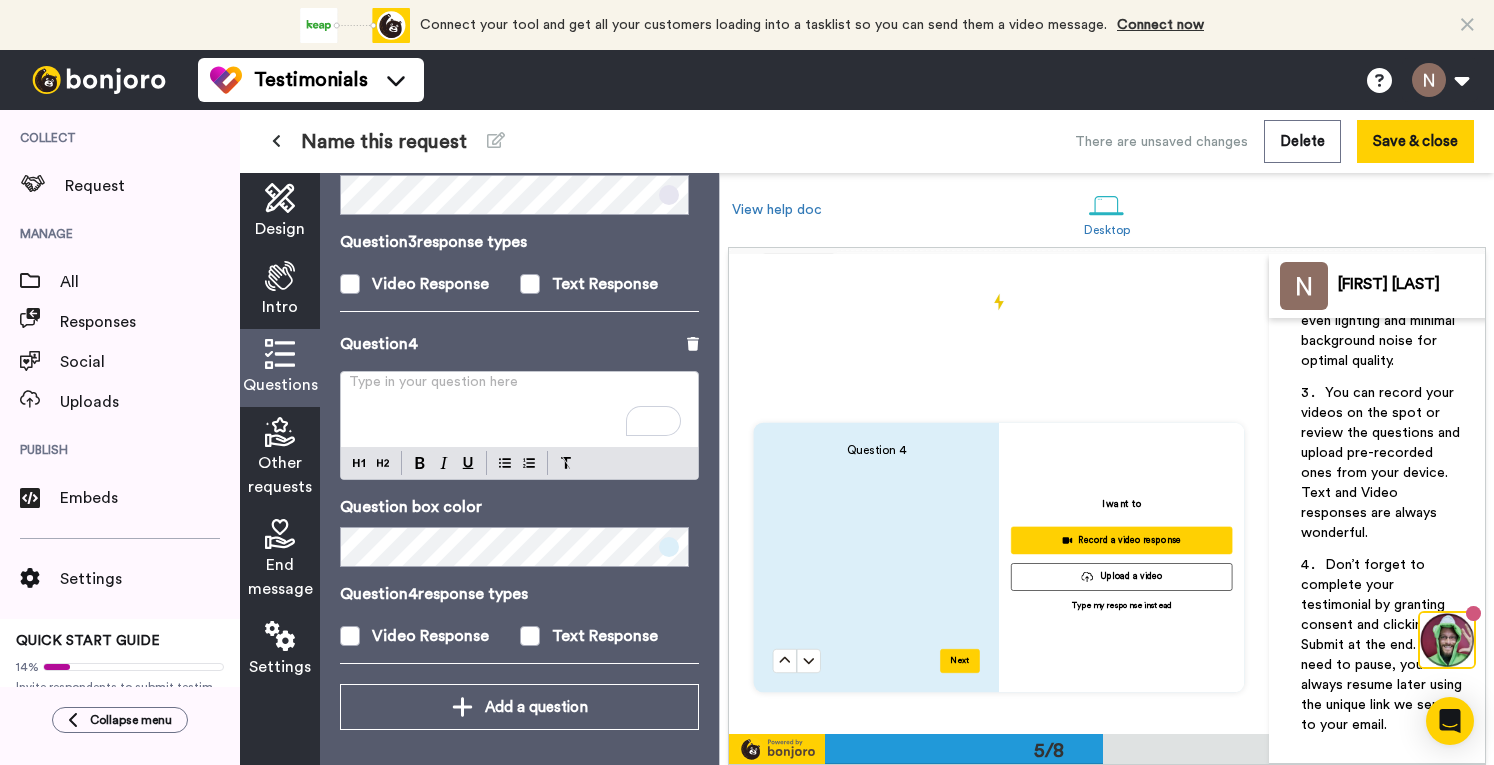 scroll, scrollTop: 1038, scrollLeft: 0, axis: vertical 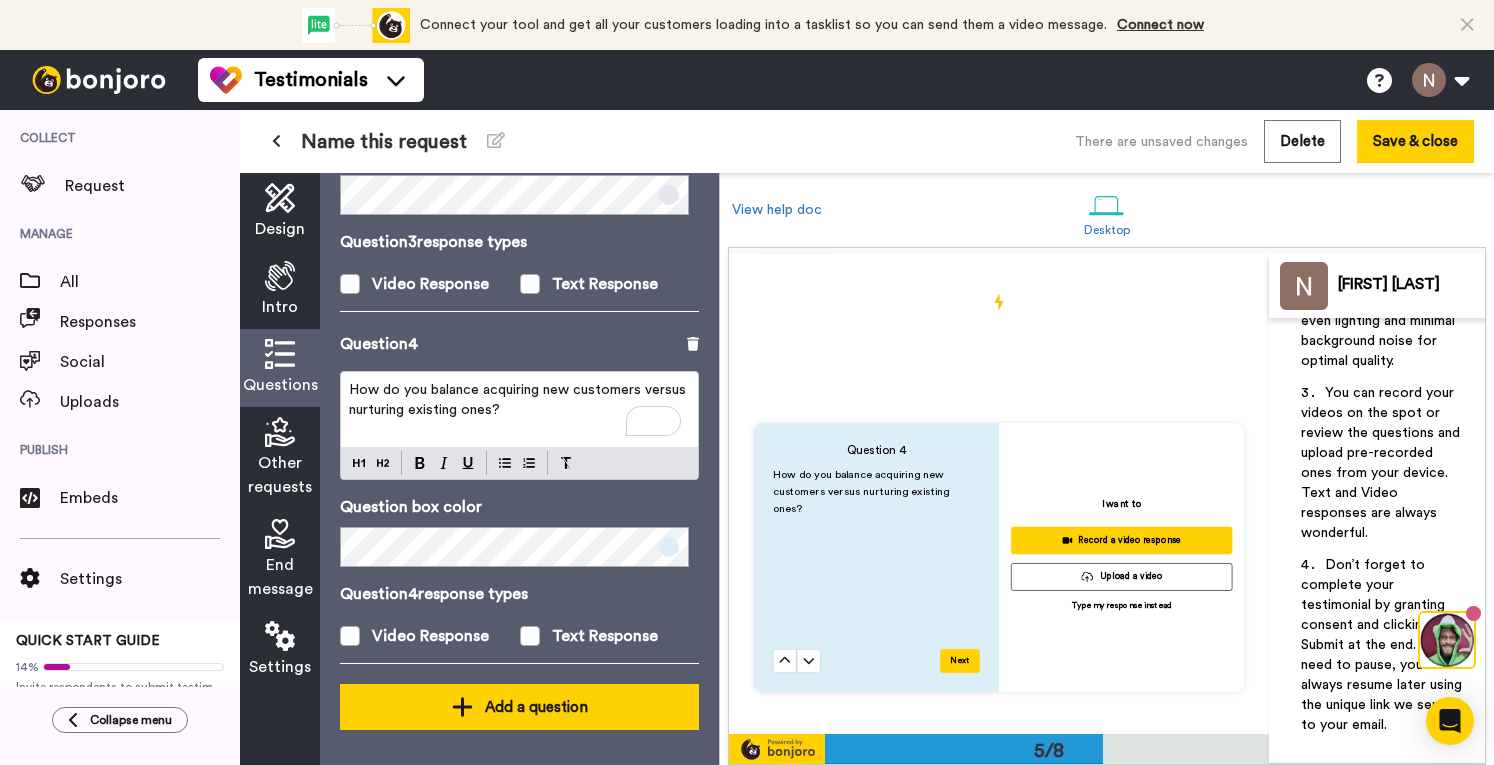 click on "Add a question" at bounding box center (519, 707) 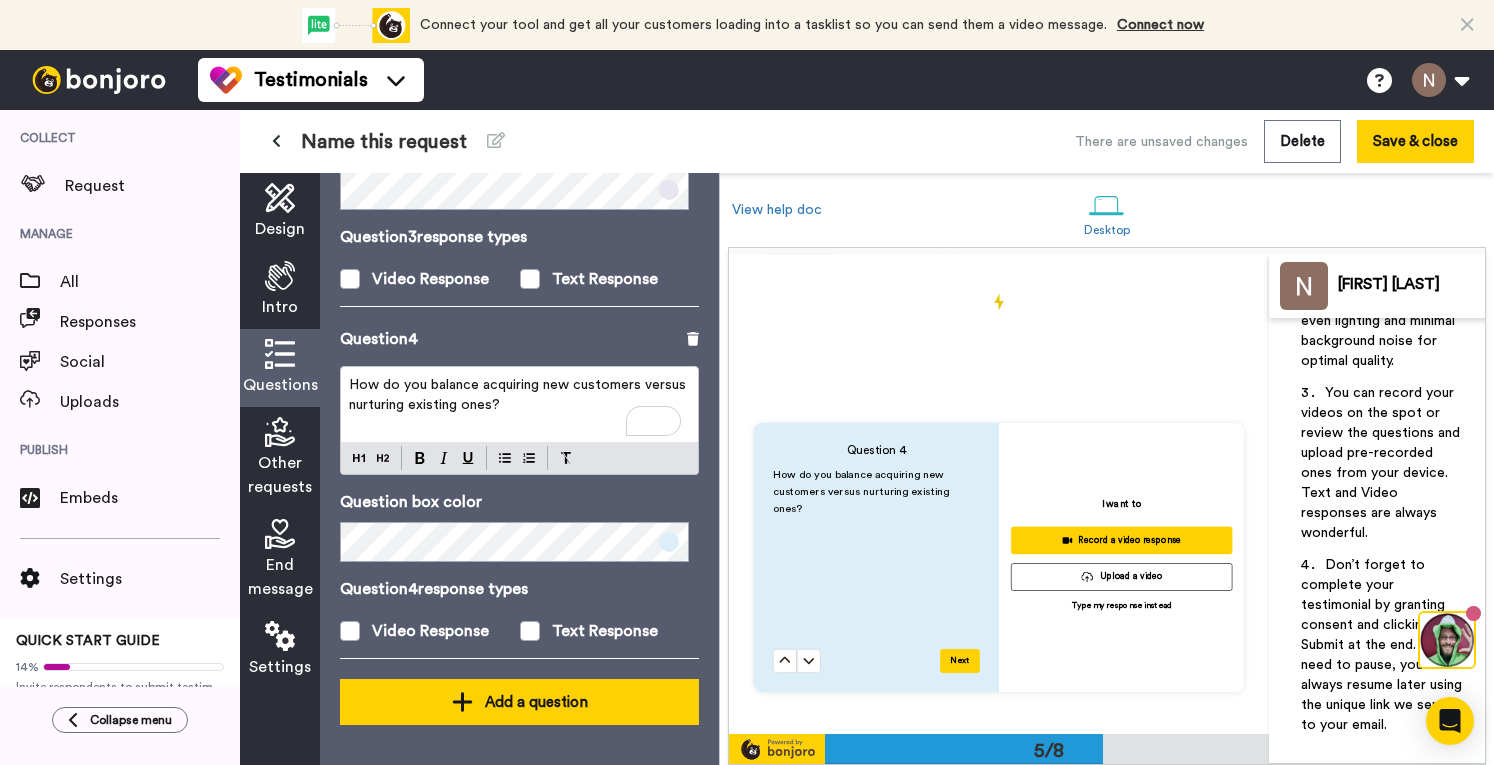 scroll, scrollTop: 2121, scrollLeft: 0, axis: vertical 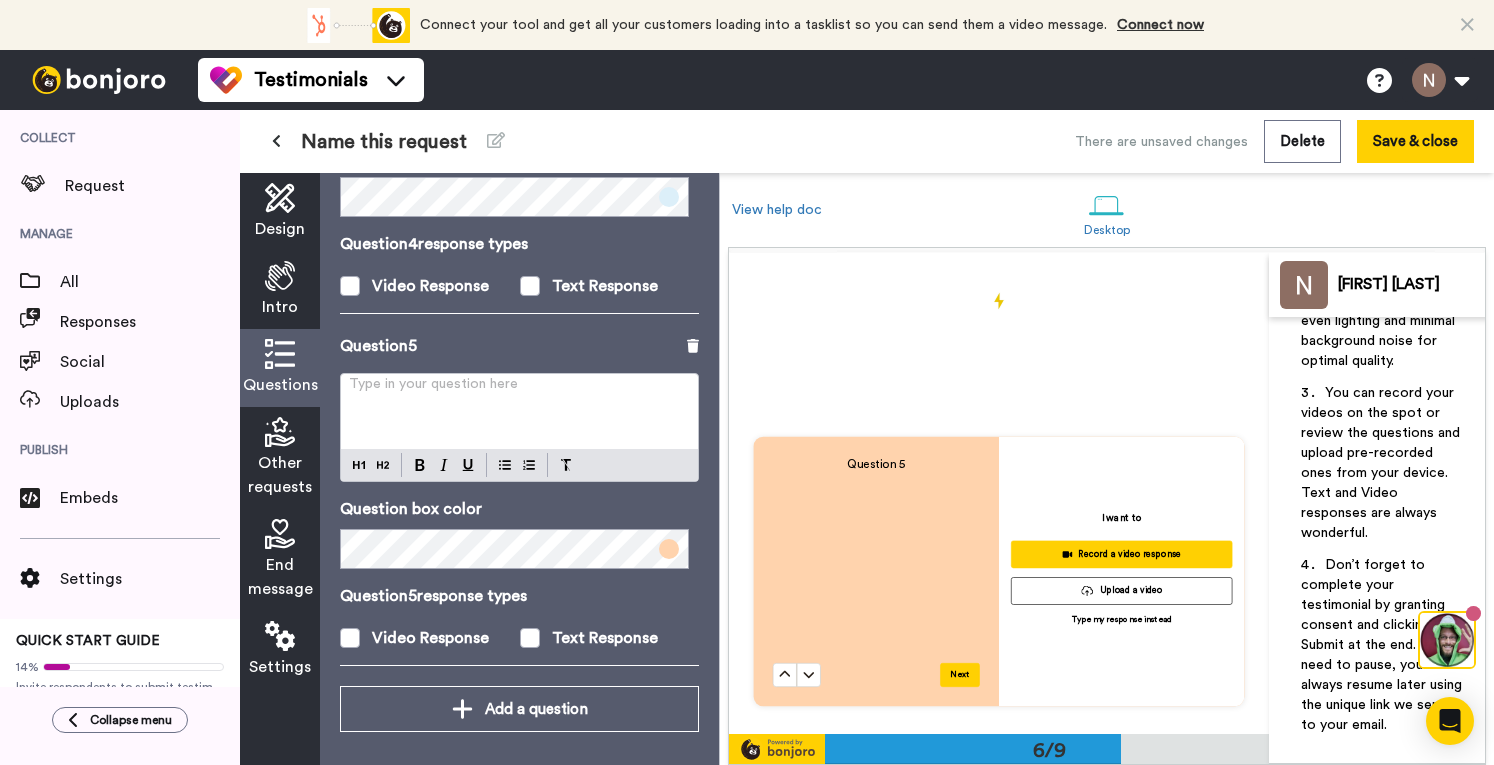 click on "Type in your question here ﻿" at bounding box center (519, 411) 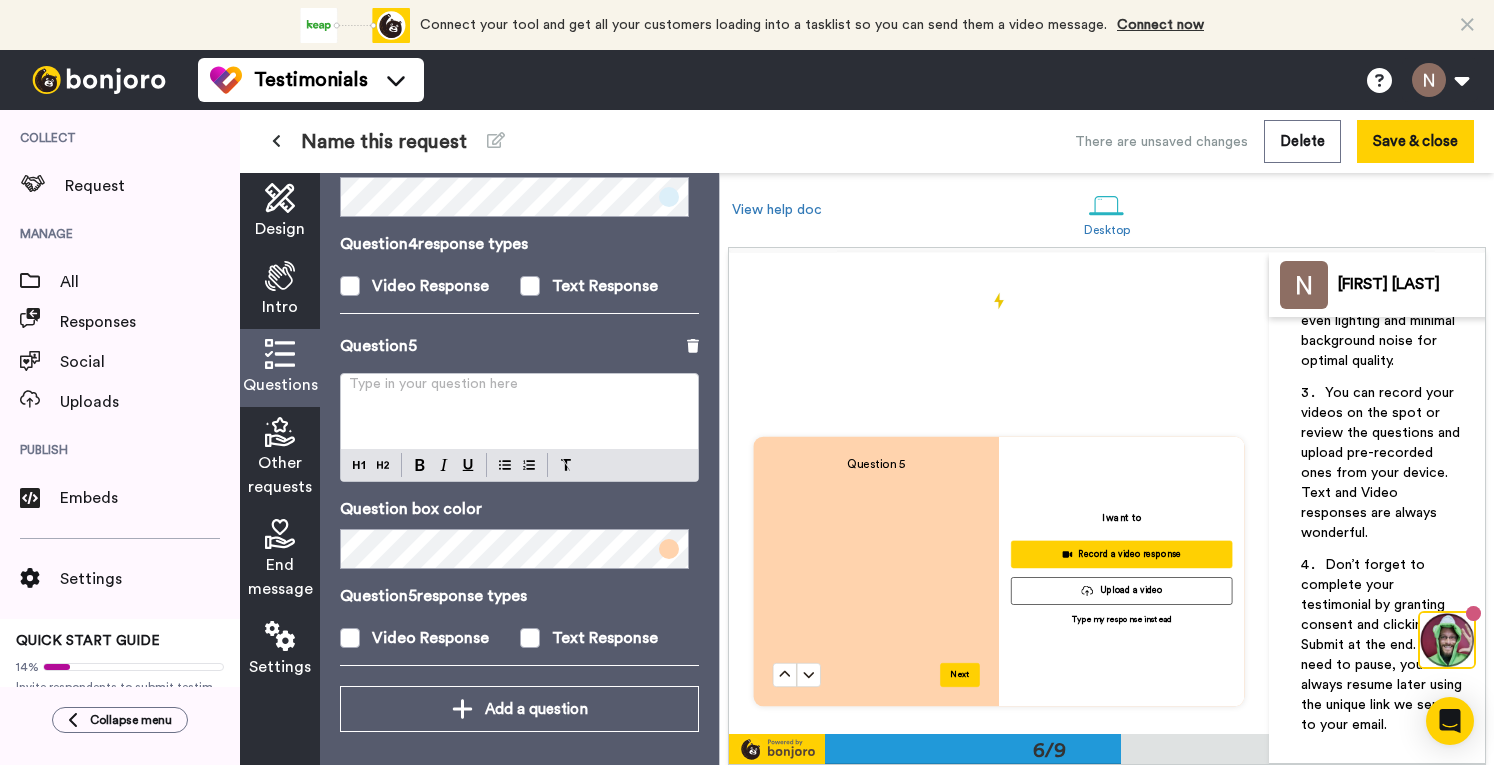 scroll, scrollTop: 1388, scrollLeft: 0, axis: vertical 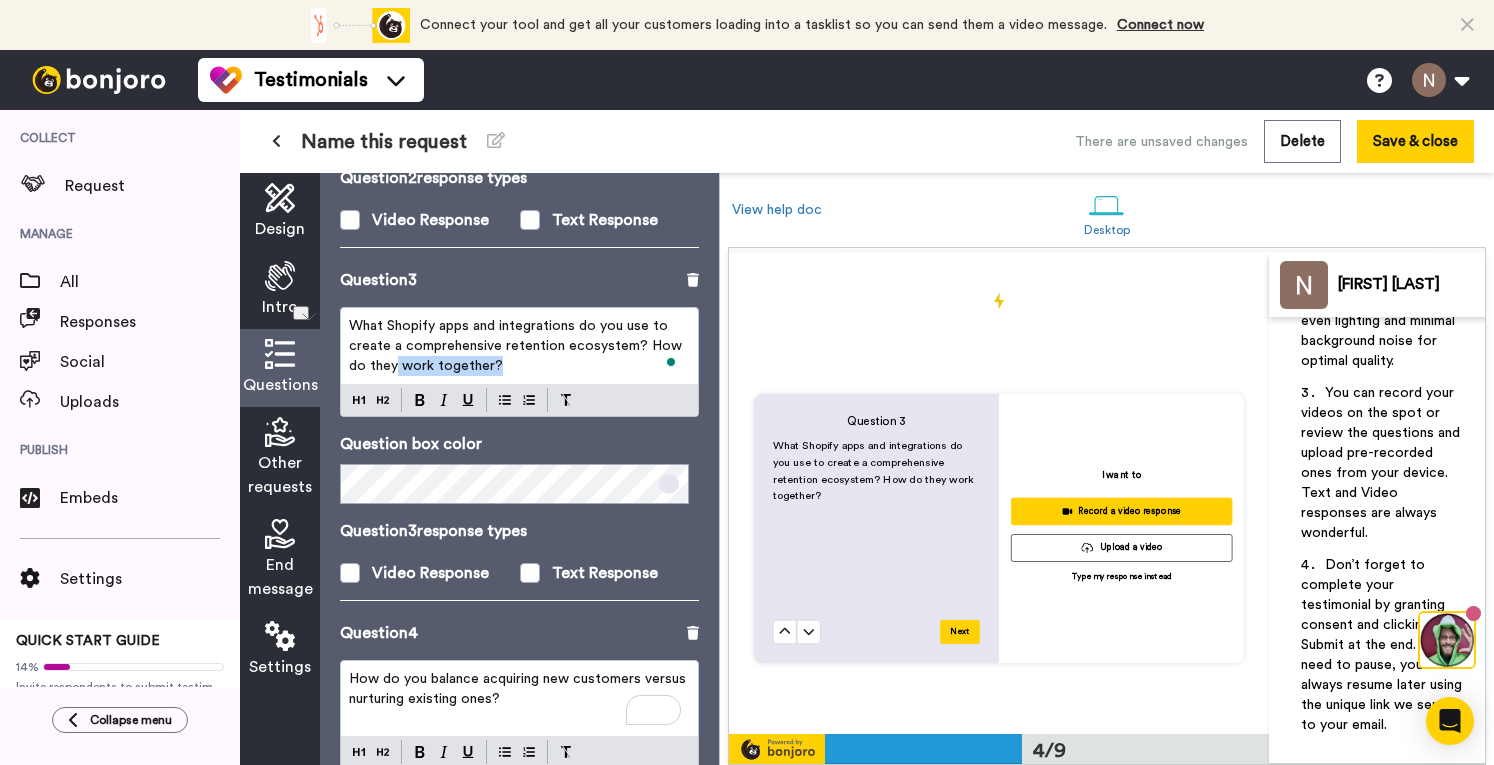 drag, startPoint x: 495, startPoint y: 357, endPoint x: 347, endPoint y: 343, distance: 148.66069 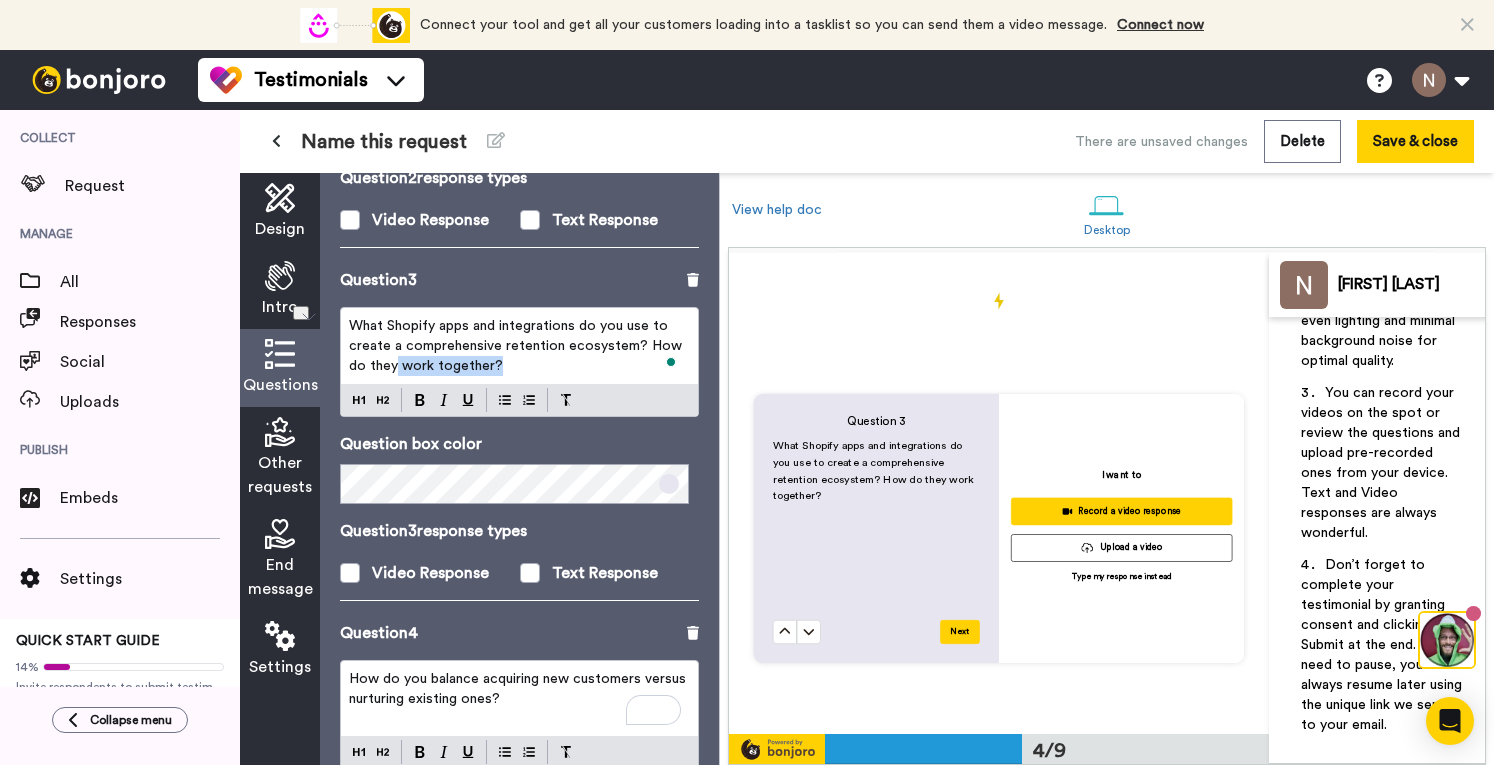 click on "What Shopify apps and integrations do you use to create a comprehensive retention ecosystem? How do they work together?" at bounding box center (519, 346) 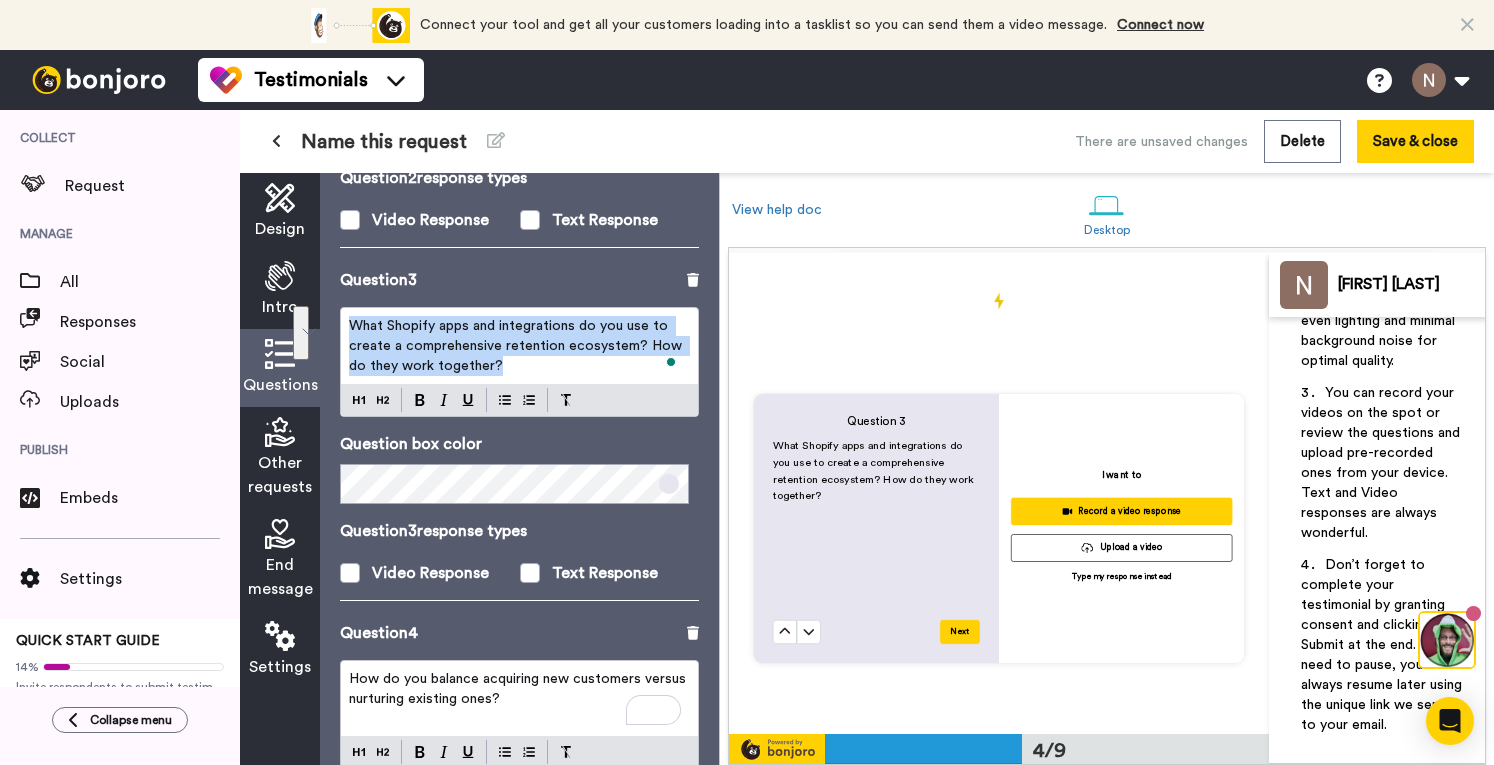 drag, startPoint x: 498, startPoint y: 361, endPoint x: 344, endPoint y: 331, distance: 156.89487 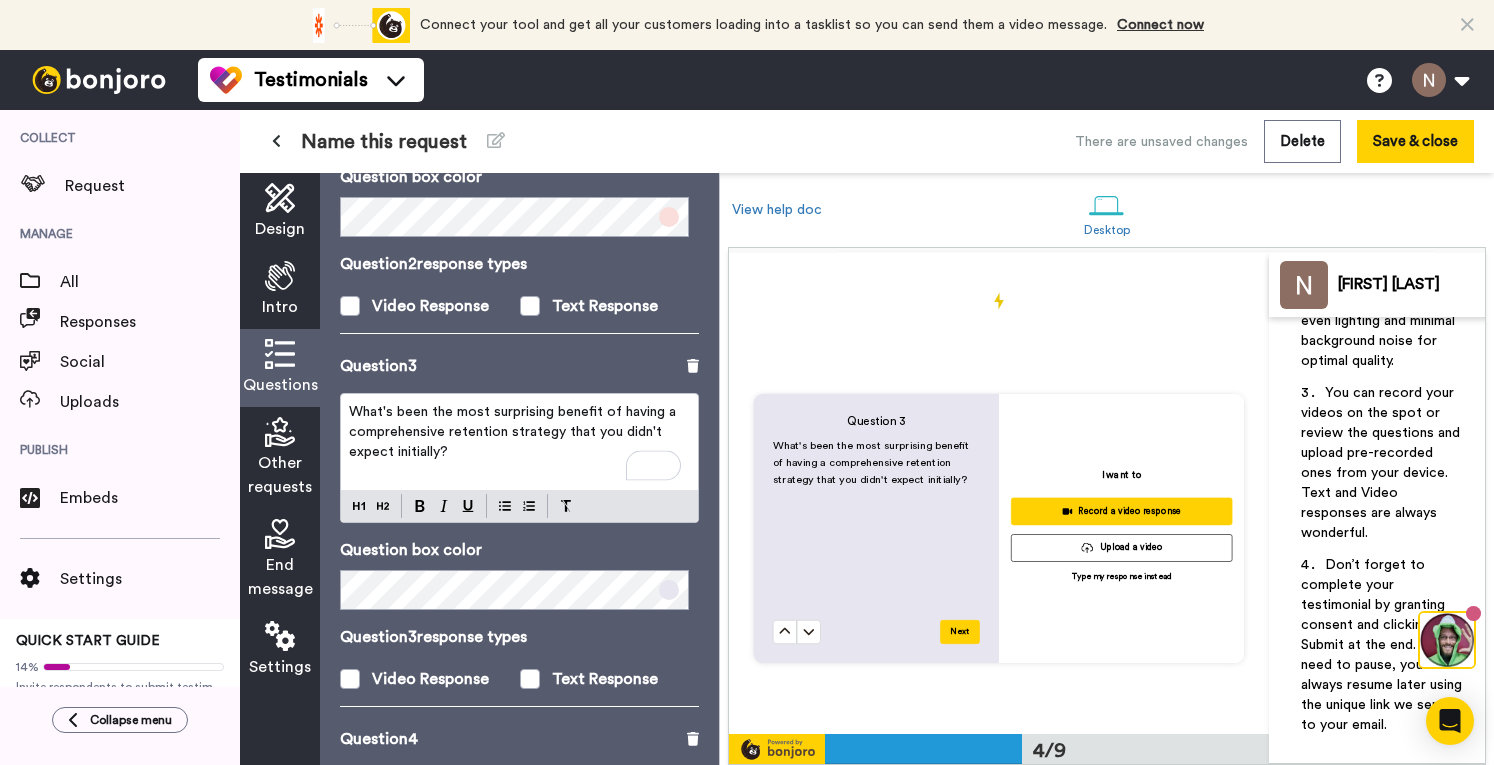 click on "What's been the most surprising benefit of having a comprehensive retention strategy that you didn't expect initially?" at bounding box center [514, 432] 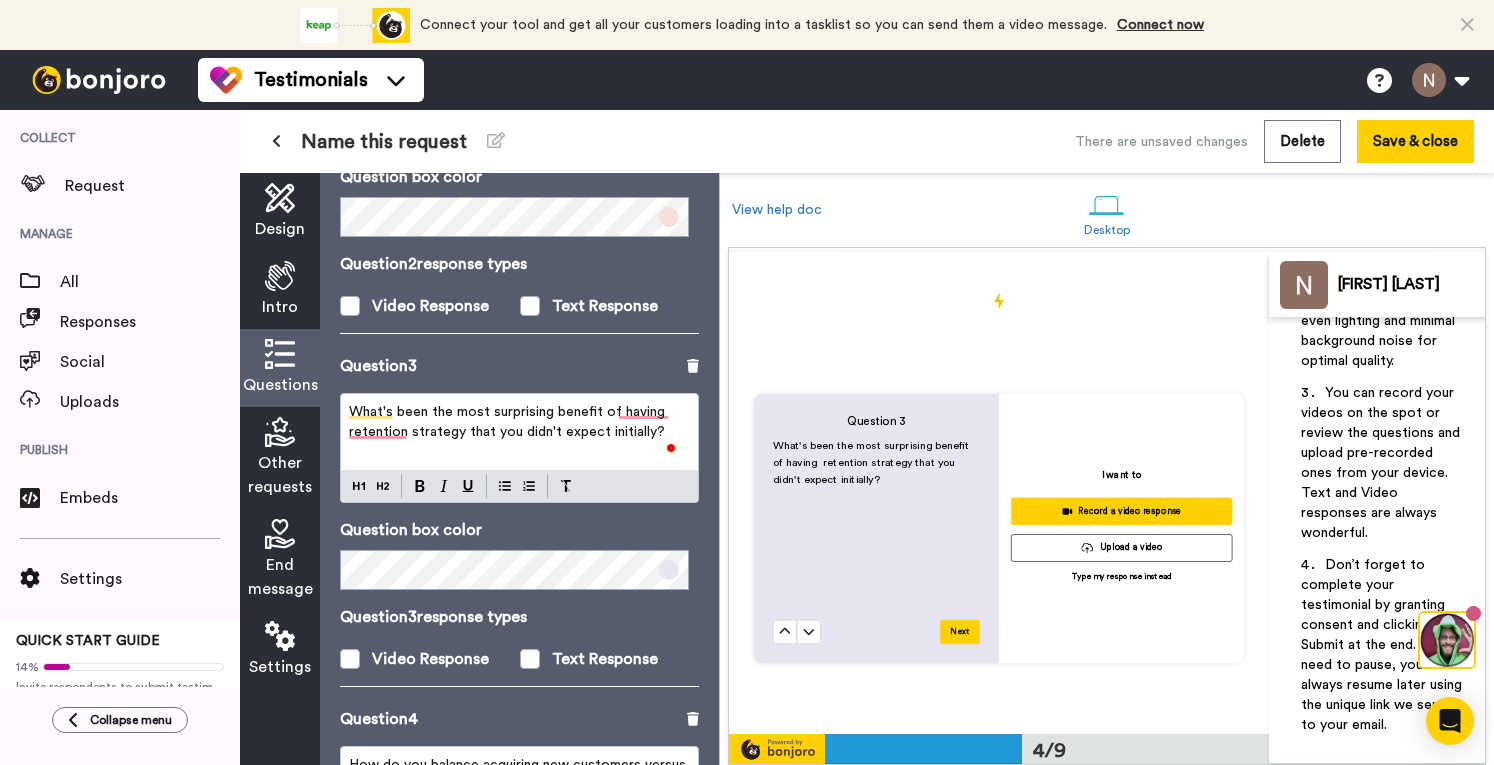 type 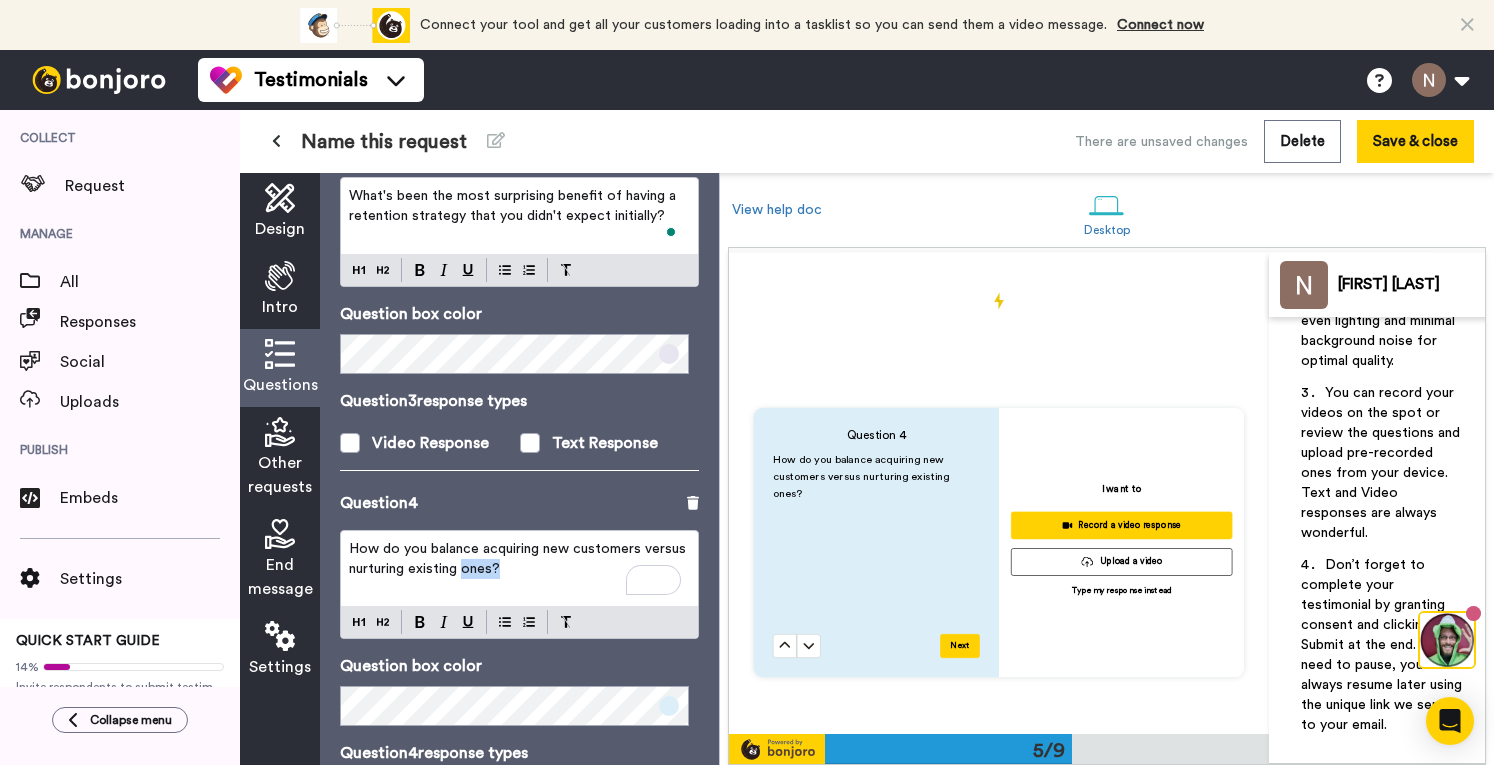 drag, startPoint x: 564, startPoint y: 580, endPoint x: 354, endPoint y: 557, distance: 211.25577 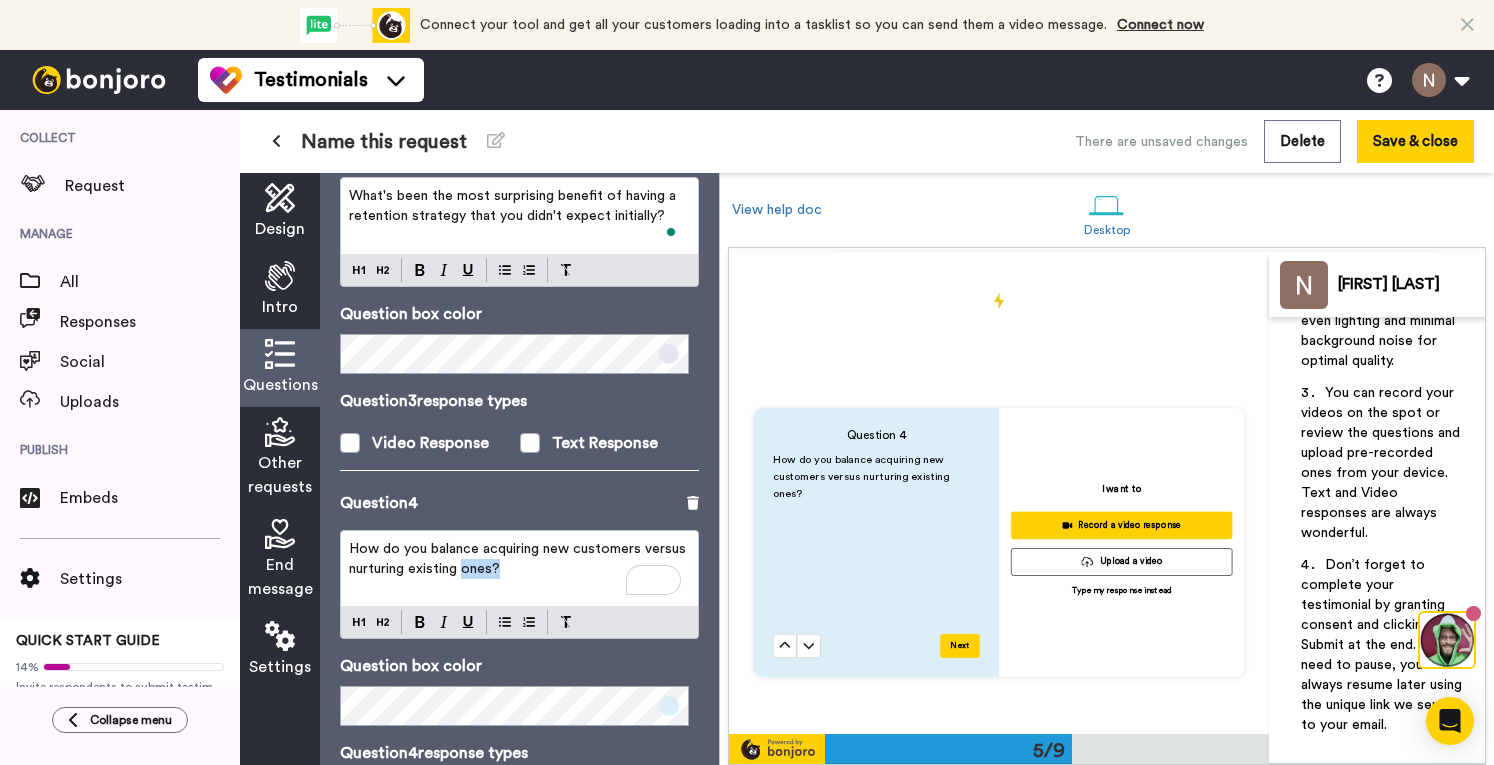 click on "How do you balance acquiring new customers versus nurturing existing ones?" at bounding box center [519, 559] 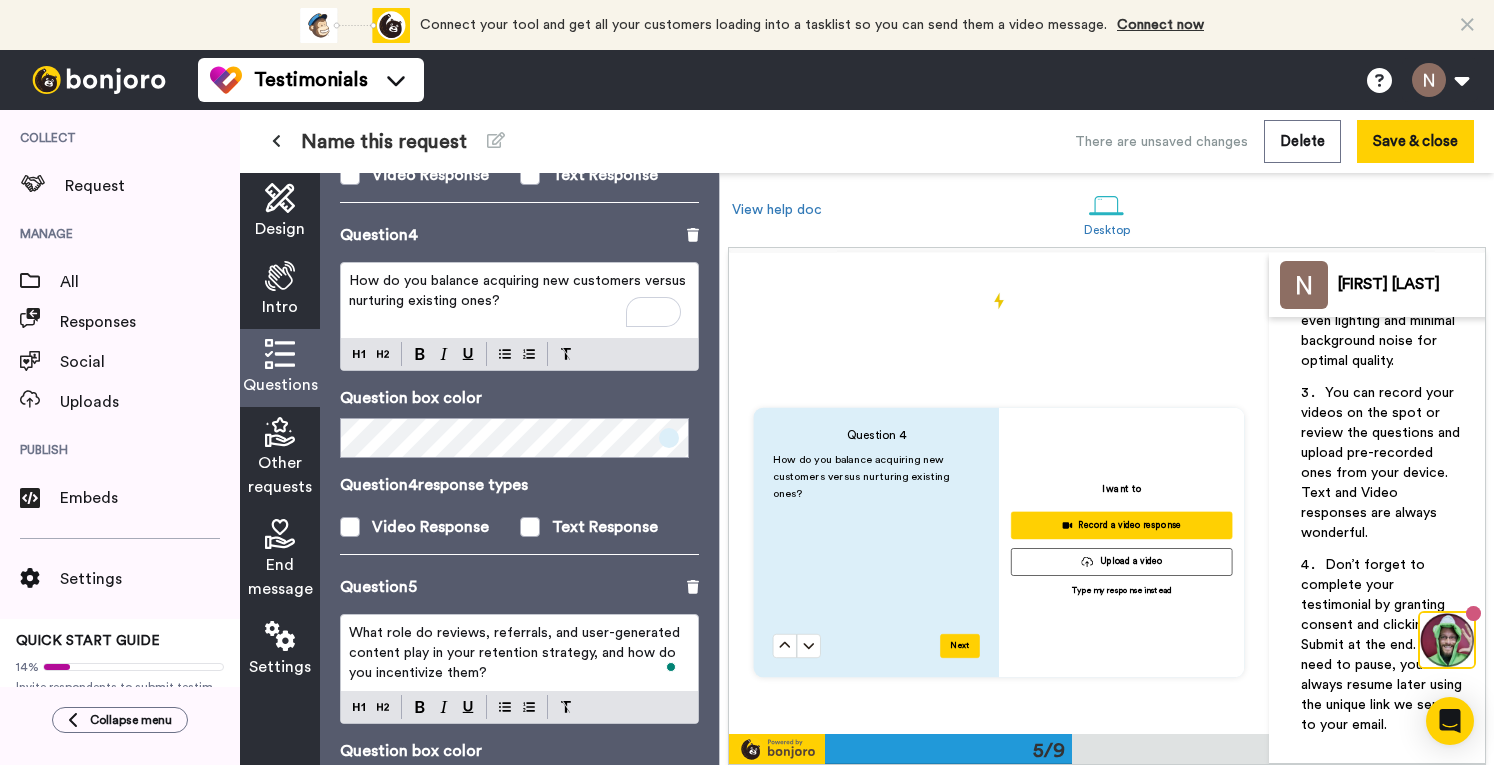 type 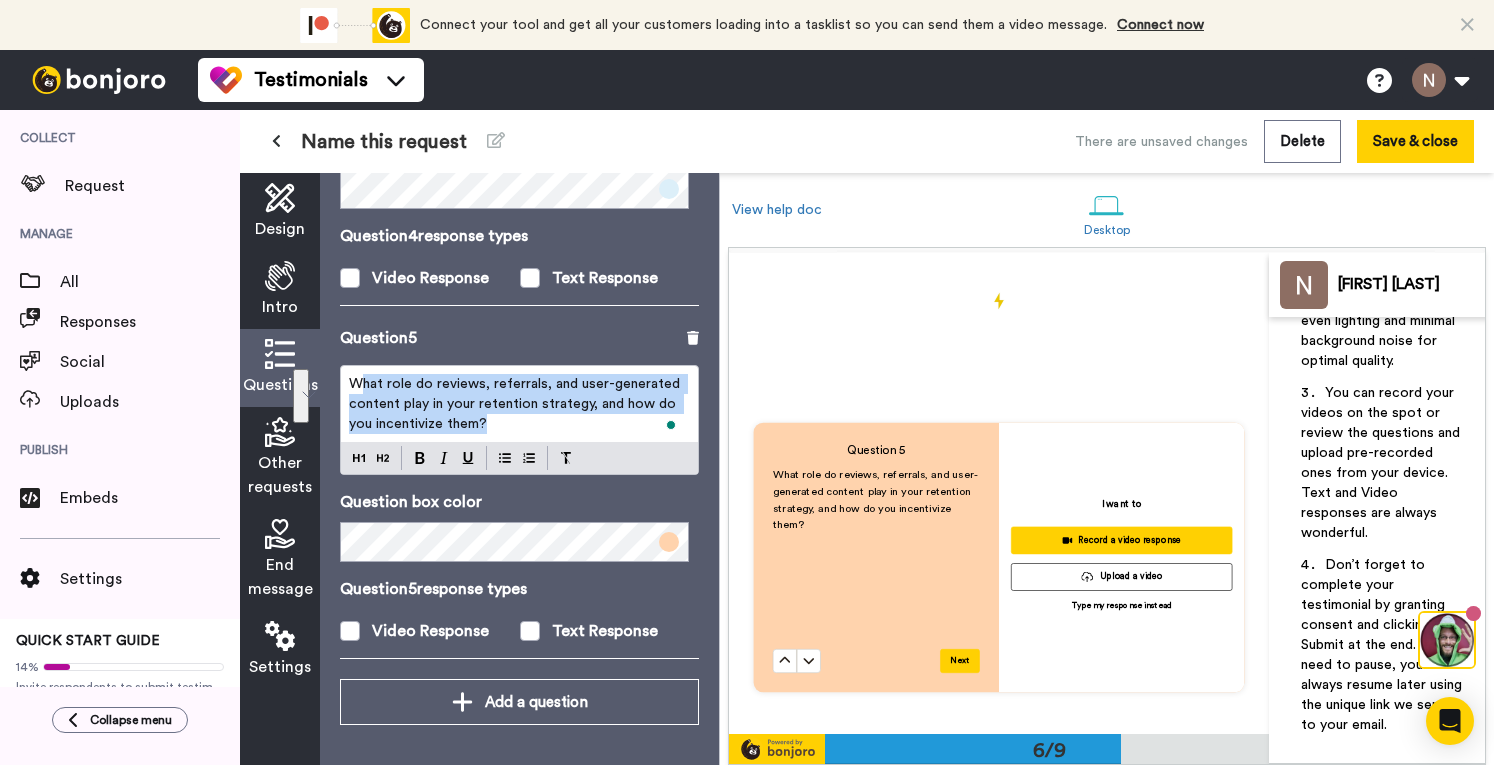 drag, startPoint x: 492, startPoint y: 420, endPoint x: 345, endPoint y: 385, distance: 151.10924 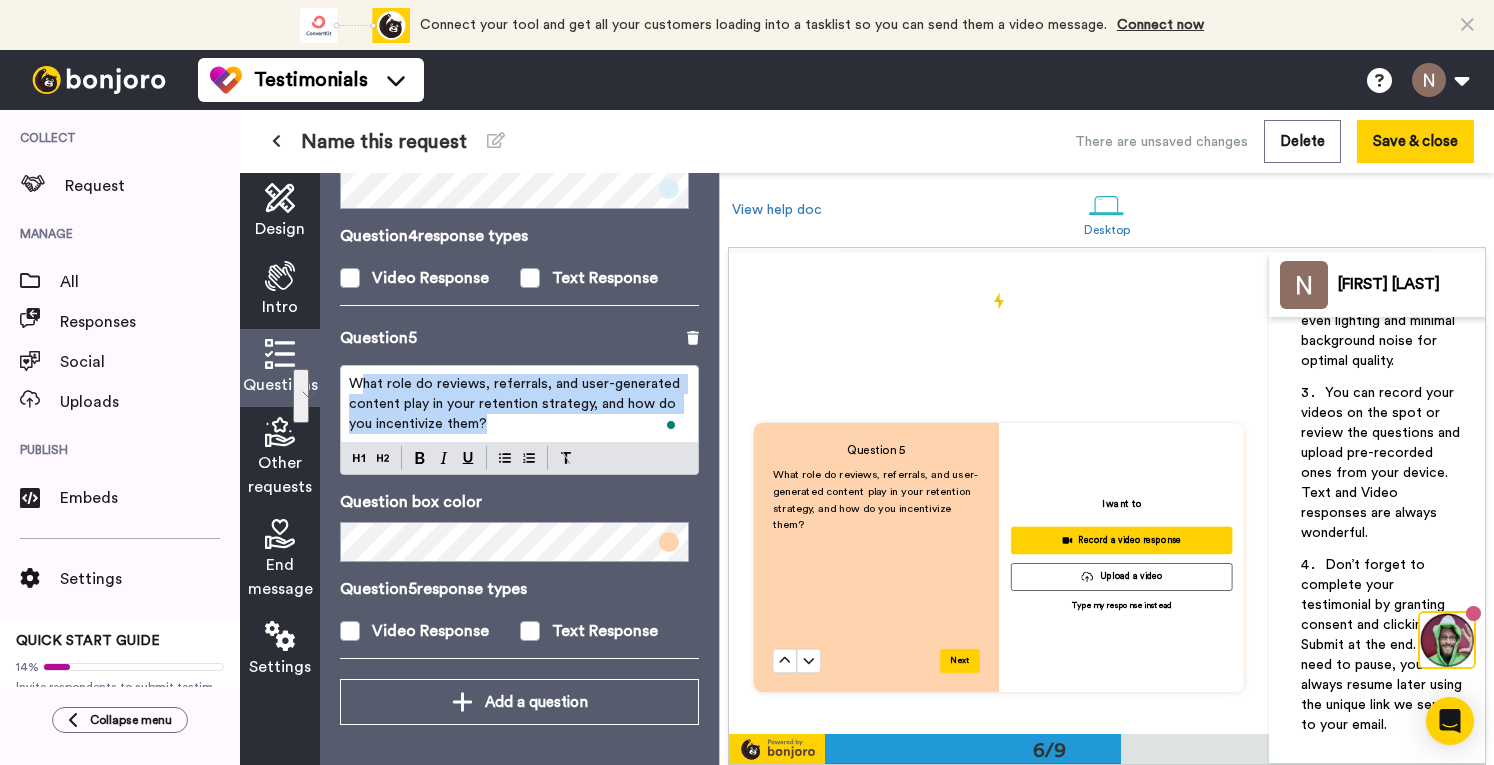 type 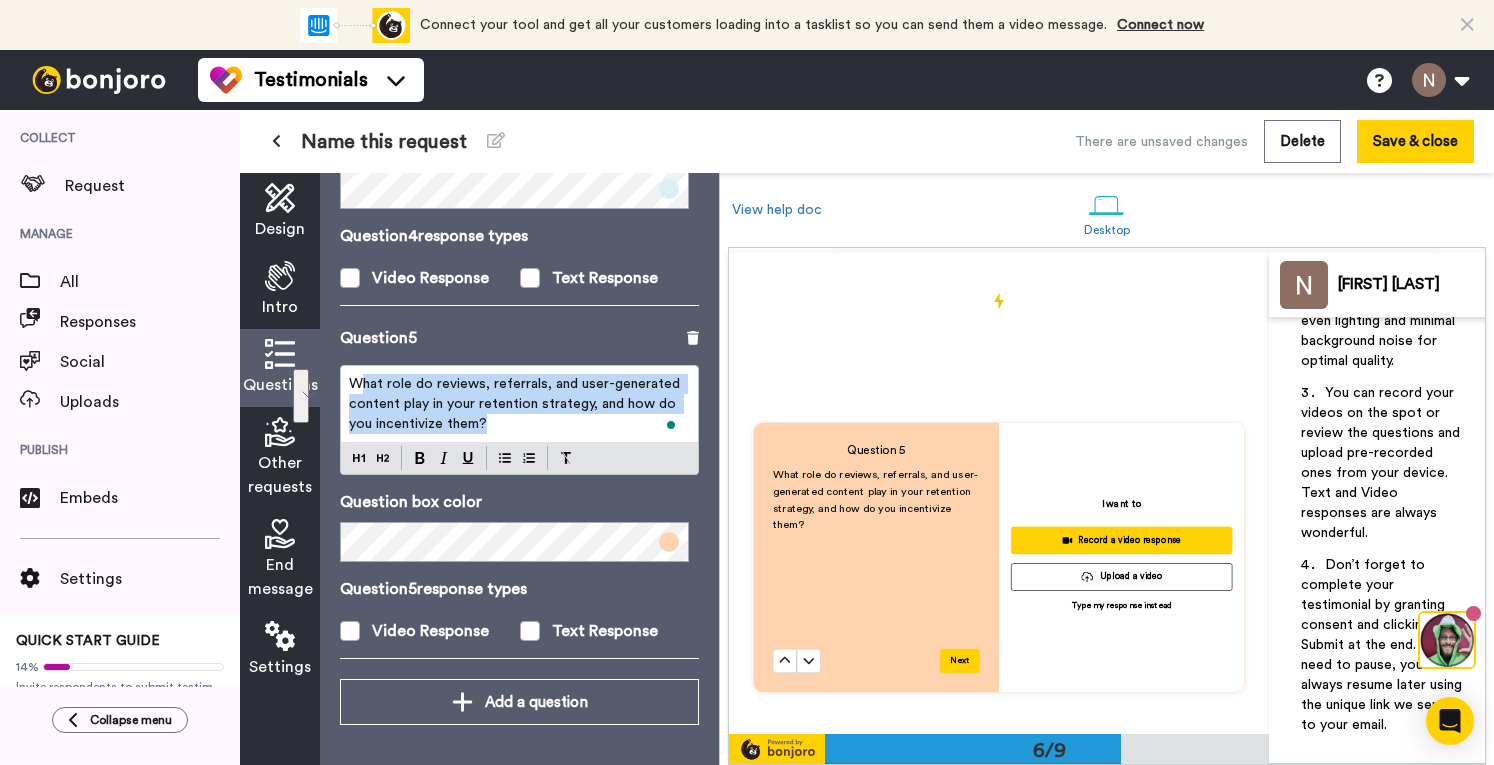 click on "What role do reviews, referrals, and user-generated content play in your retention strategy, and how do you incentivize them?" at bounding box center [519, 404] 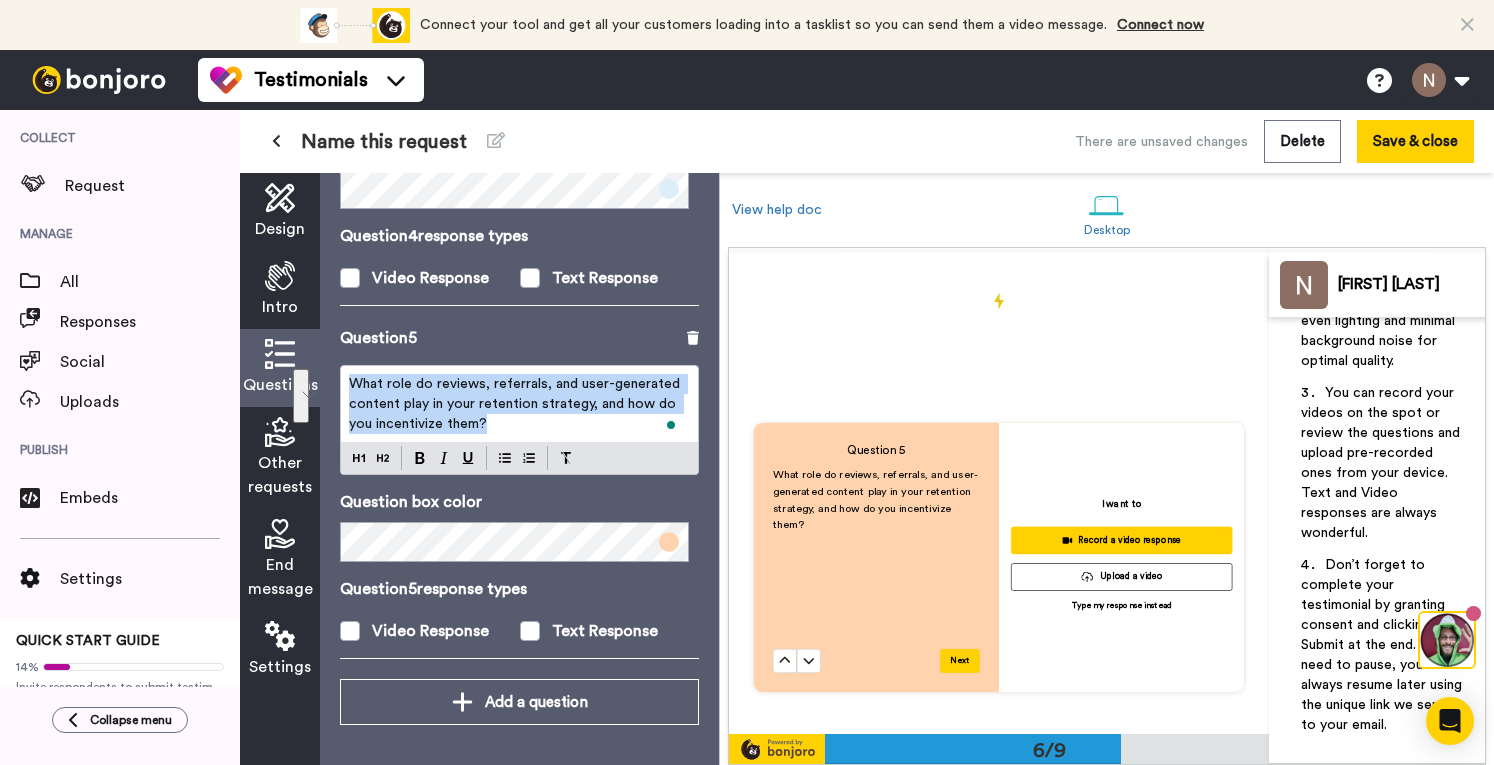 drag, startPoint x: 492, startPoint y: 423, endPoint x: 348, endPoint y: 387, distance: 148.43181 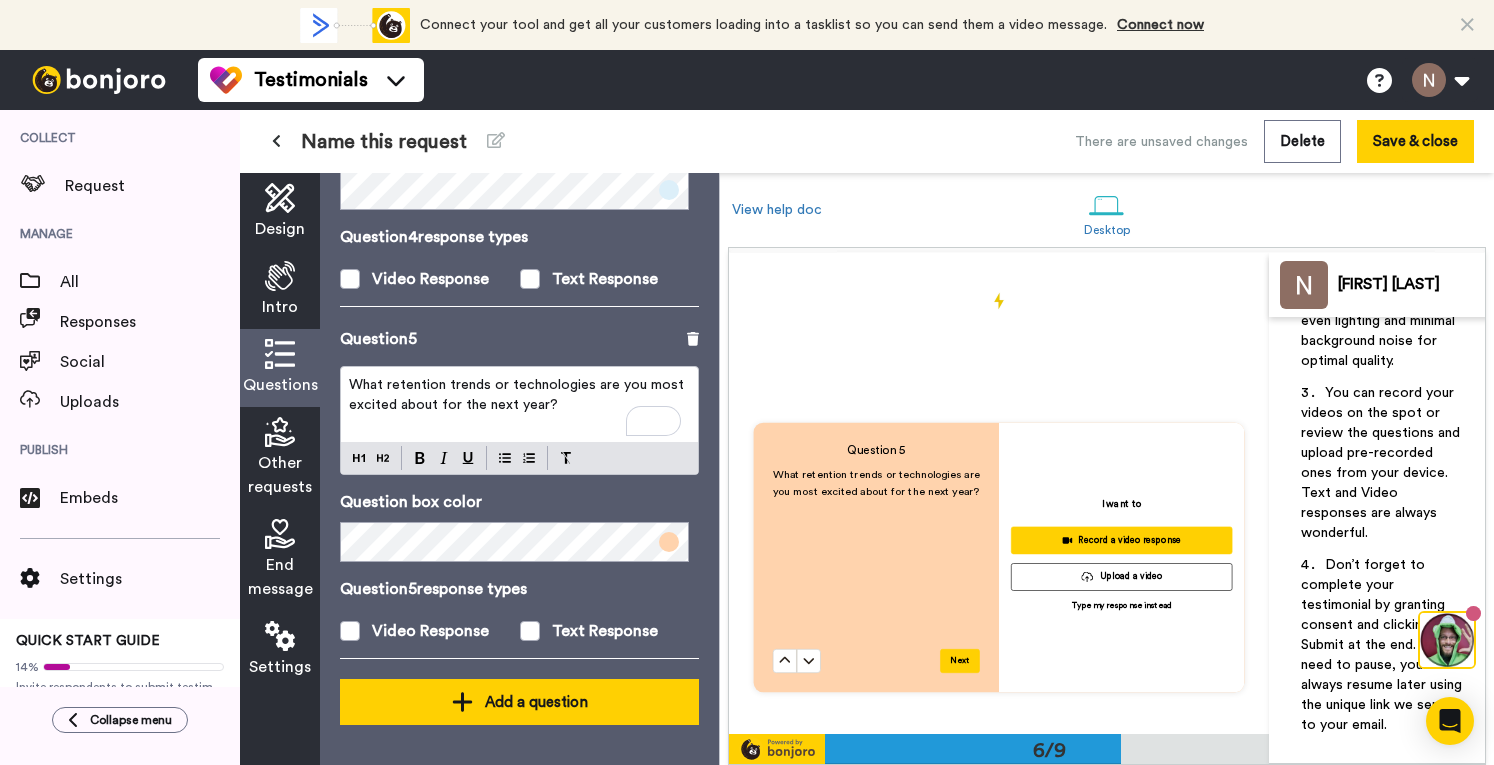 click on "Add a question" at bounding box center (519, 702) 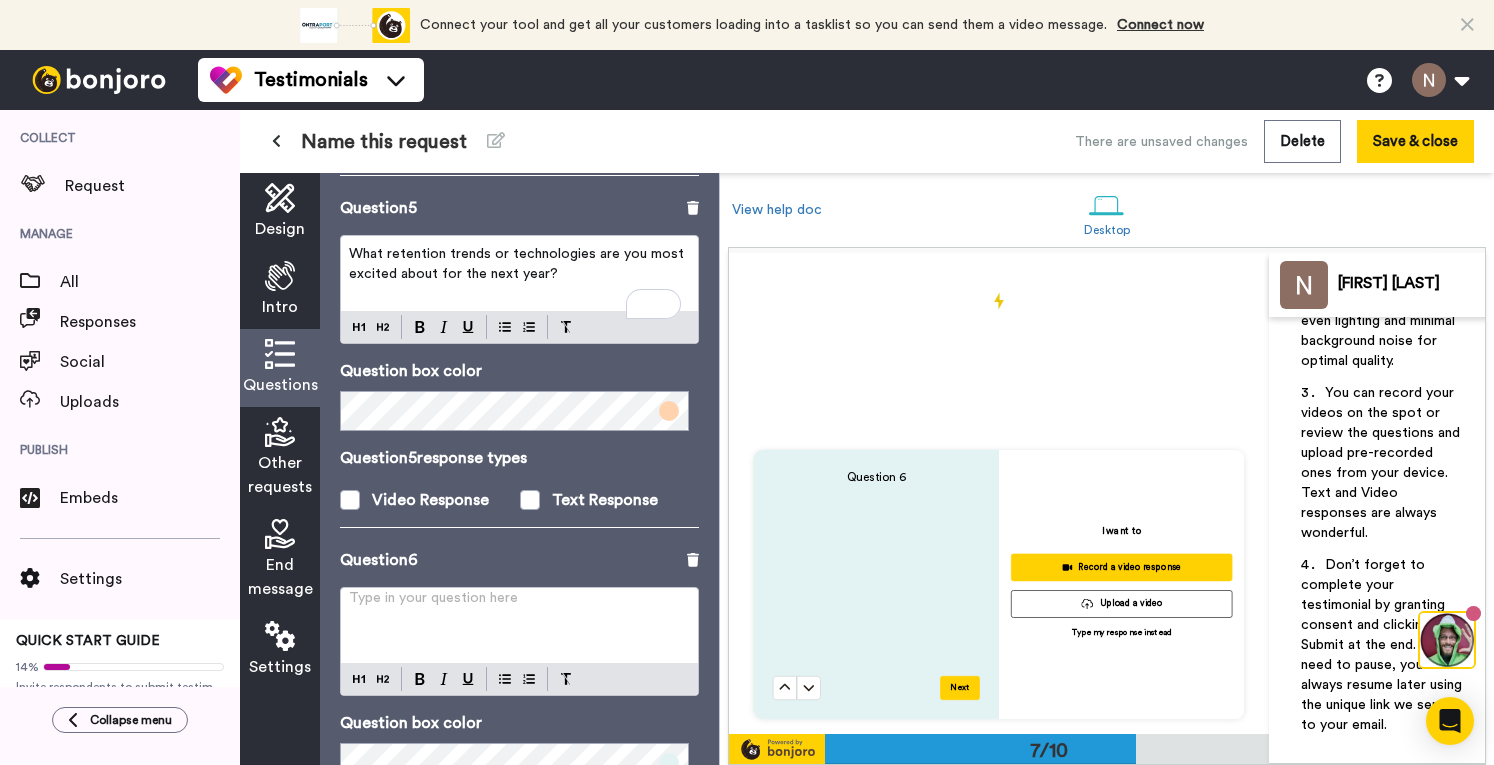 click on "Type in your question here ﻿" at bounding box center [519, 625] 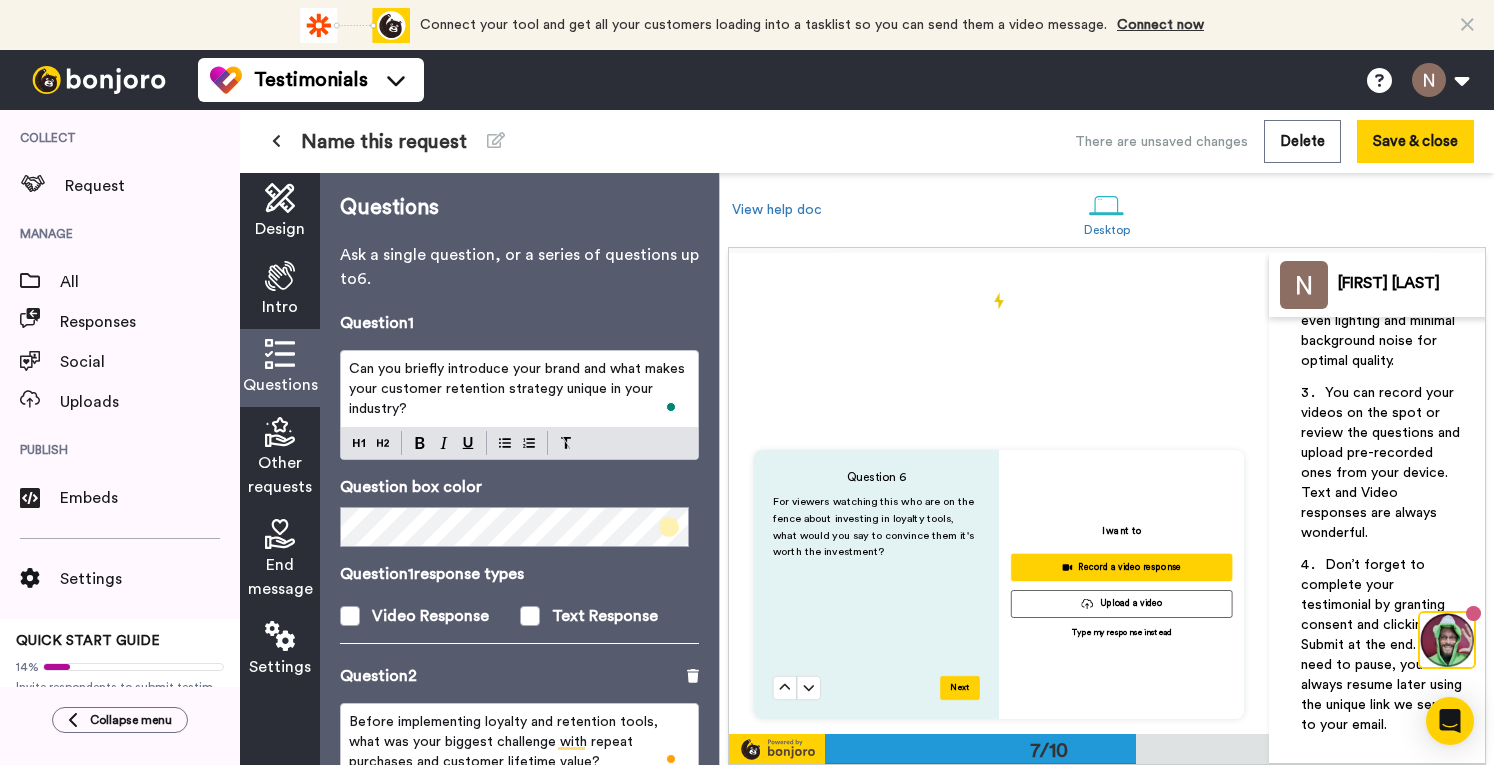 click on "Other requests" at bounding box center (280, 475) 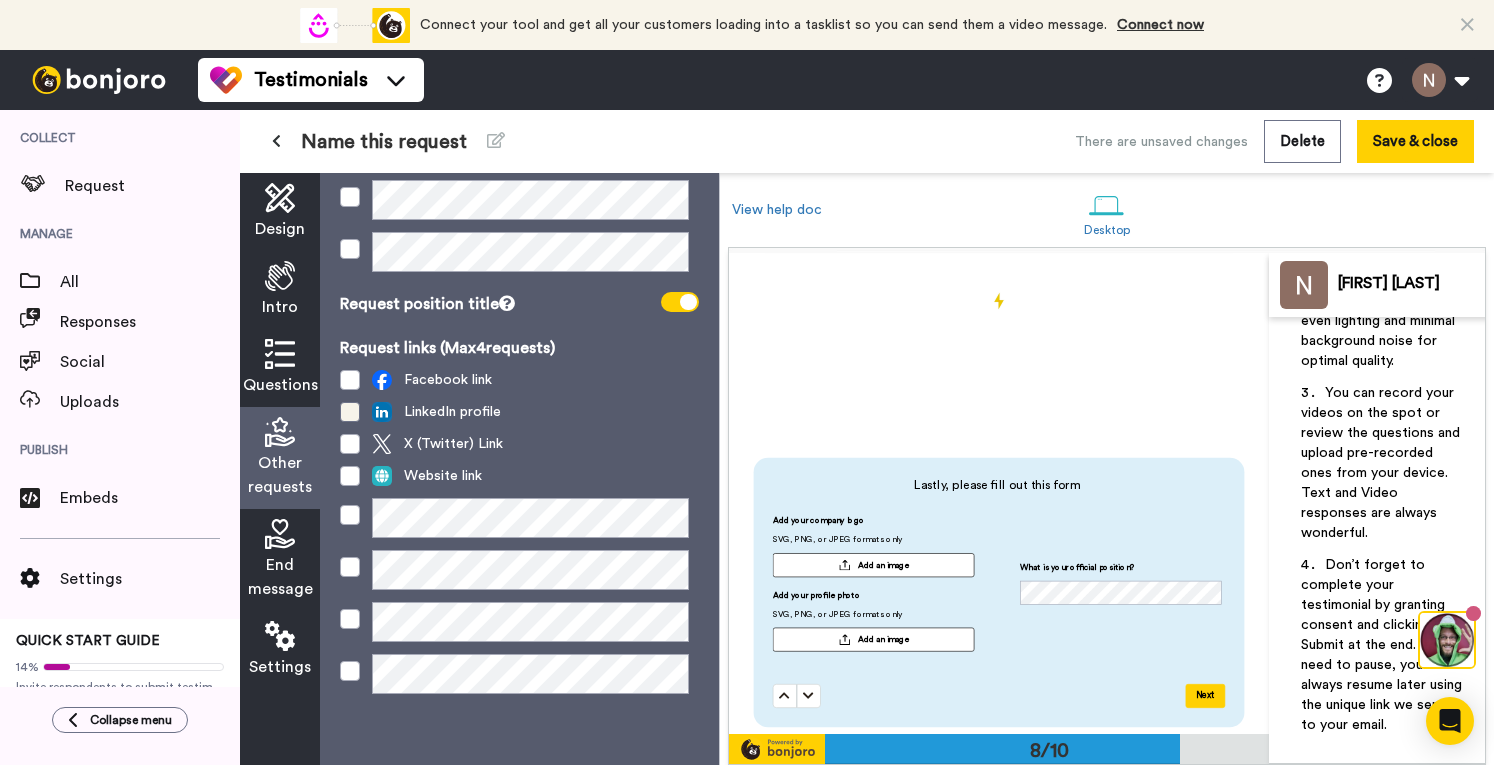 click at bounding box center (350, 412) 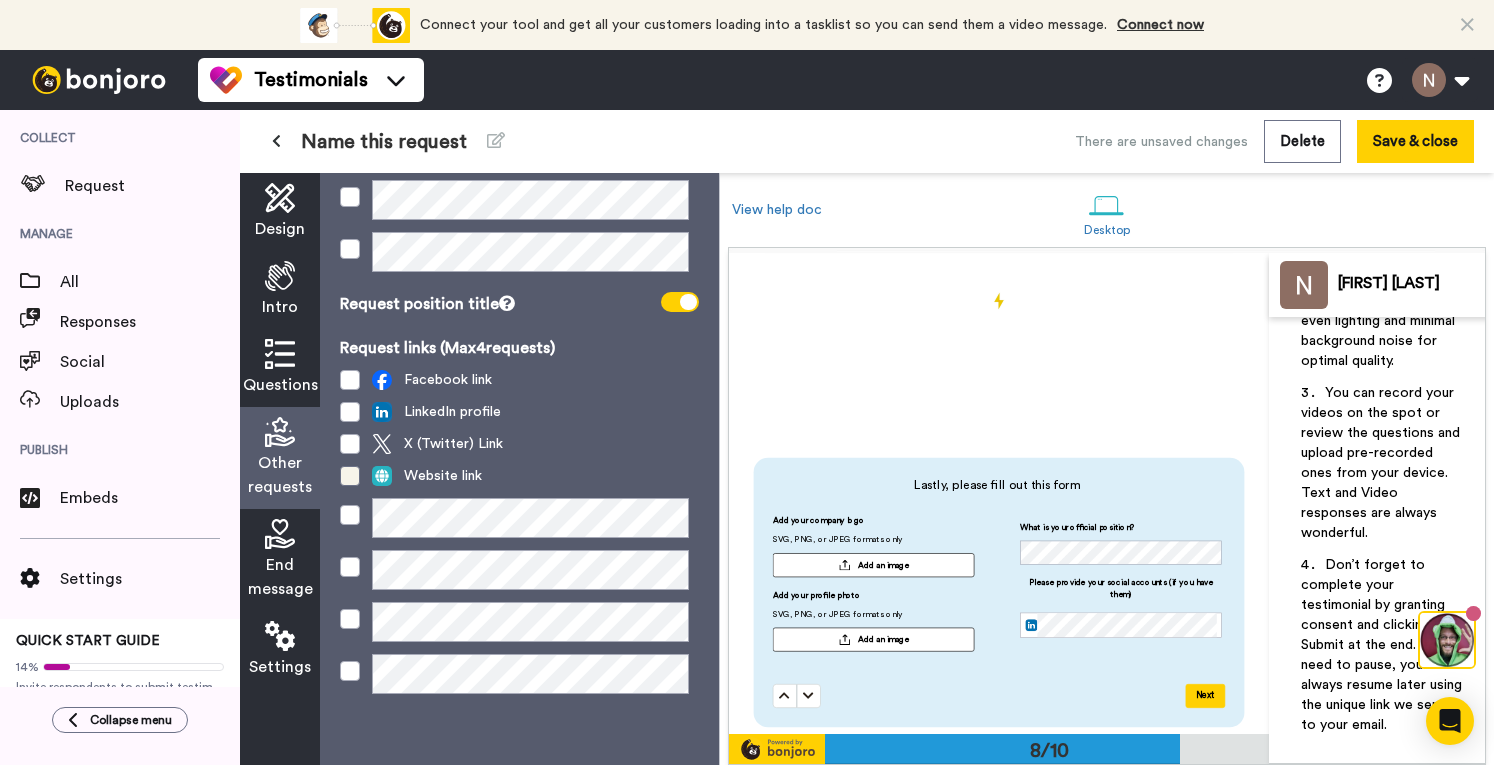 click at bounding box center [350, 476] 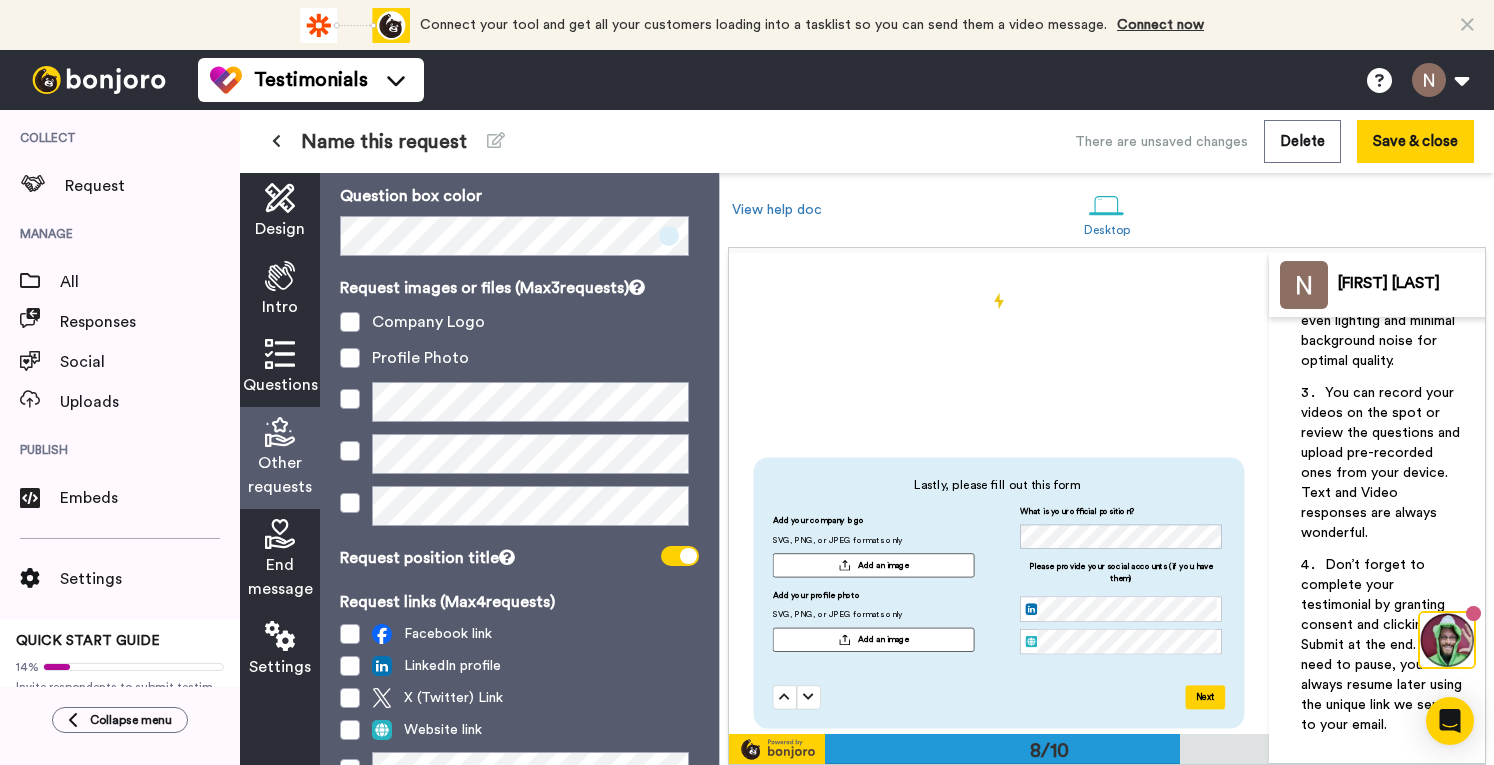 click on "End message" at bounding box center [280, 577] 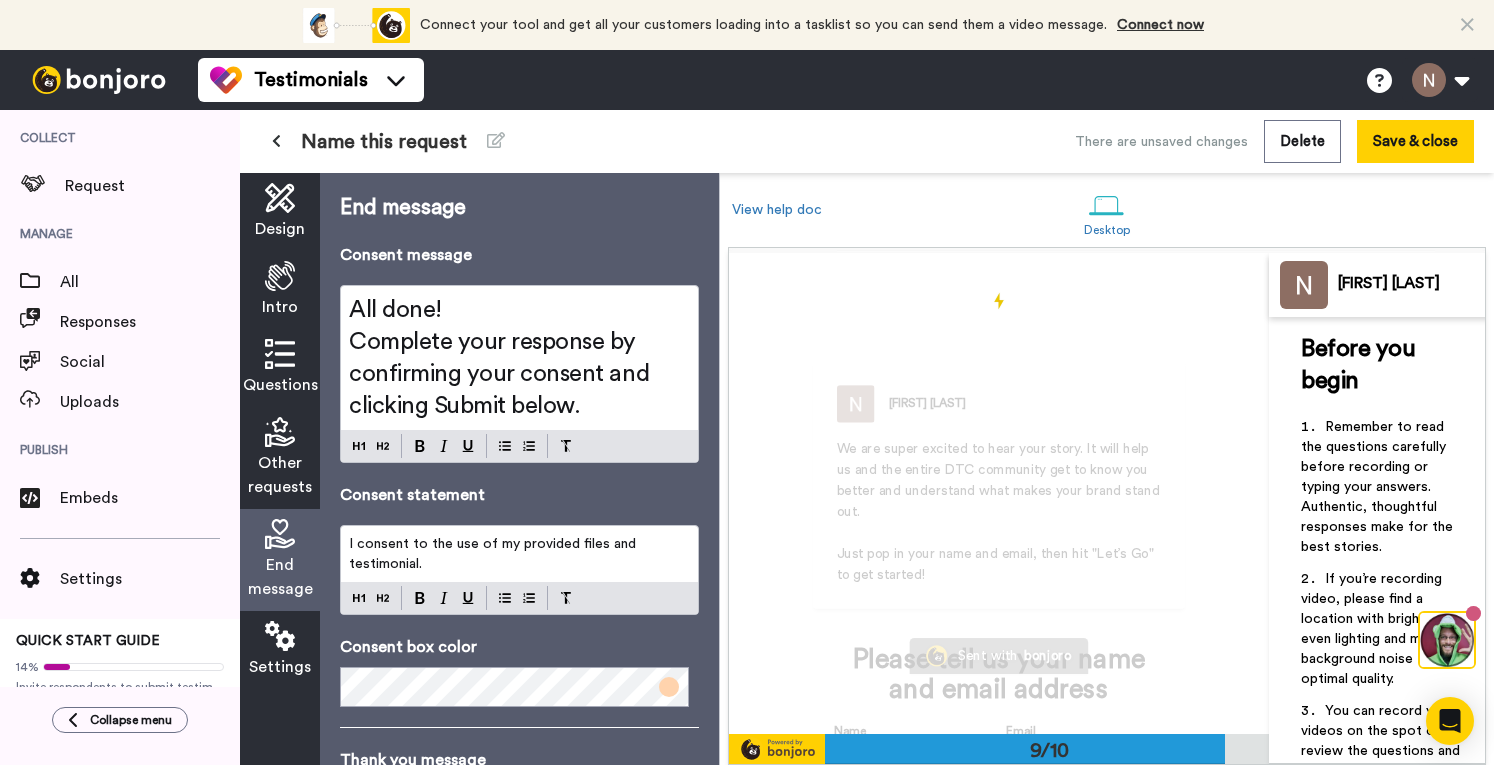scroll, scrollTop: 0, scrollLeft: 0, axis: both 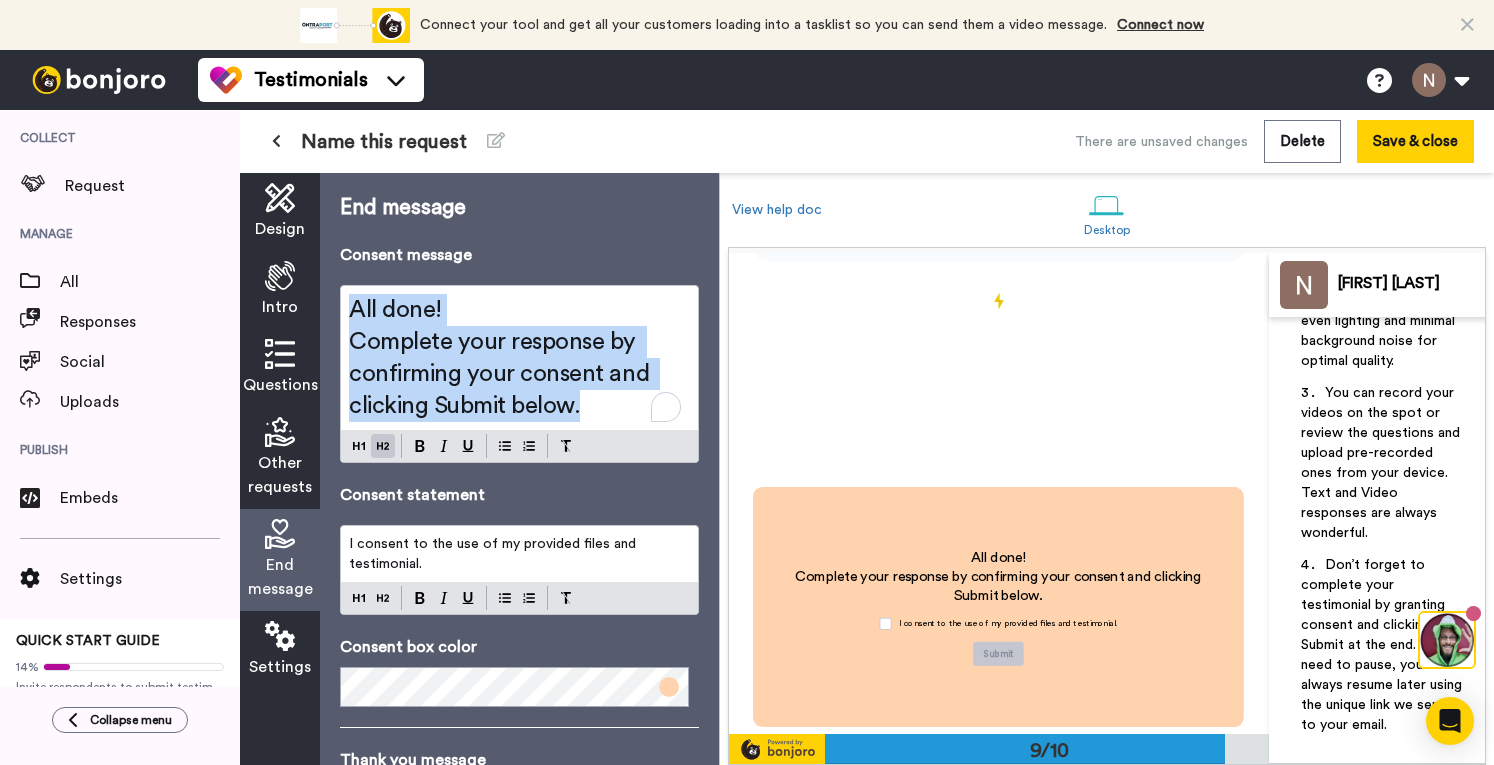 drag, startPoint x: 354, startPoint y: 315, endPoint x: 608, endPoint y: 410, distance: 271.18445 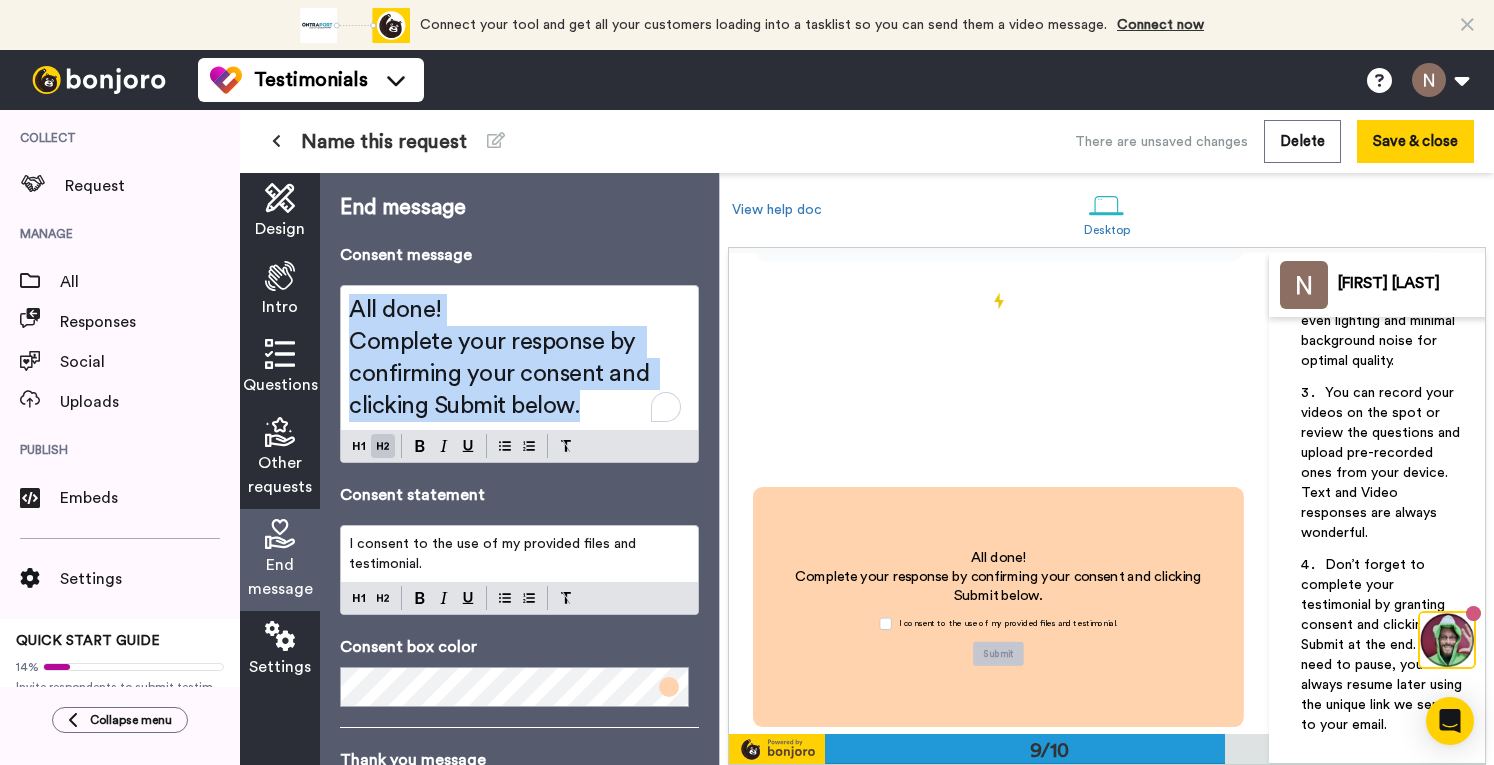 click on "All done! Complete your response by confirming your consent and clicking Submit below." at bounding box center [519, 358] 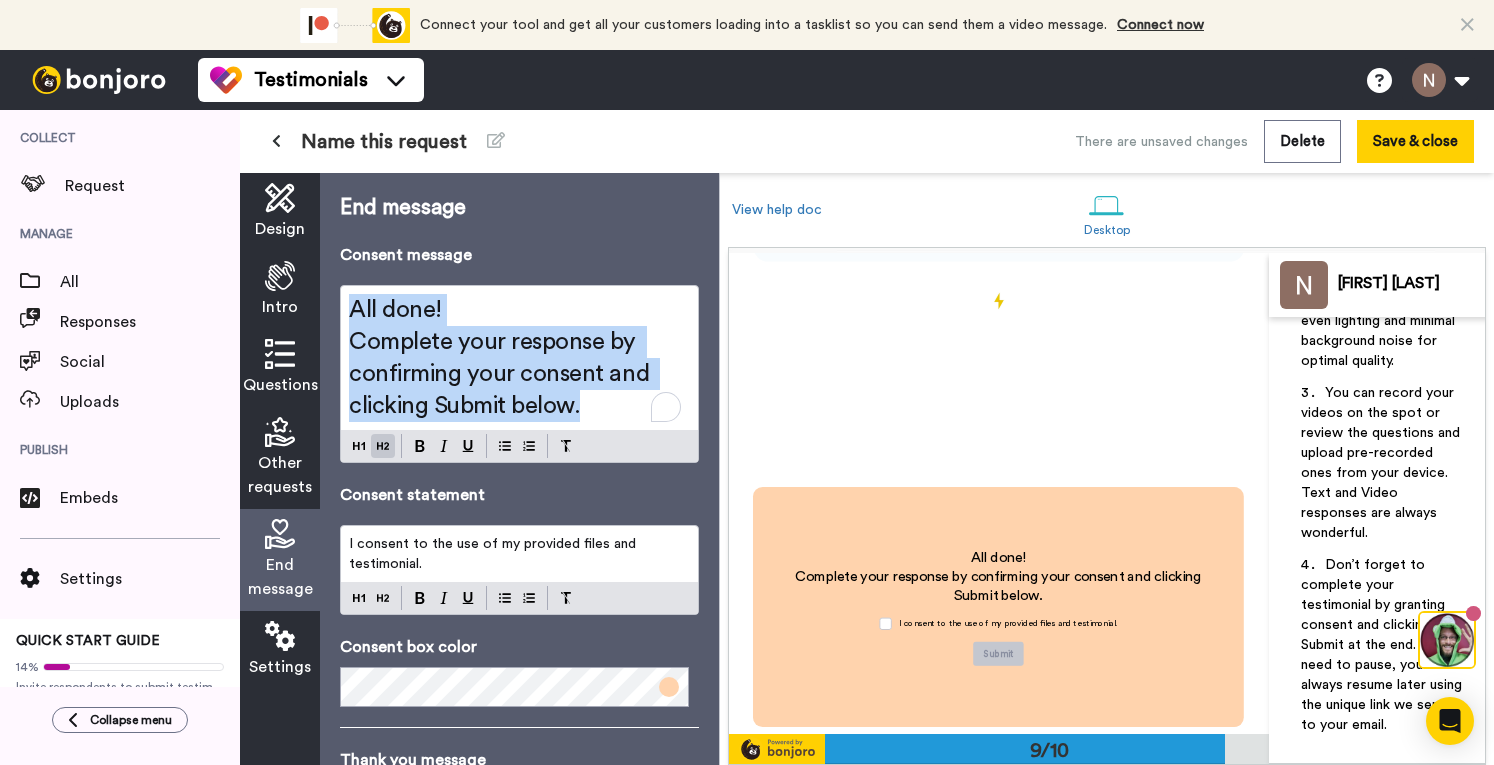 copy on "All done! Complete your response by confirming your consent and clicking Submit below." 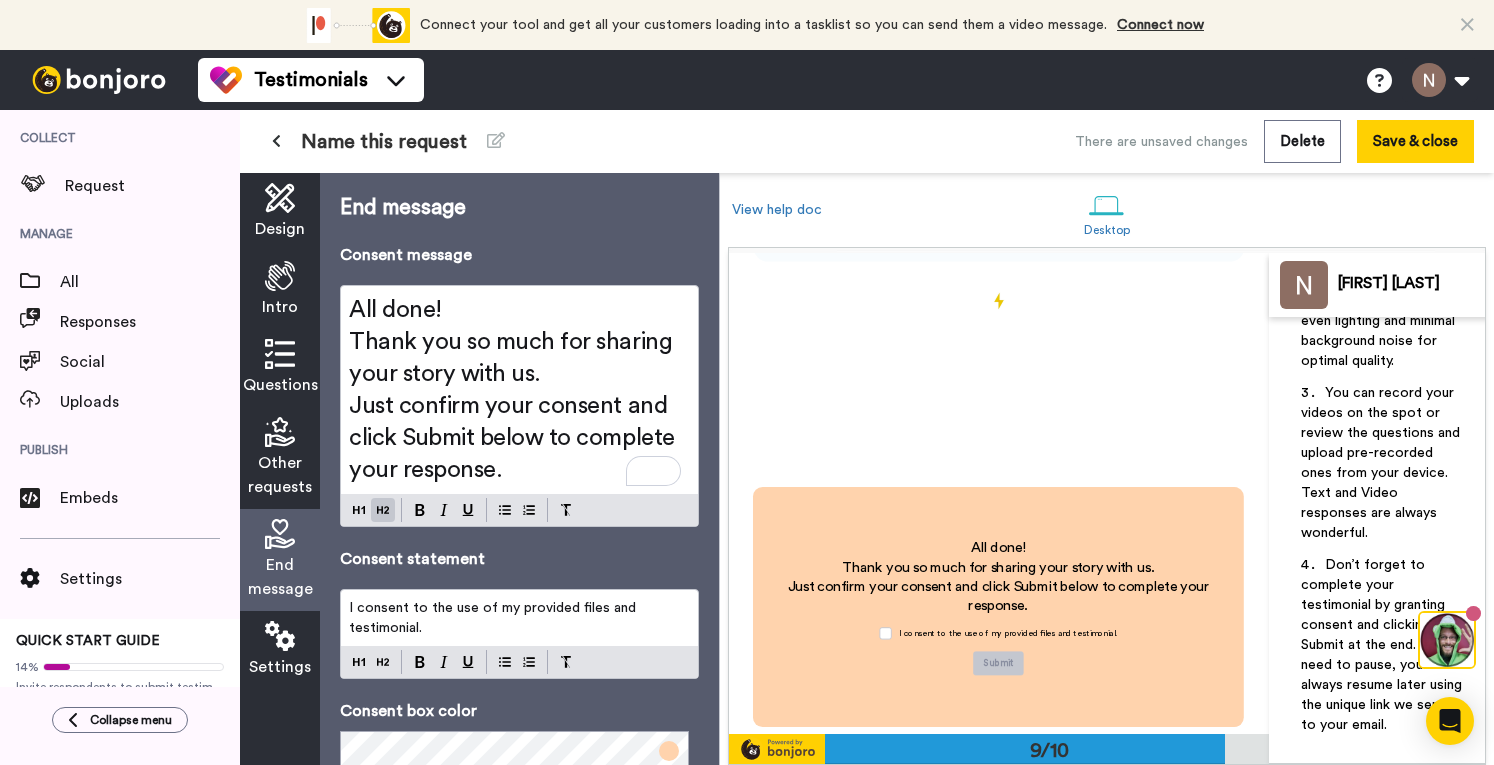 scroll, scrollTop: 52, scrollLeft: 0, axis: vertical 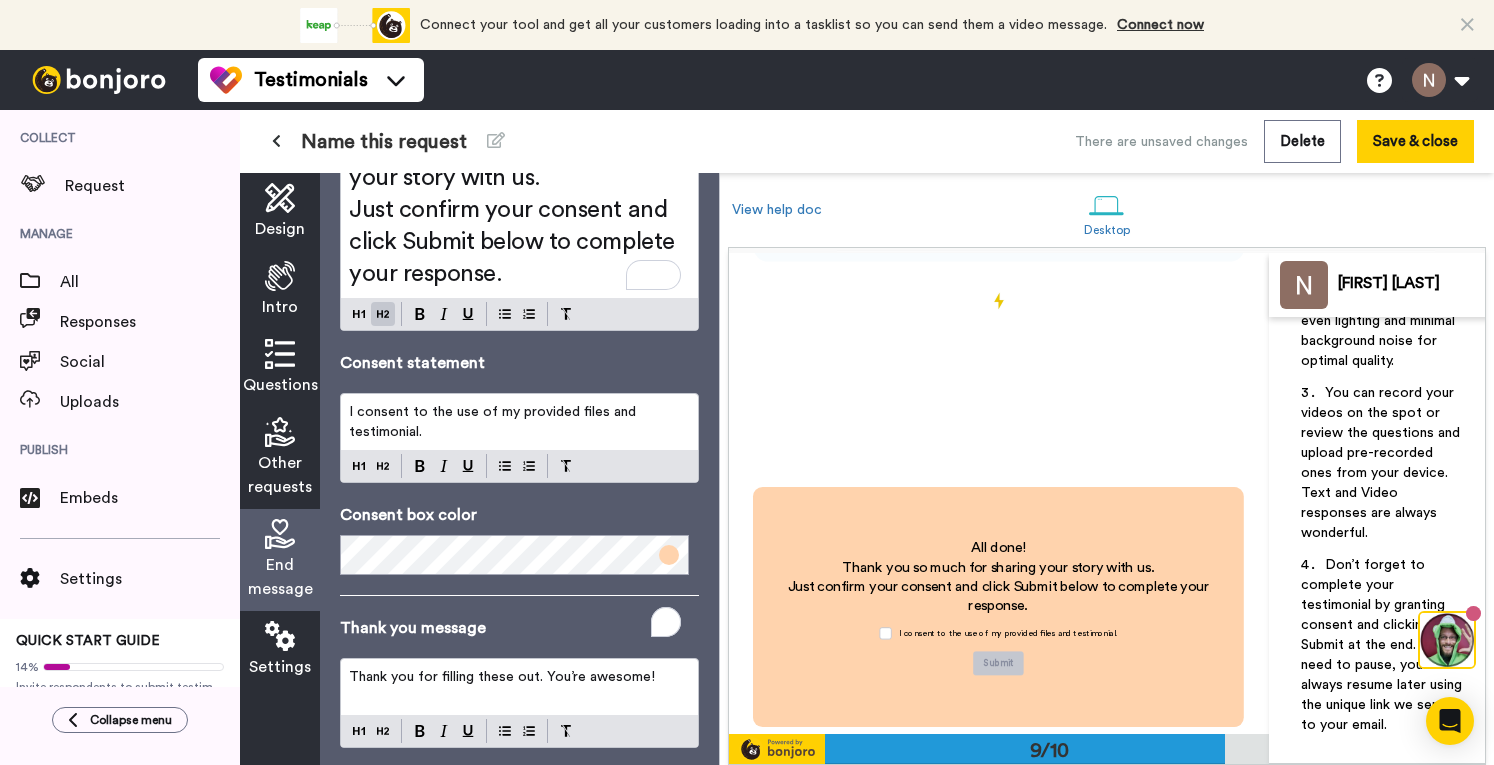 click on "I consent to the use of my provided files and testimonial." at bounding box center [494, 422] 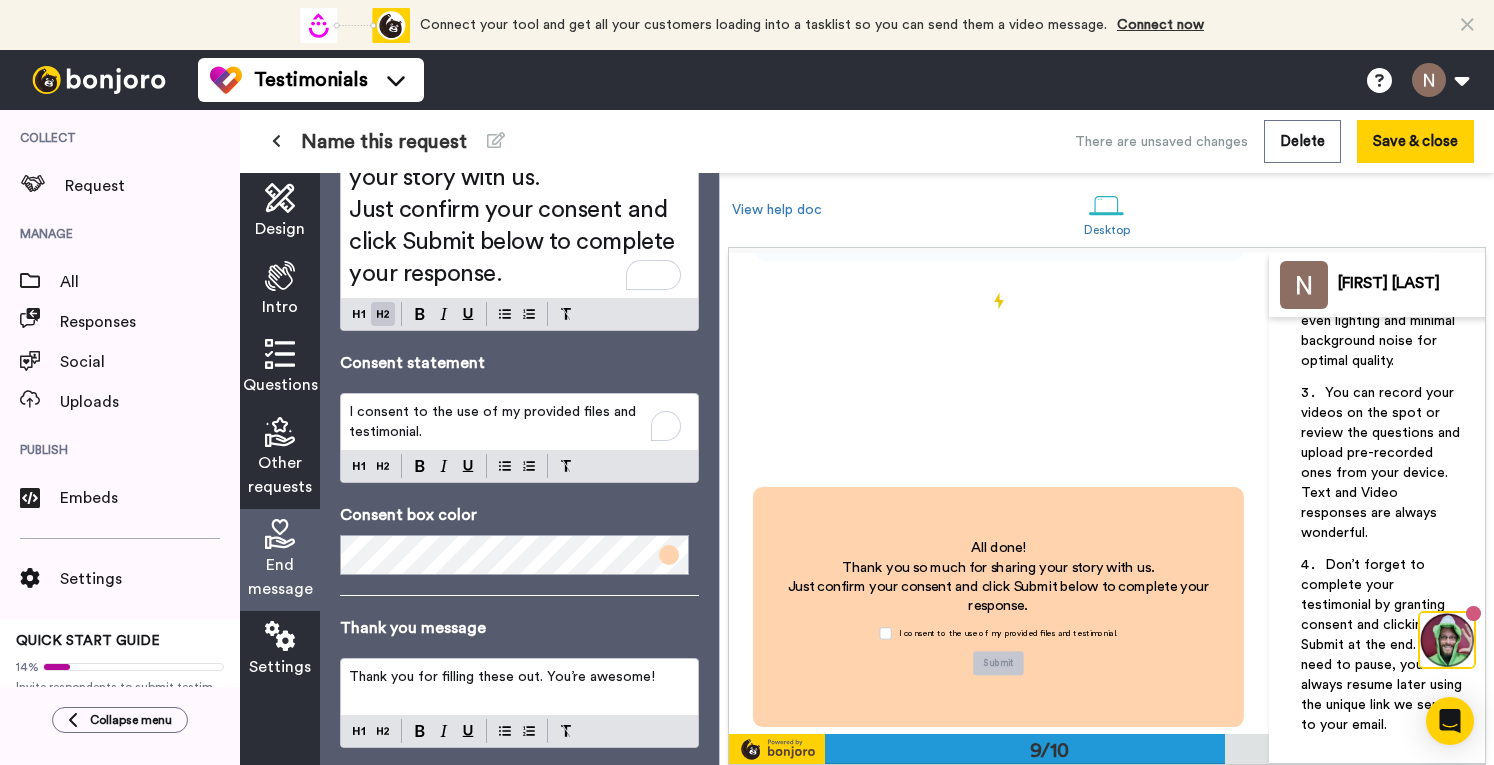 click on "I consent to the use of my provided files and testimonial." at bounding box center (494, 422) 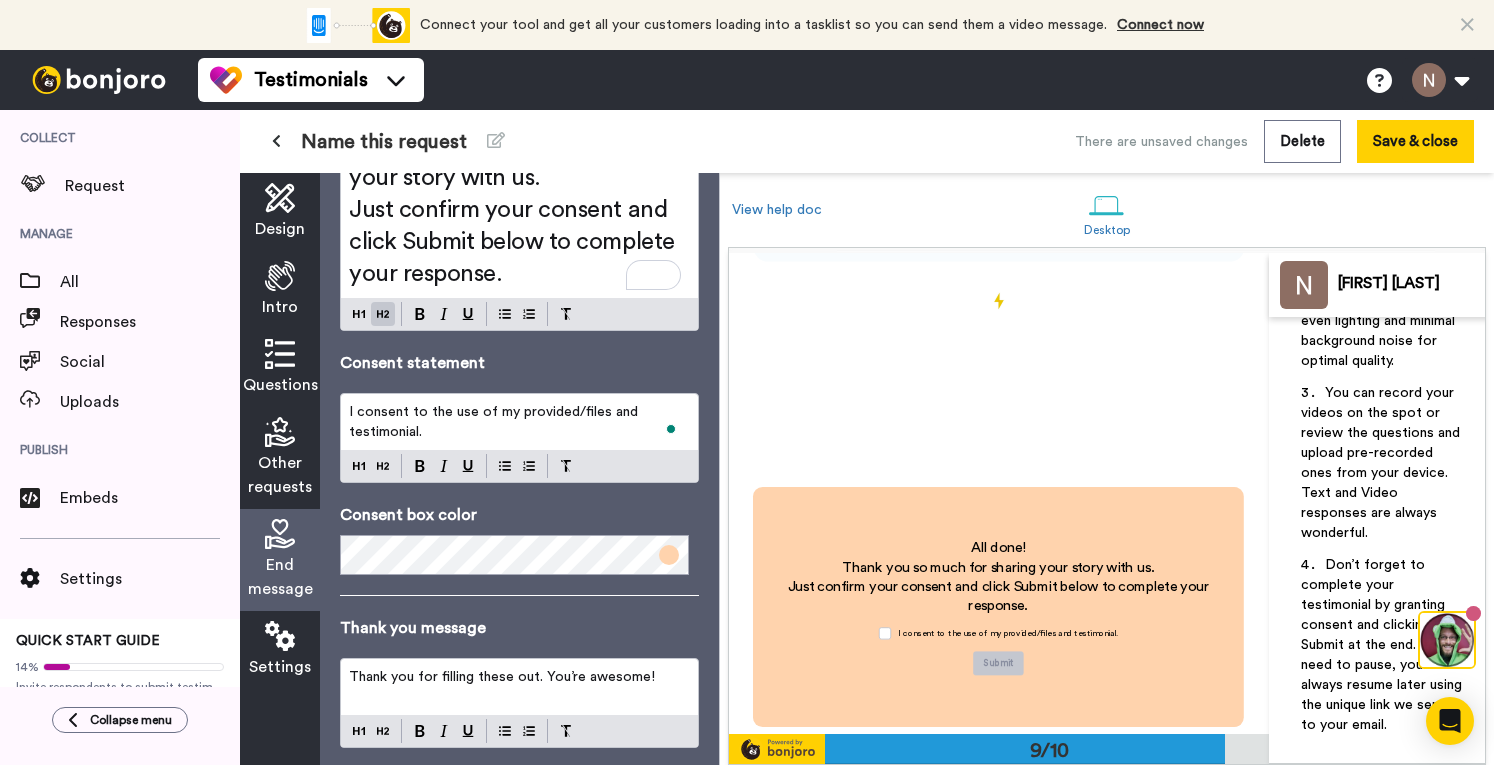 type 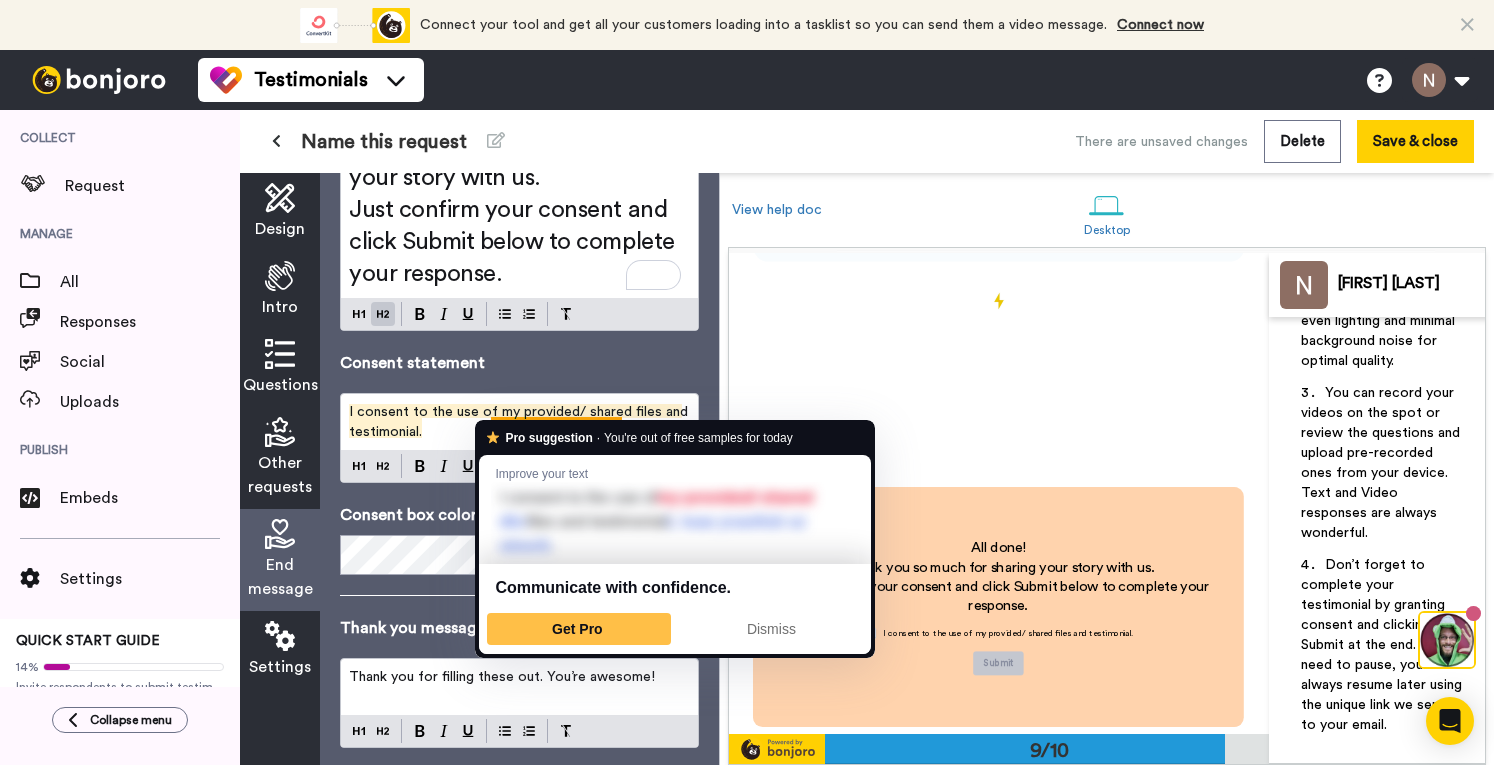 click on "I consent to the use of my provided/ shared files and testimonial." at bounding box center [520, 422] 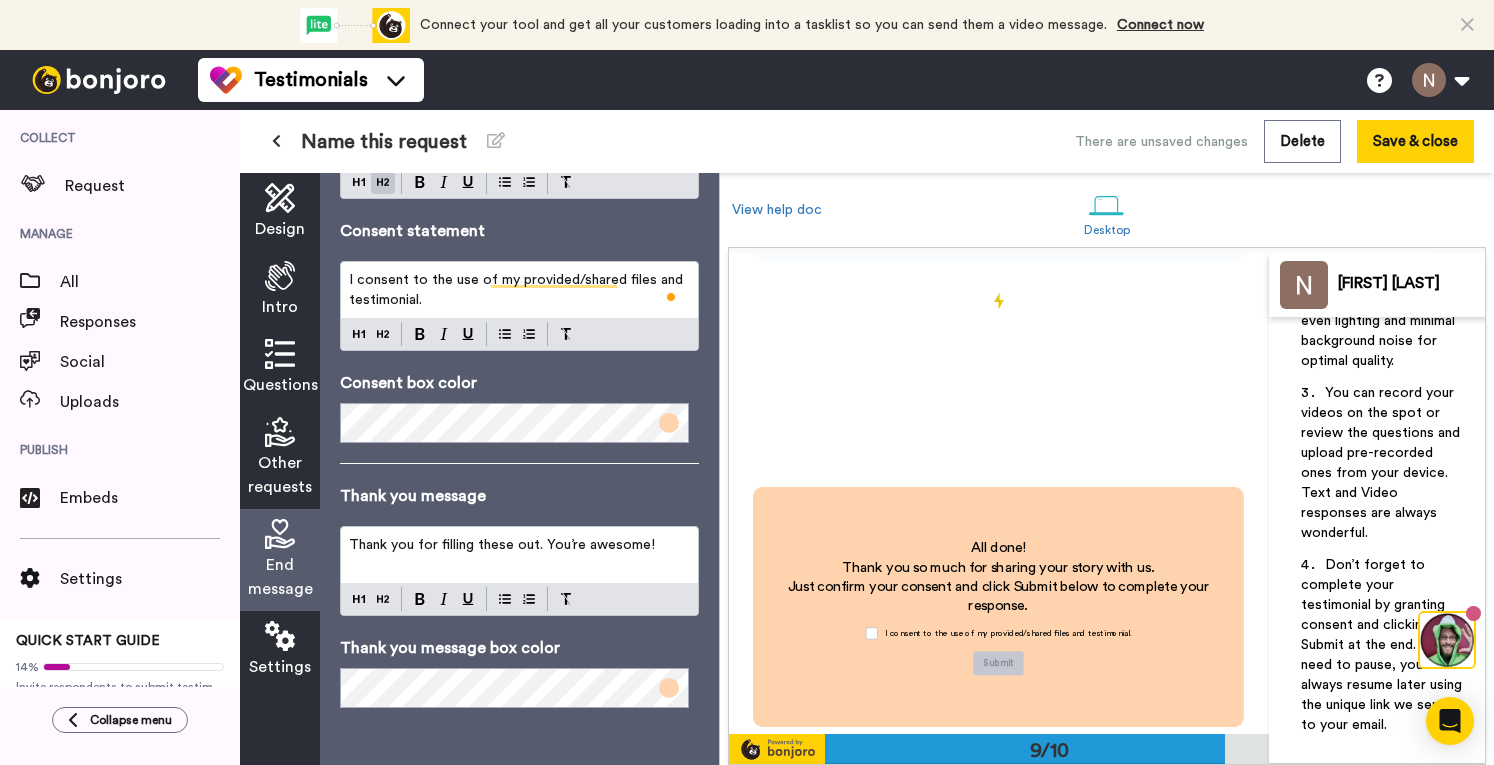 click on "Settings" at bounding box center (280, 667) 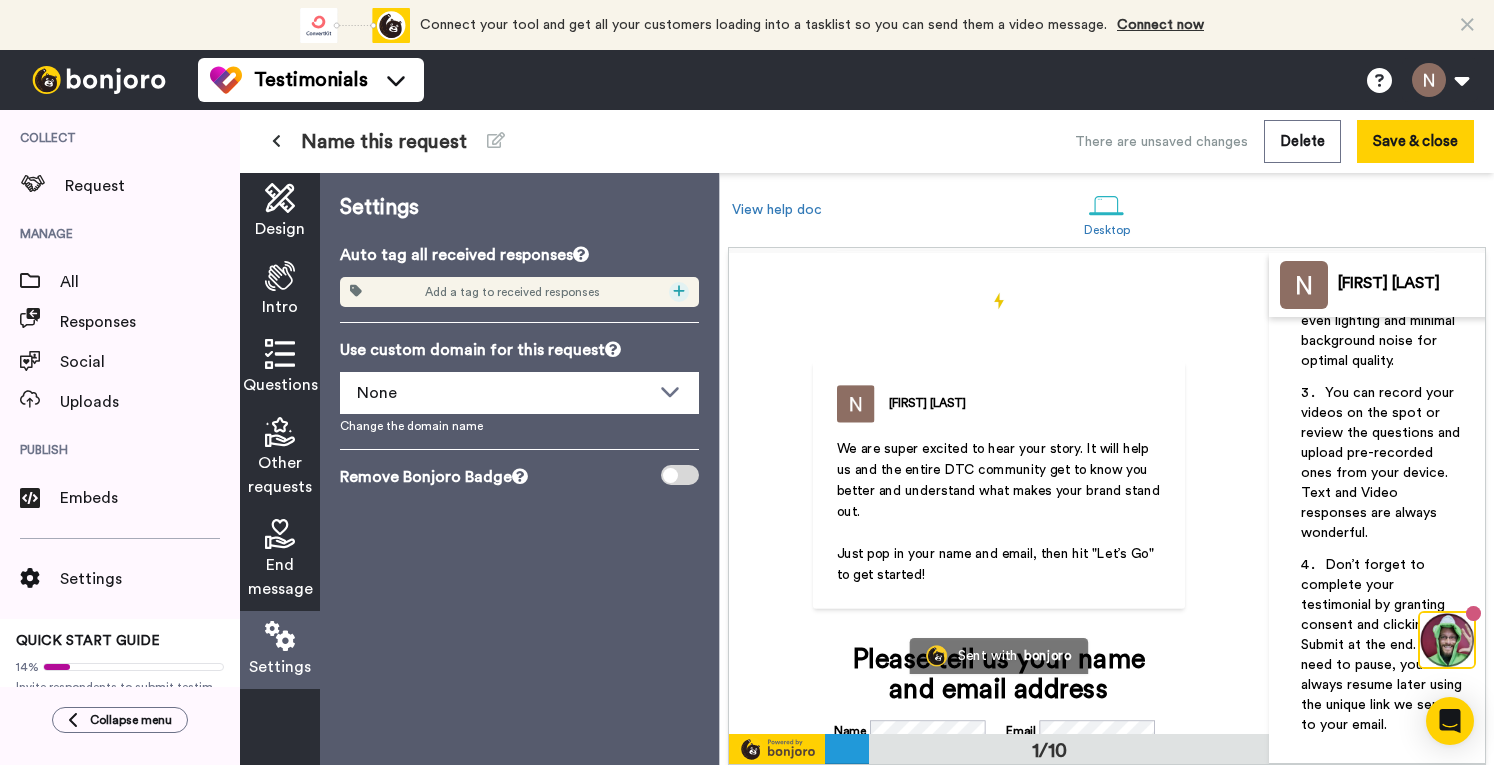 click 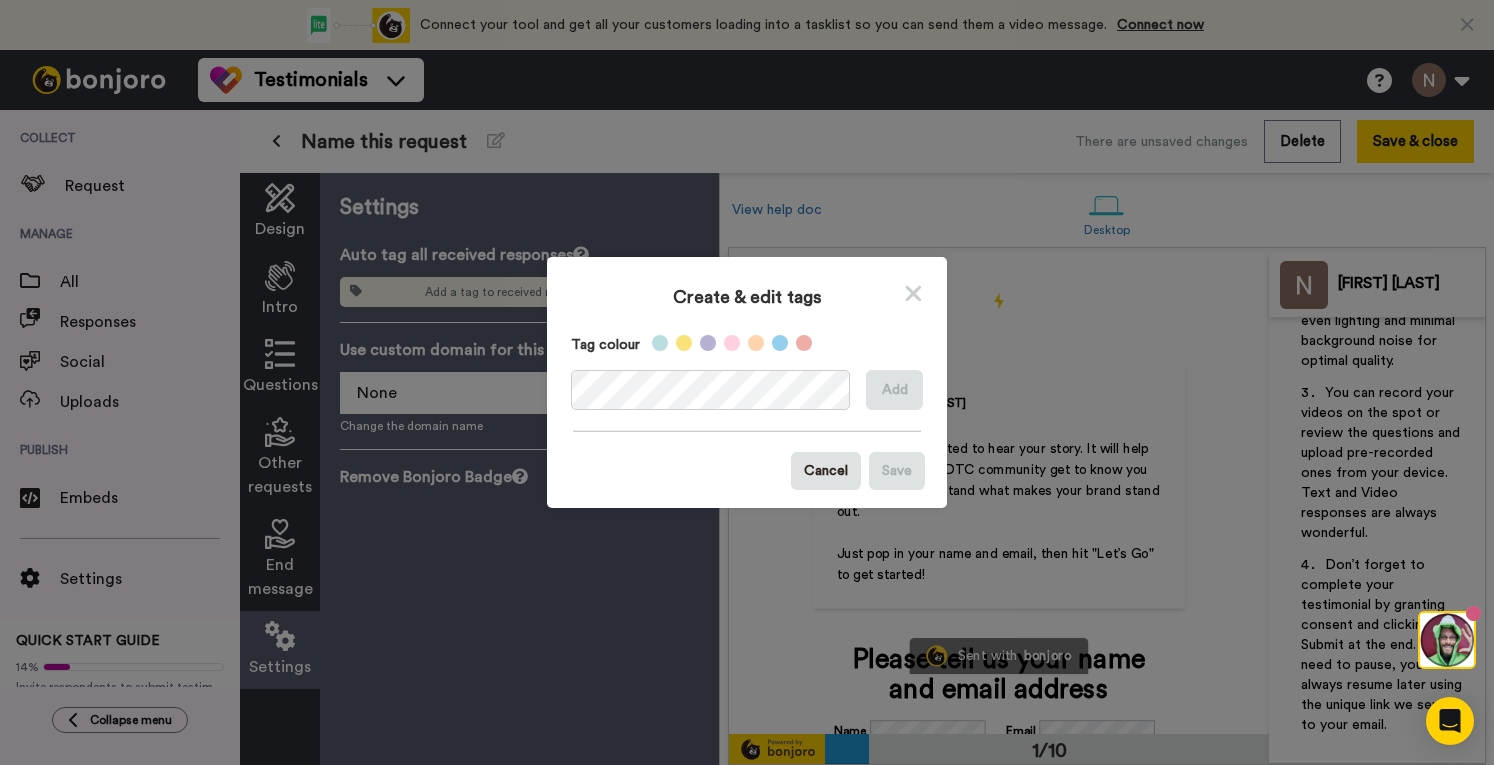 click 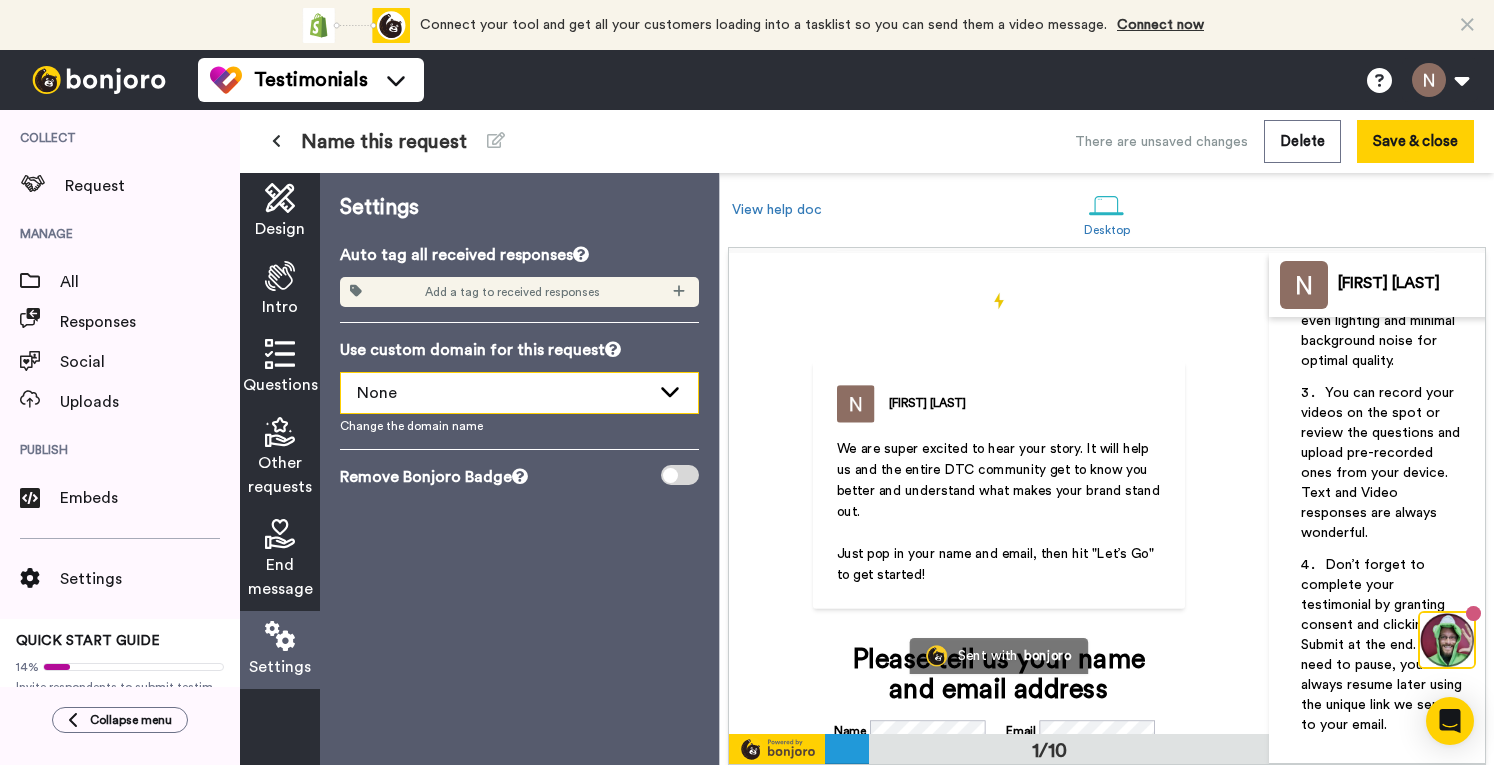 click 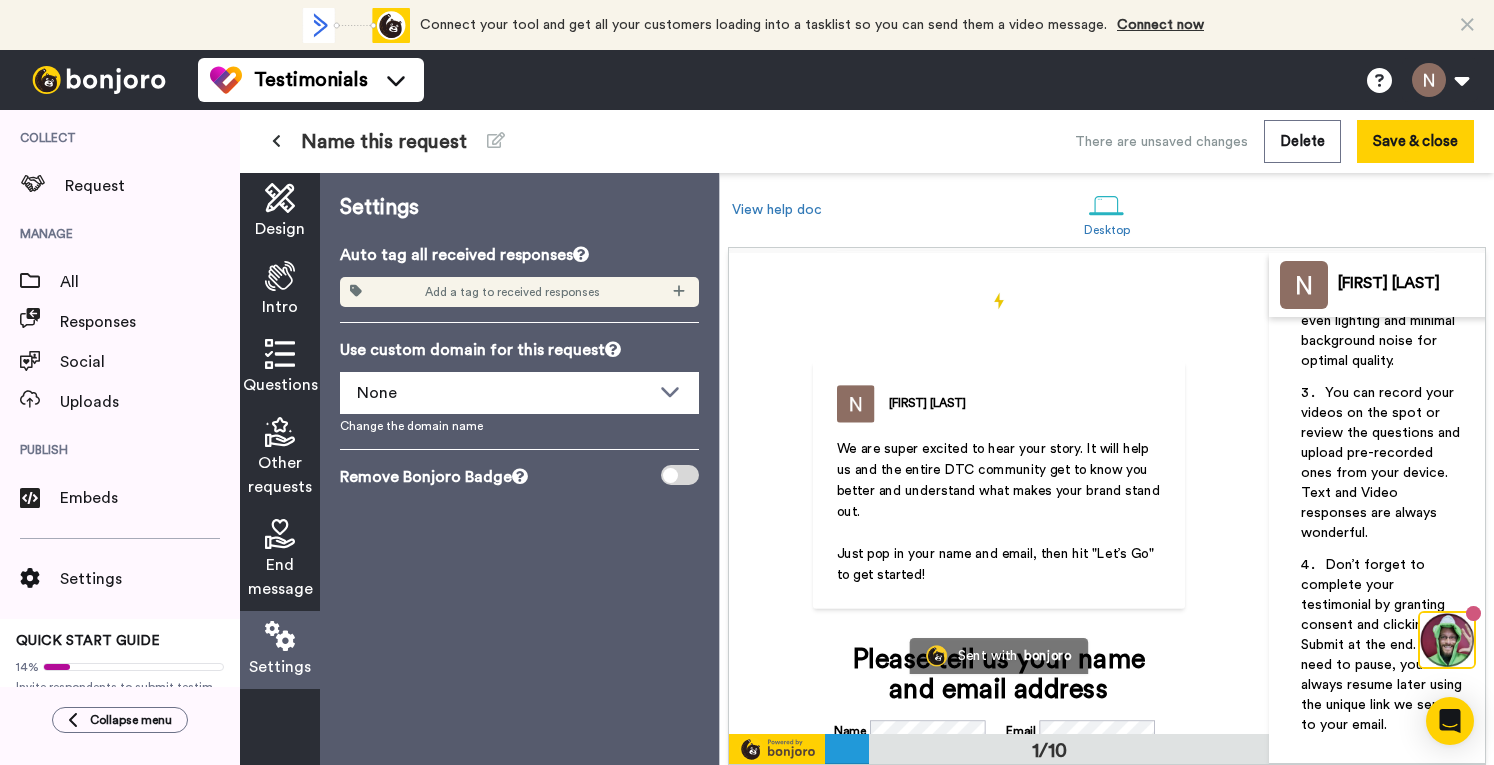 click on "Settings Auto tag all received responses   Add a tag to received responses Use custom domain for this request   None None Change the domain name Remove Bonjoro Badge" at bounding box center (519, 469) 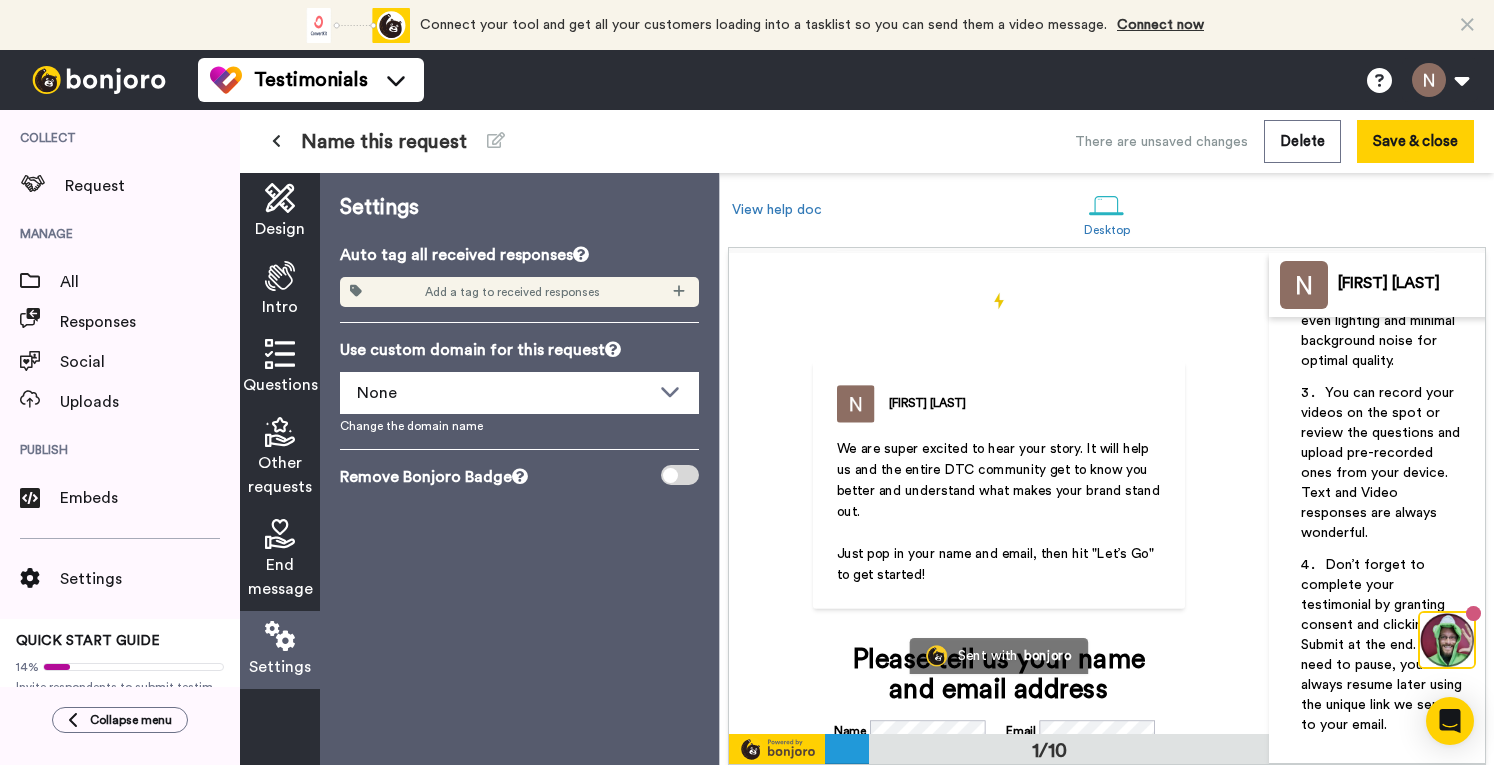 click at bounding box center (680, 475) 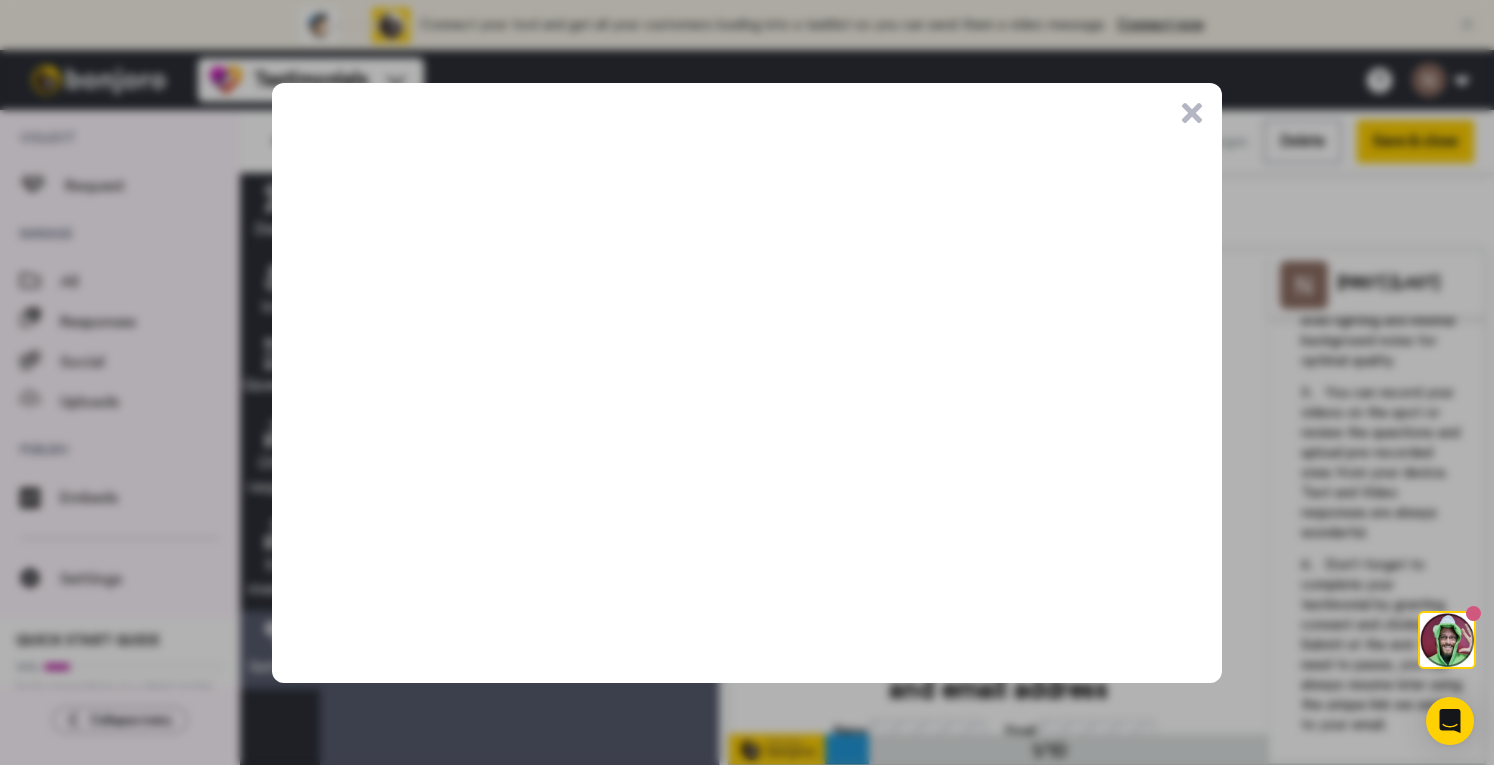 click on ".cls-1{stroke-width:0px;}" at bounding box center [1192, 113] 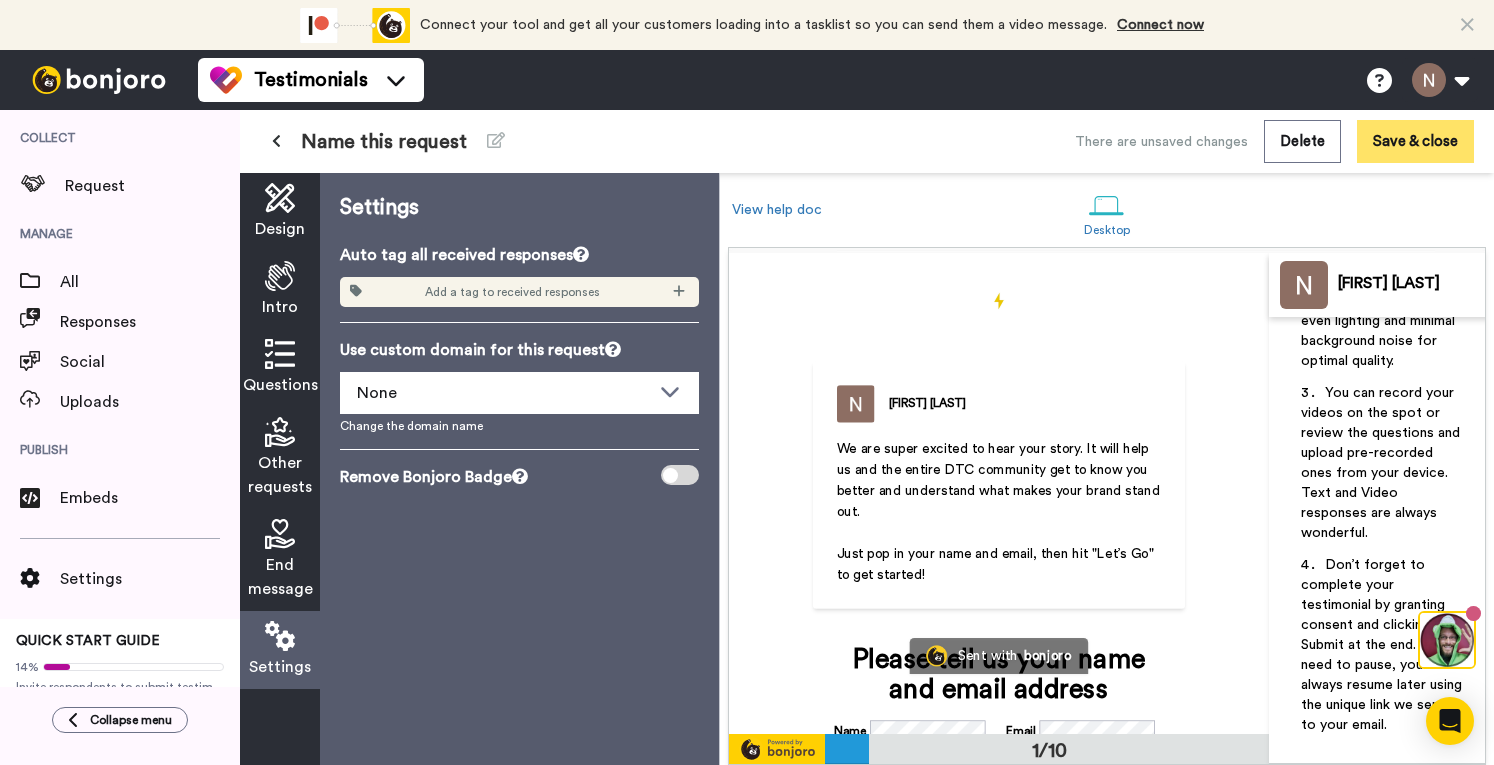 click on "Save & close" at bounding box center (1415, 141) 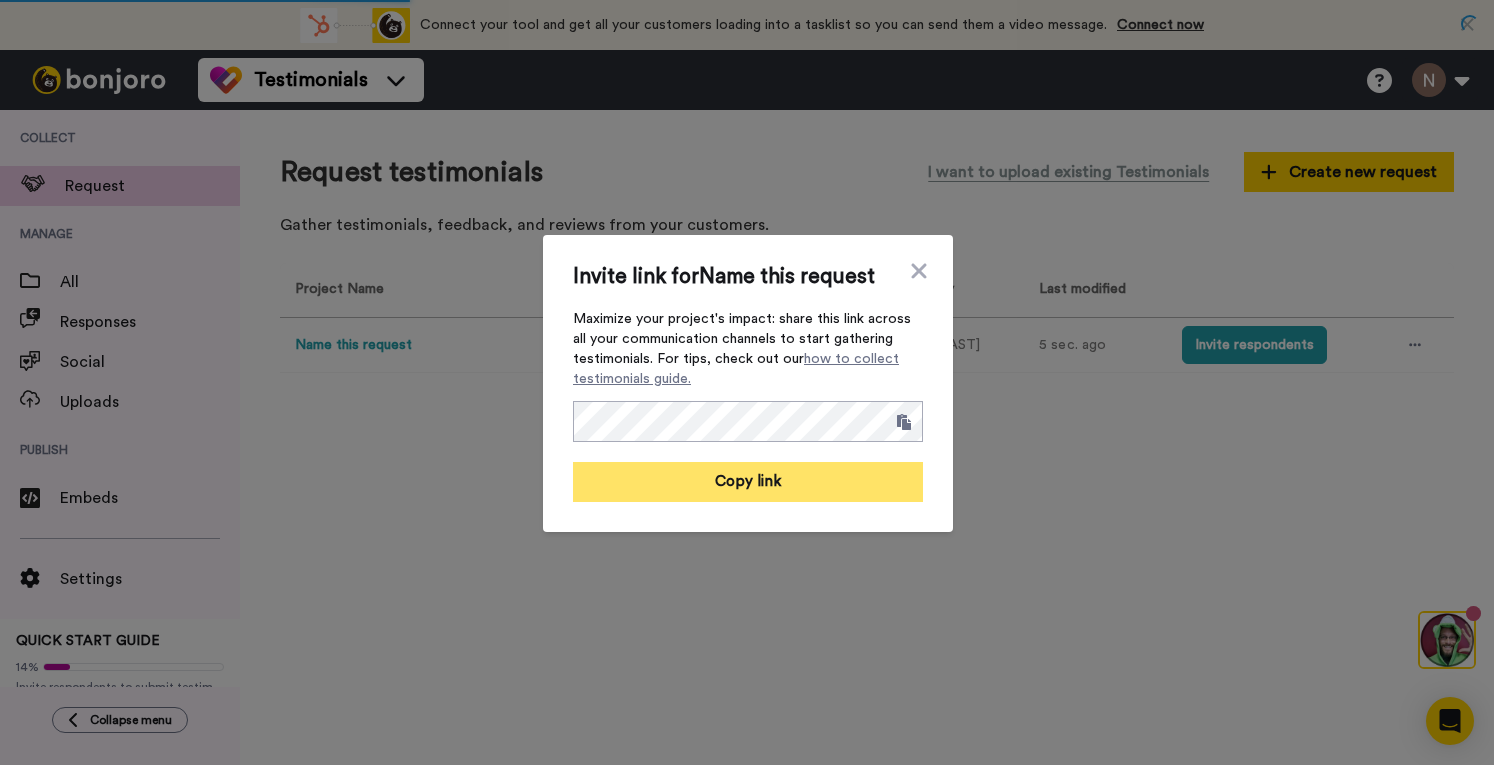 click on "Copy link" at bounding box center (748, 482) 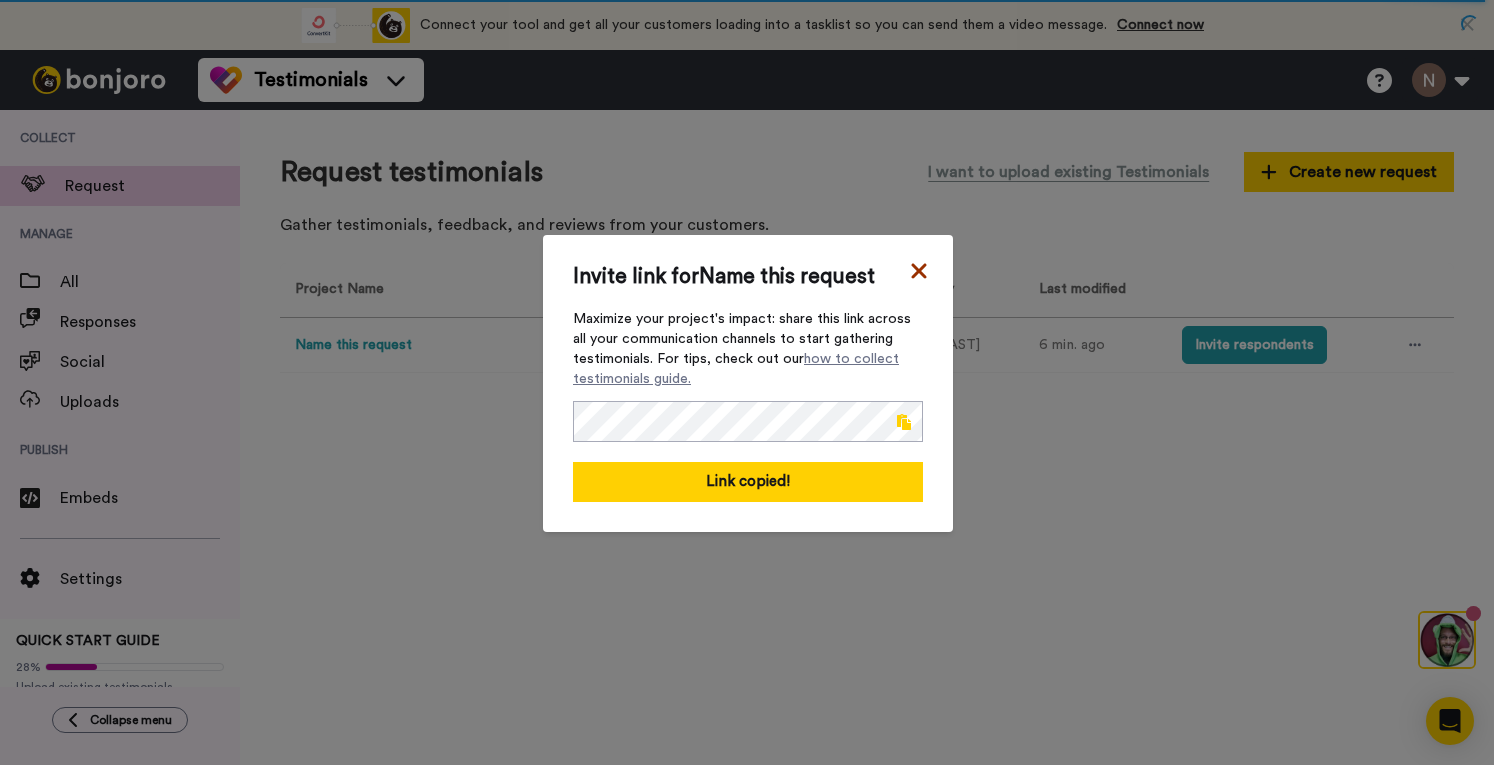 click 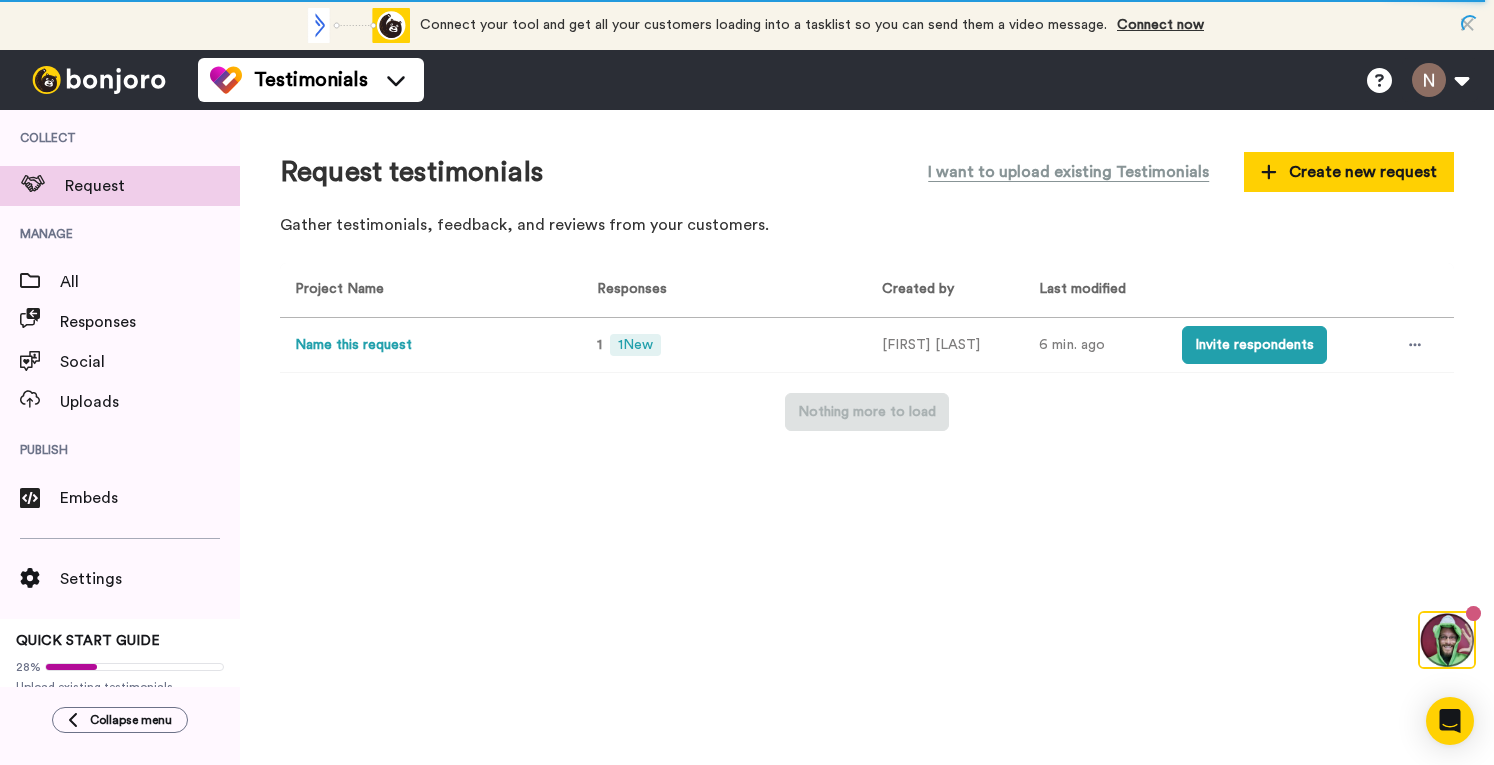 click on "Name this request" at bounding box center [353, 345] 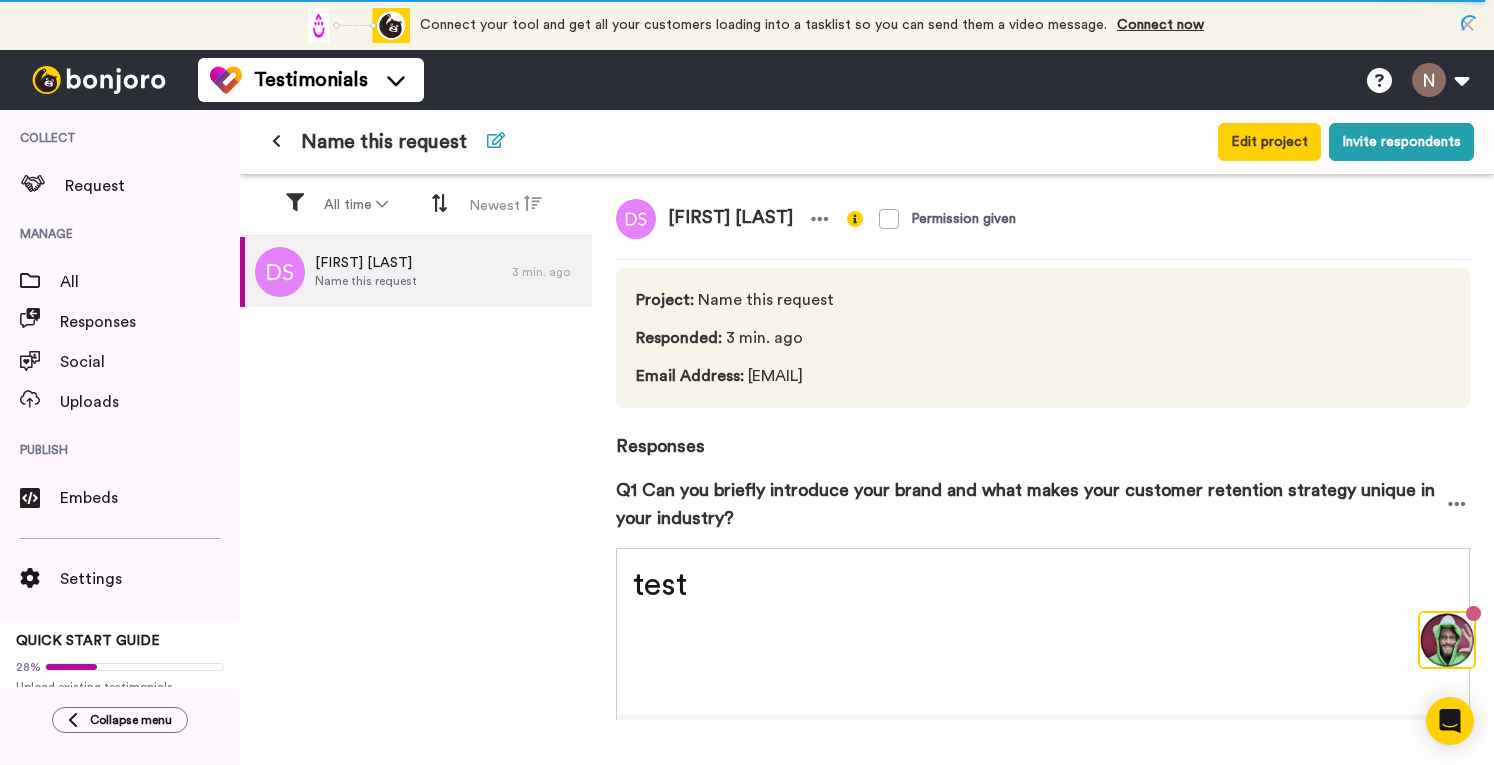 click at bounding box center [496, 140] 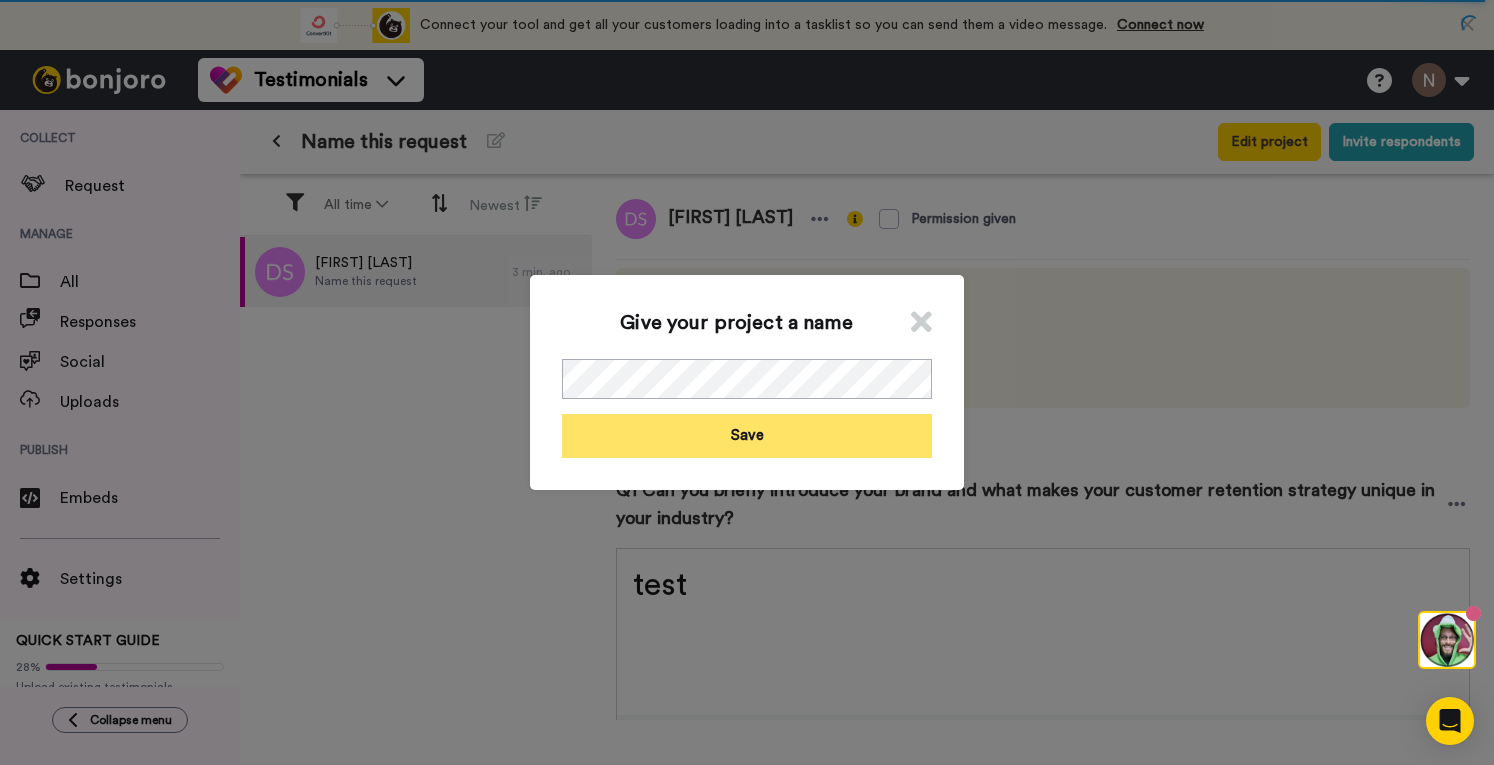 click on "Save" at bounding box center [747, 435] 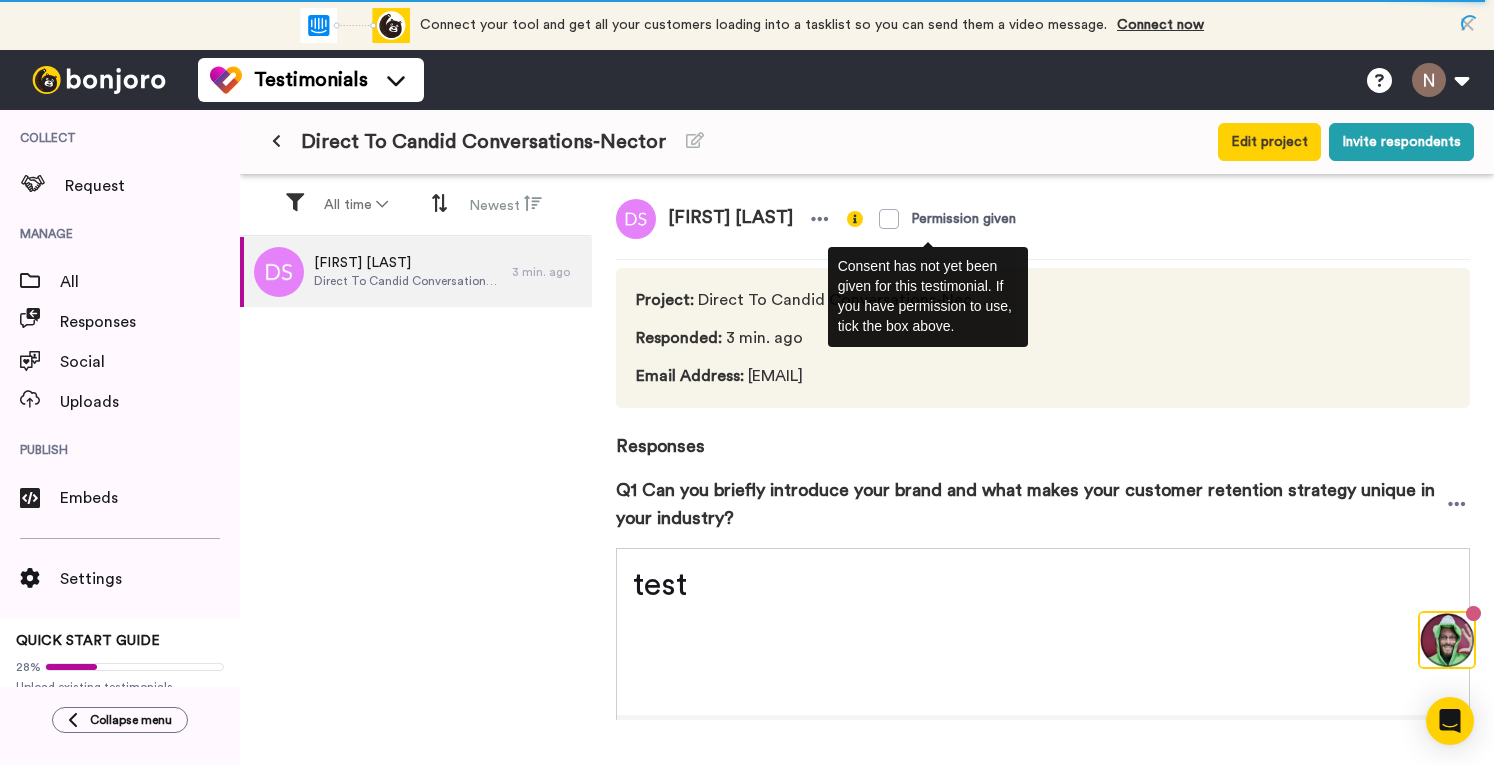 click on "Permission given" at bounding box center [937, 219] 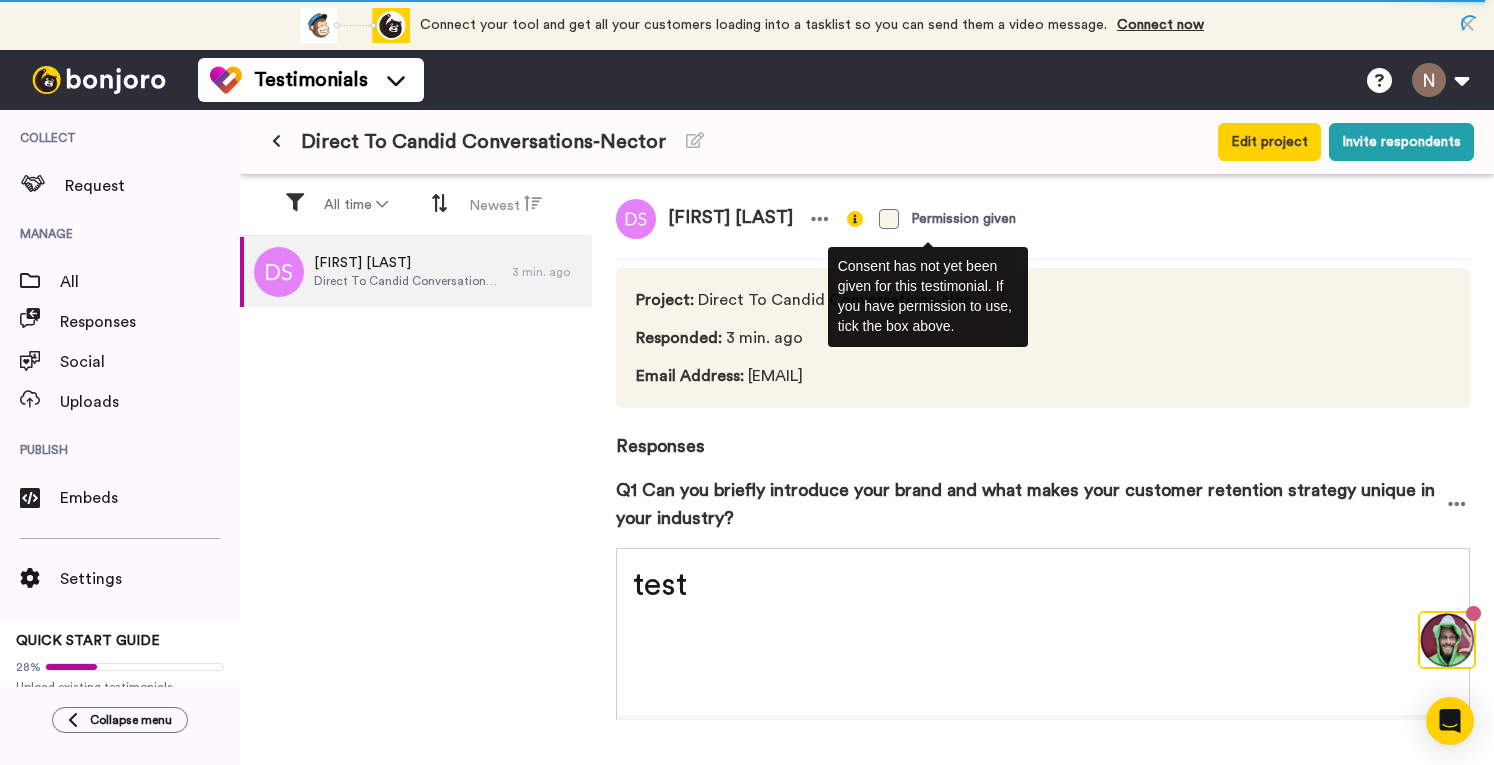 click at bounding box center (889, 219) 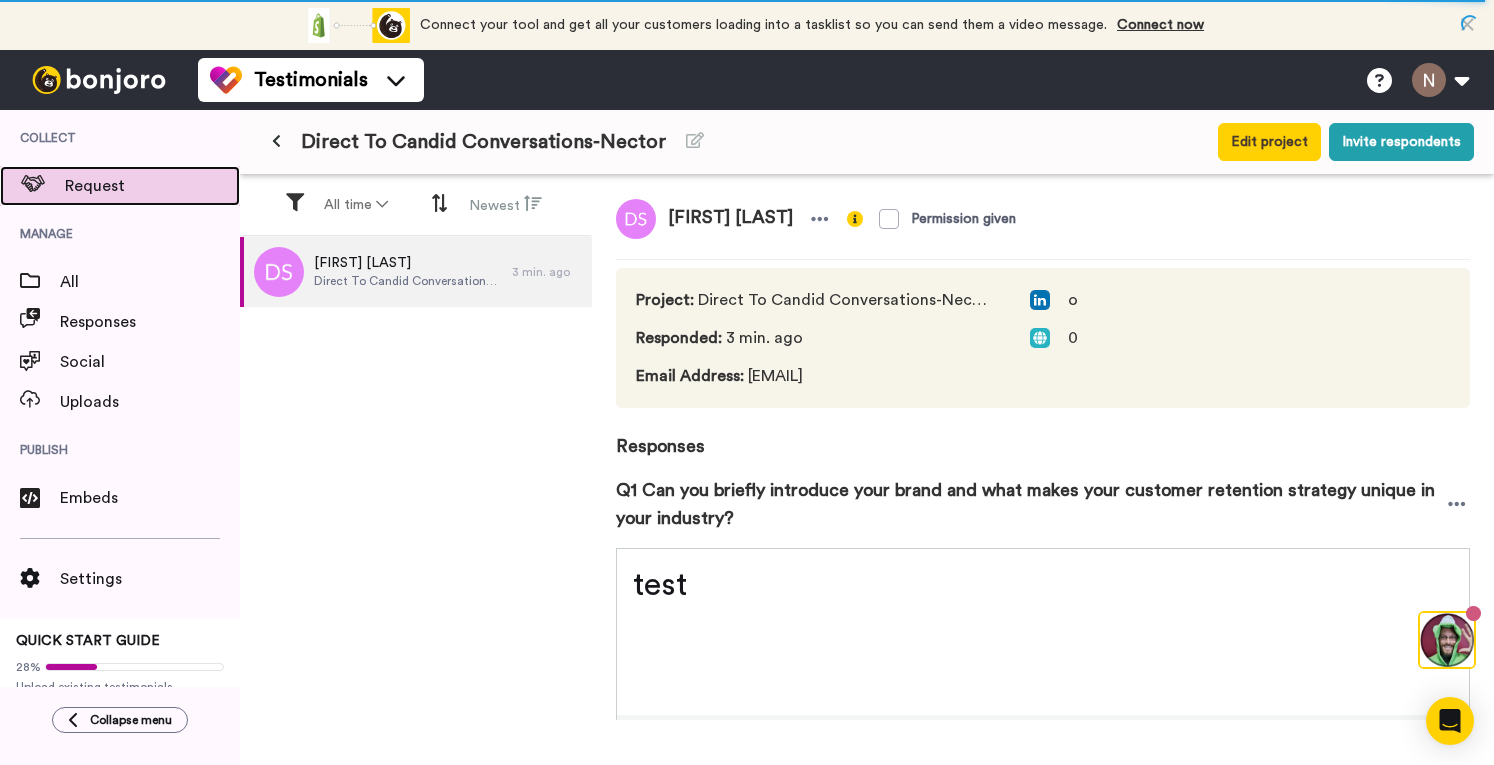 click on "Request" at bounding box center [152, 186] 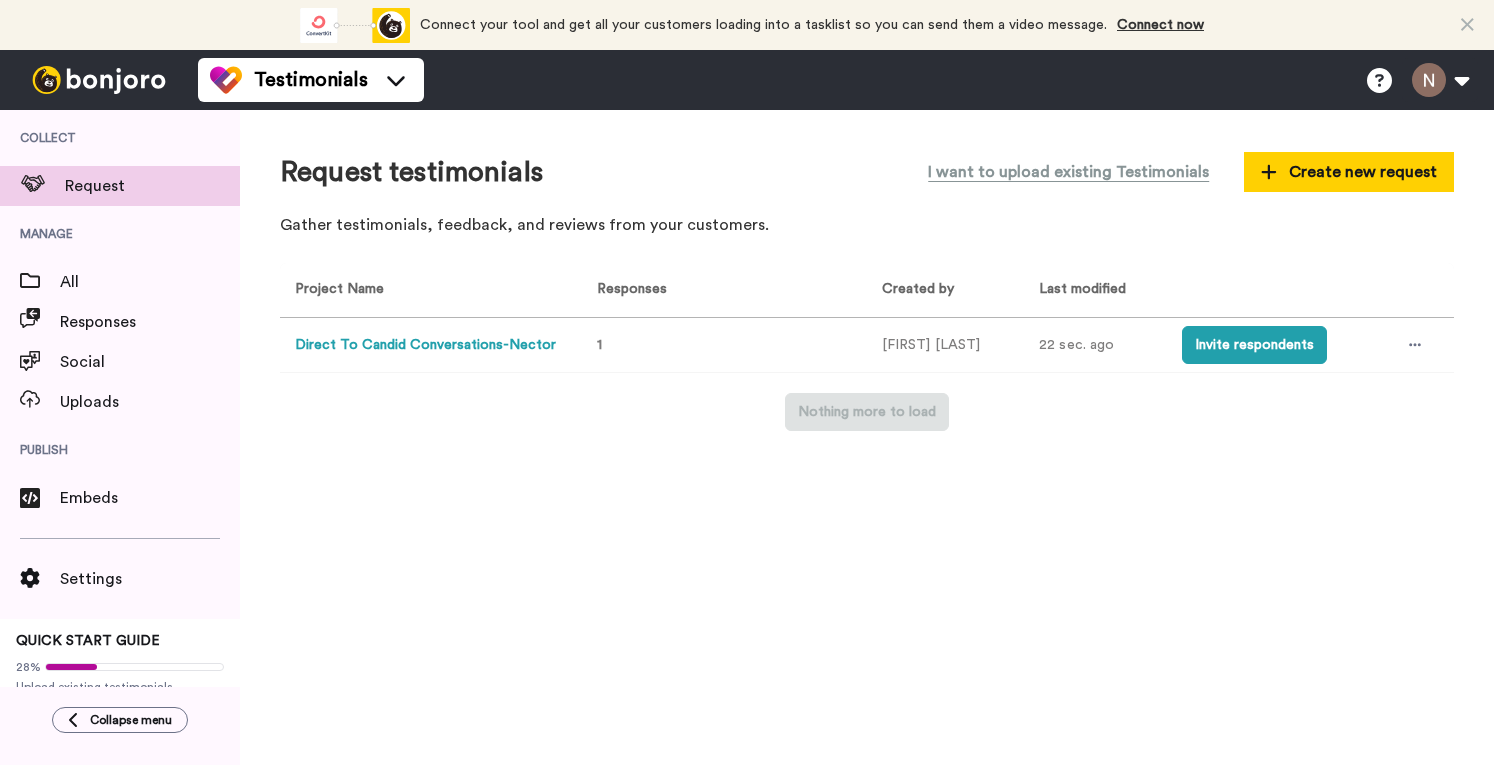 scroll, scrollTop: 0, scrollLeft: 0, axis: both 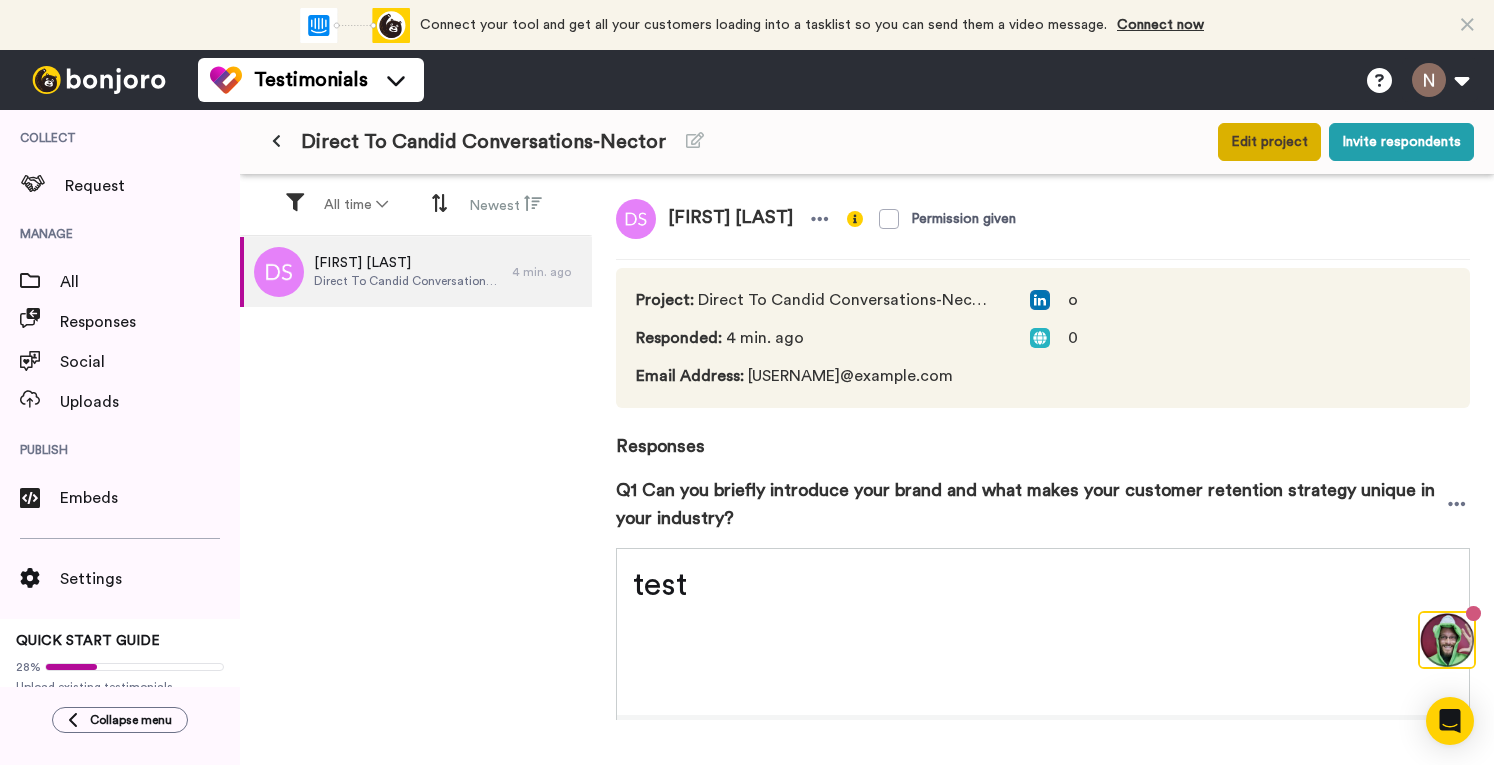 click on "Edit project" at bounding box center [1269, 142] 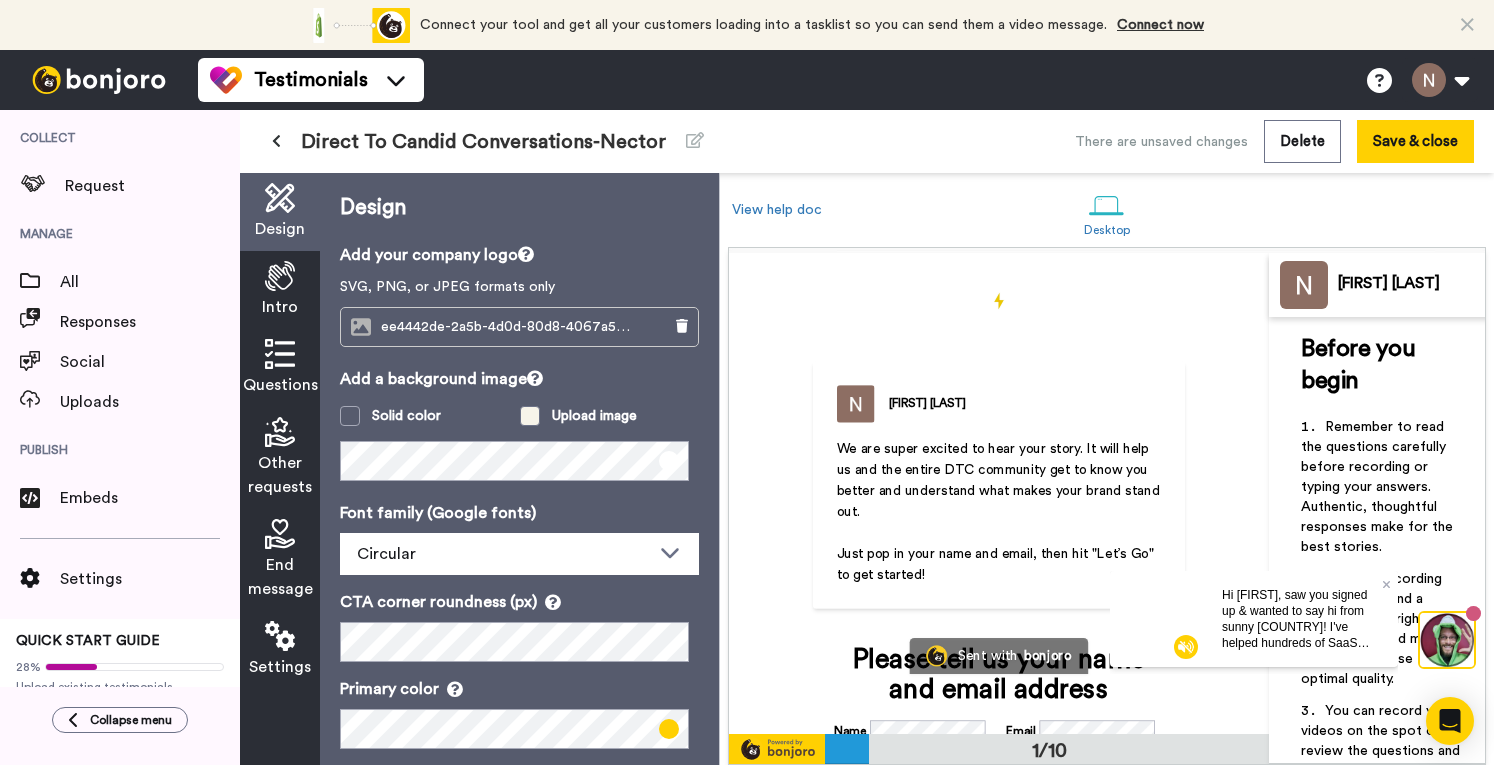 click at bounding box center [530, 416] 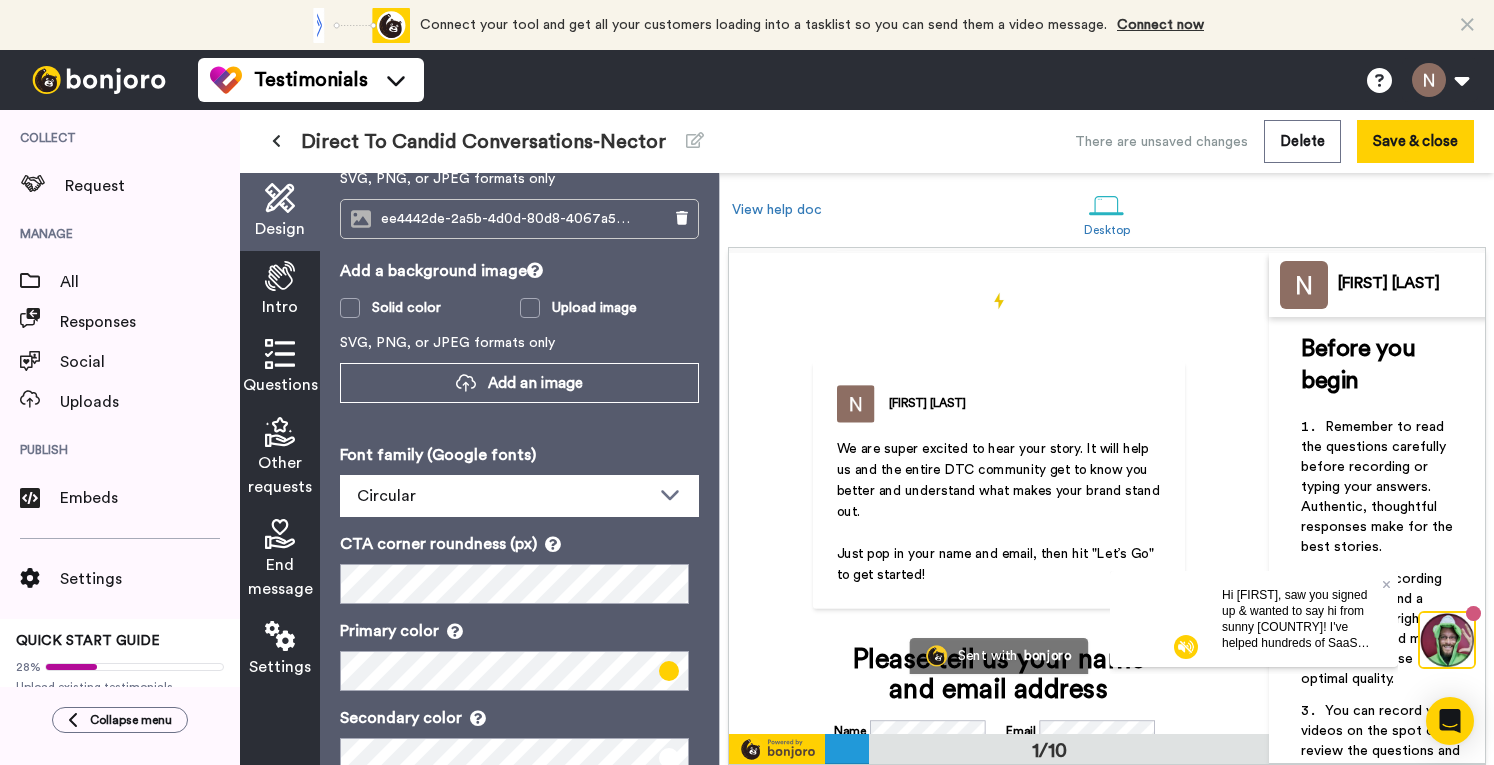 scroll, scrollTop: 107, scrollLeft: 0, axis: vertical 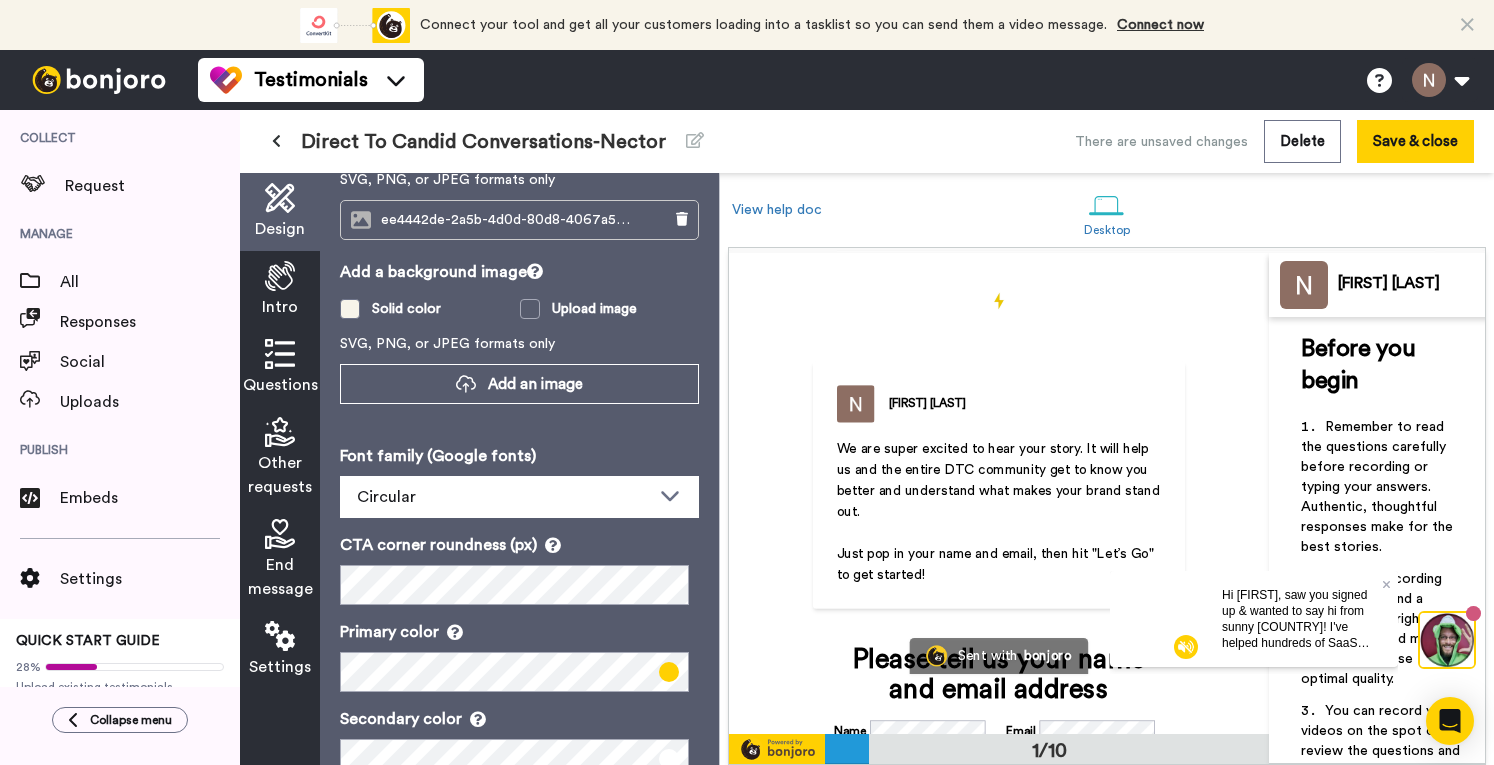click on "Solid color" at bounding box center [430, 309] 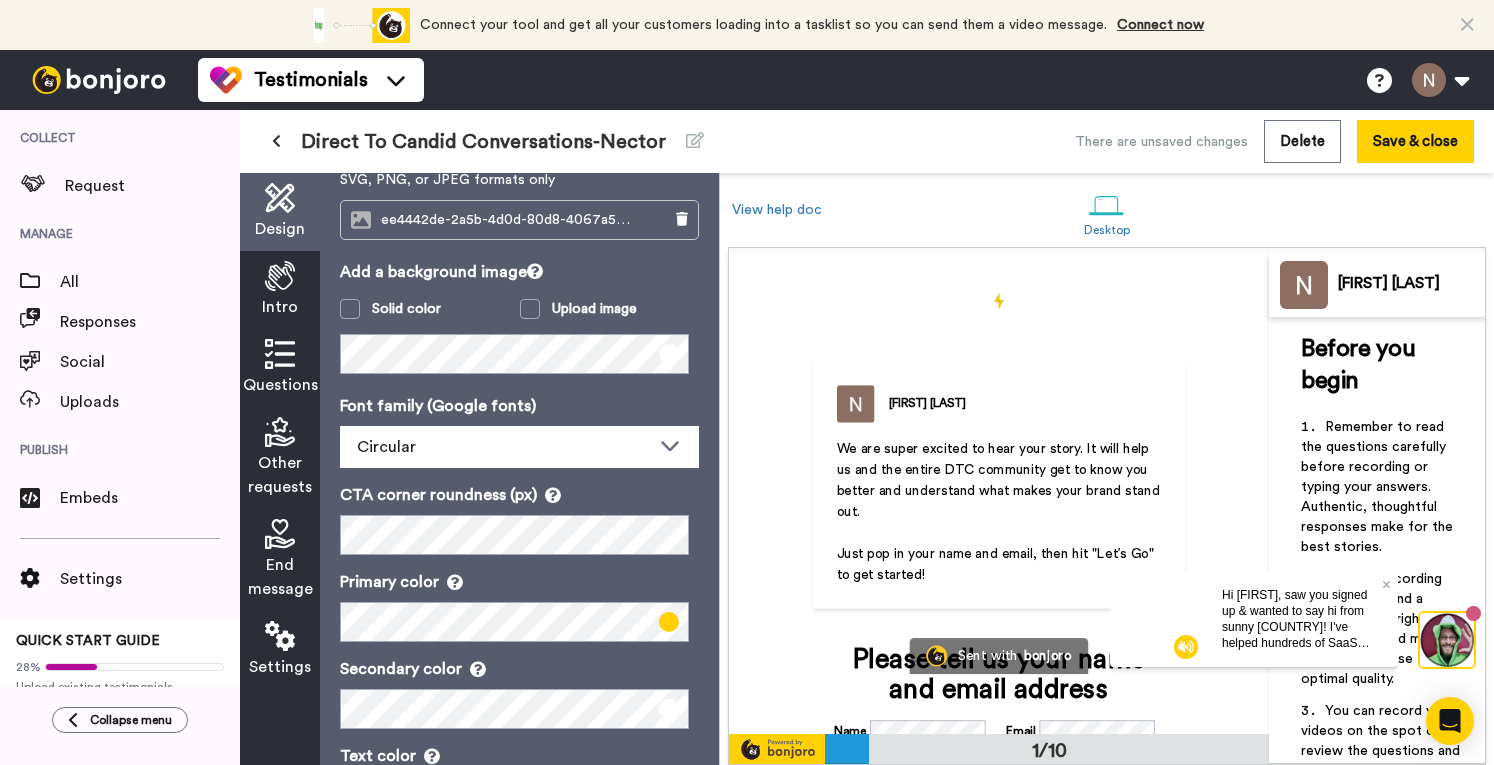 scroll, scrollTop: 162, scrollLeft: 0, axis: vertical 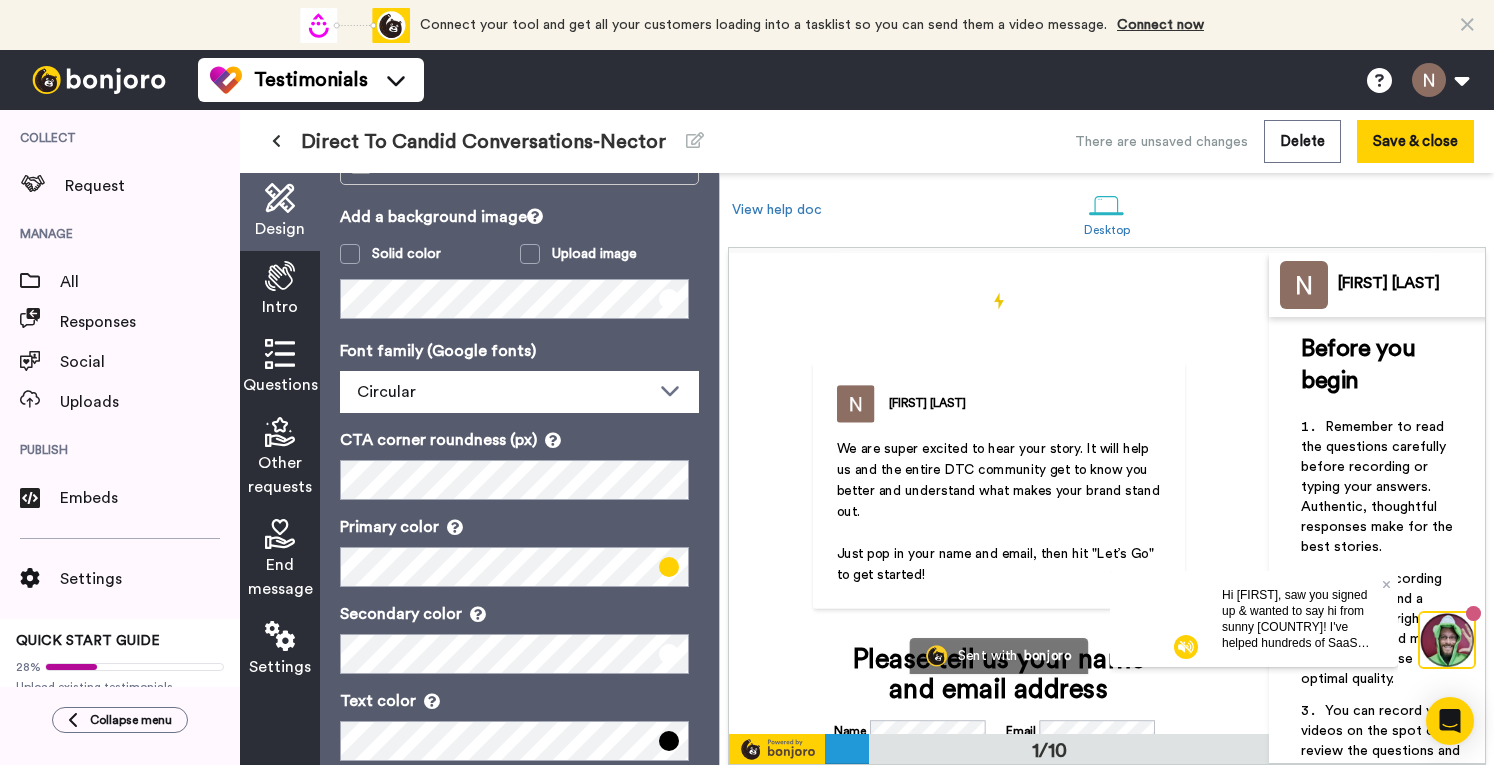 click at bounding box center [280, 354] 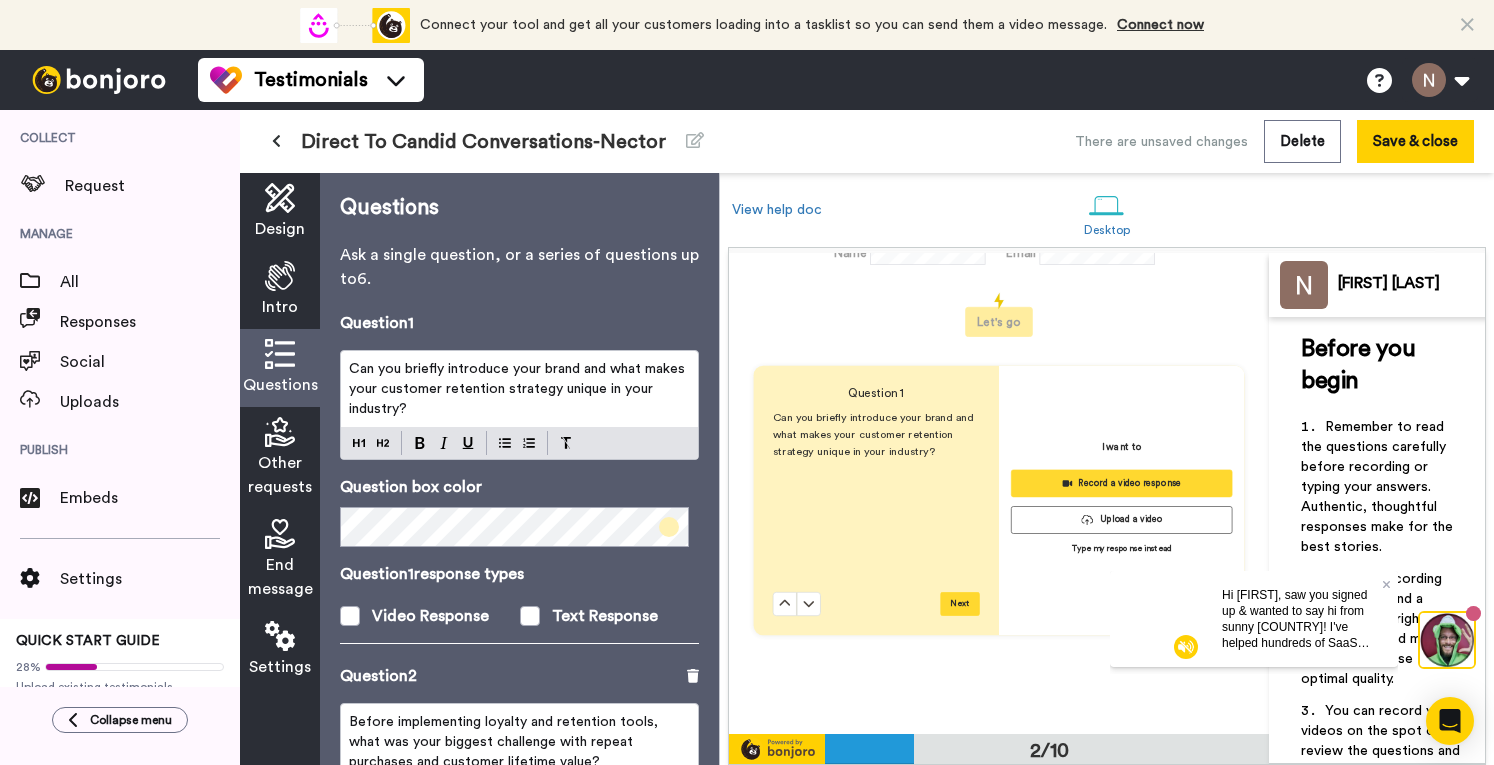 scroll, scrollTop: 478, scrollLeft: 0, axis: vertical 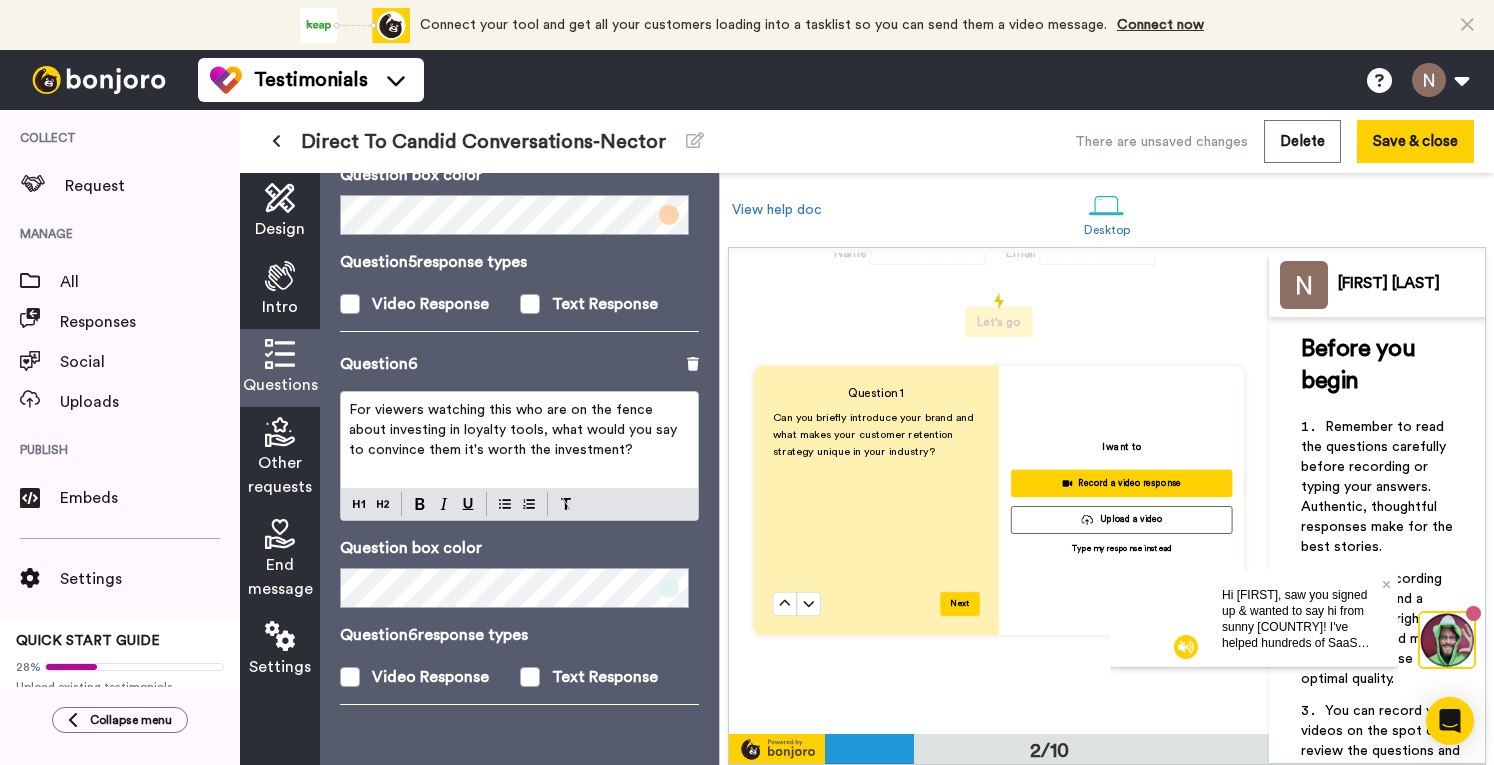 click at bounding box center [280, 432] 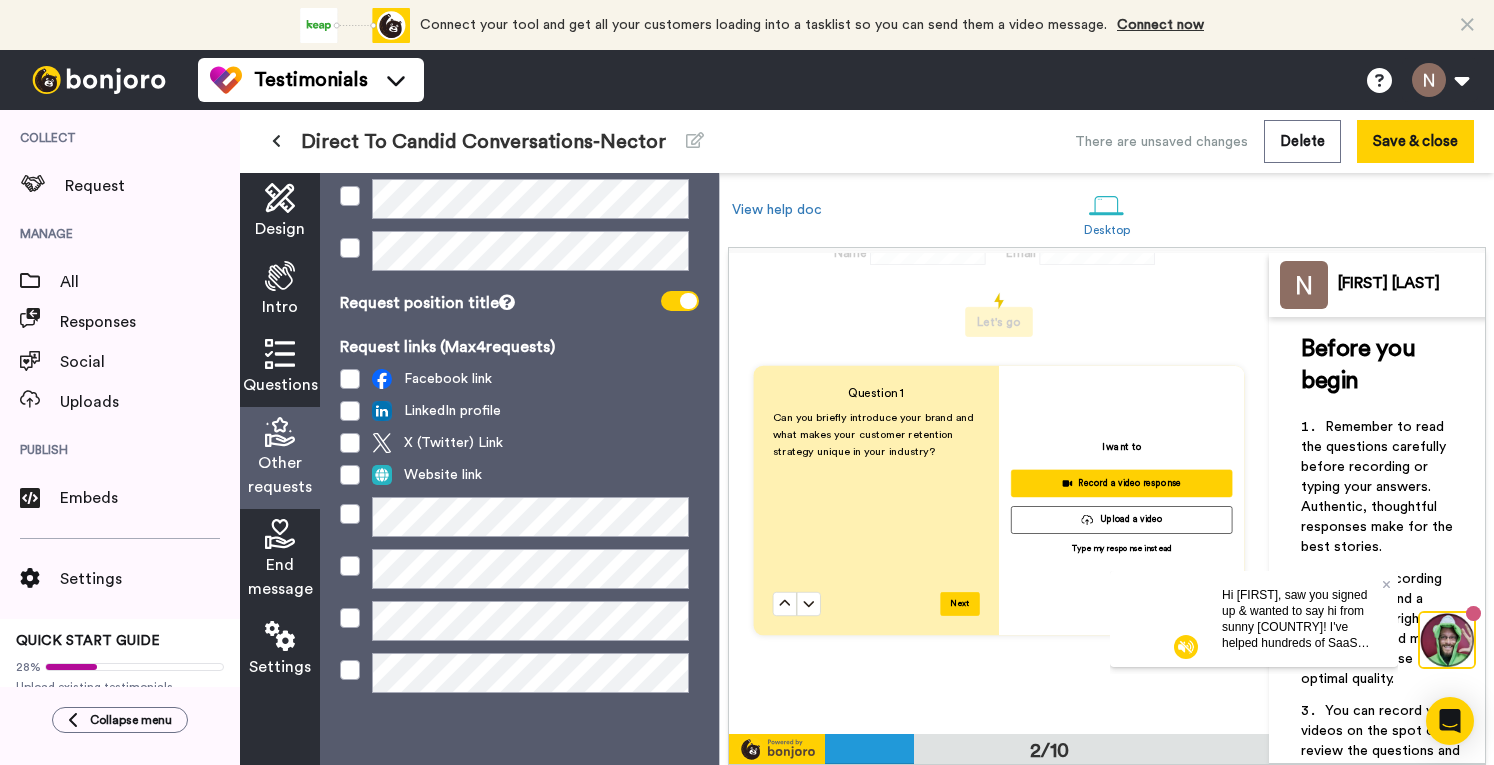 scroll, scrollTop: 0, scrollLeft: 0, axis: both 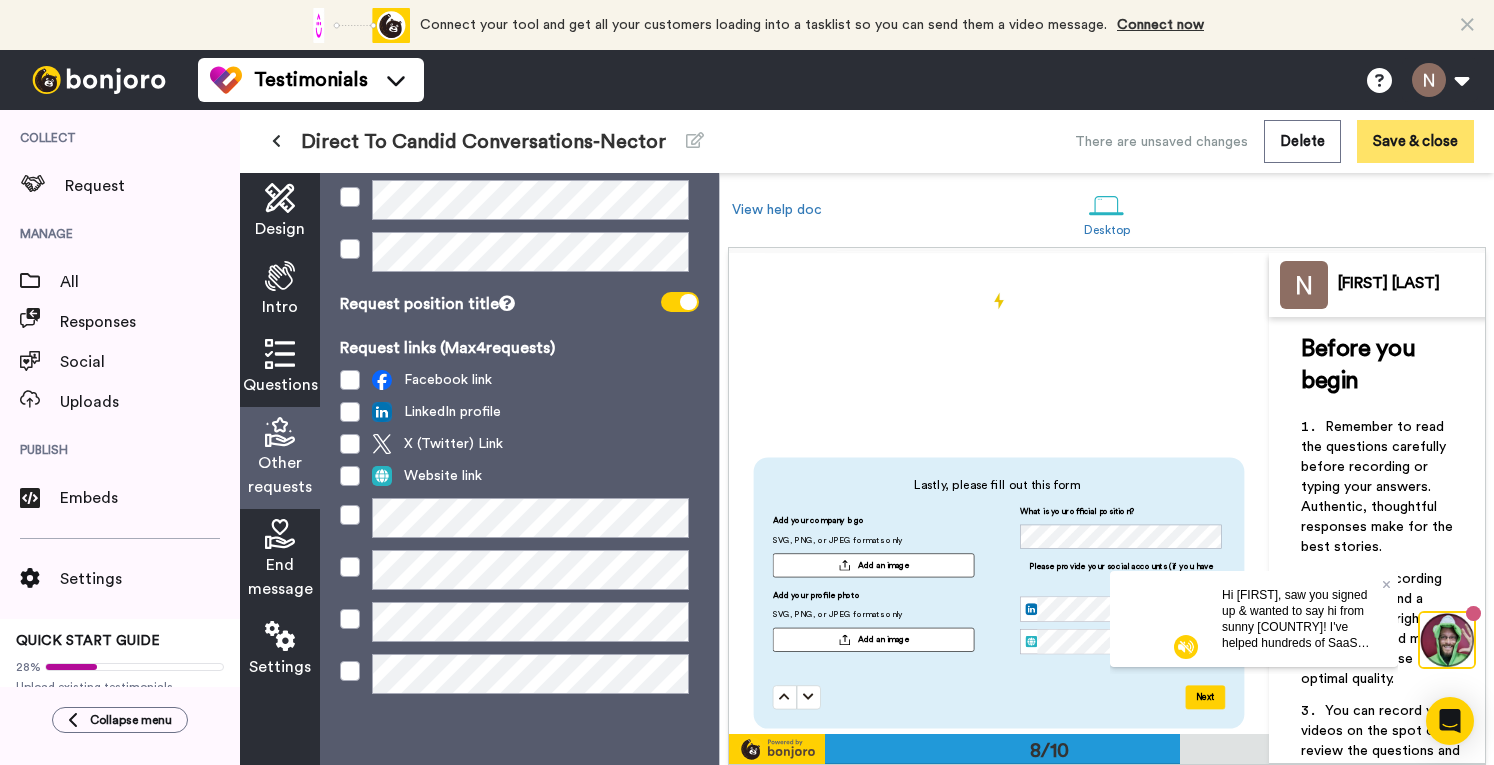 click on "Save & close" at bounding box center (1415, 141) 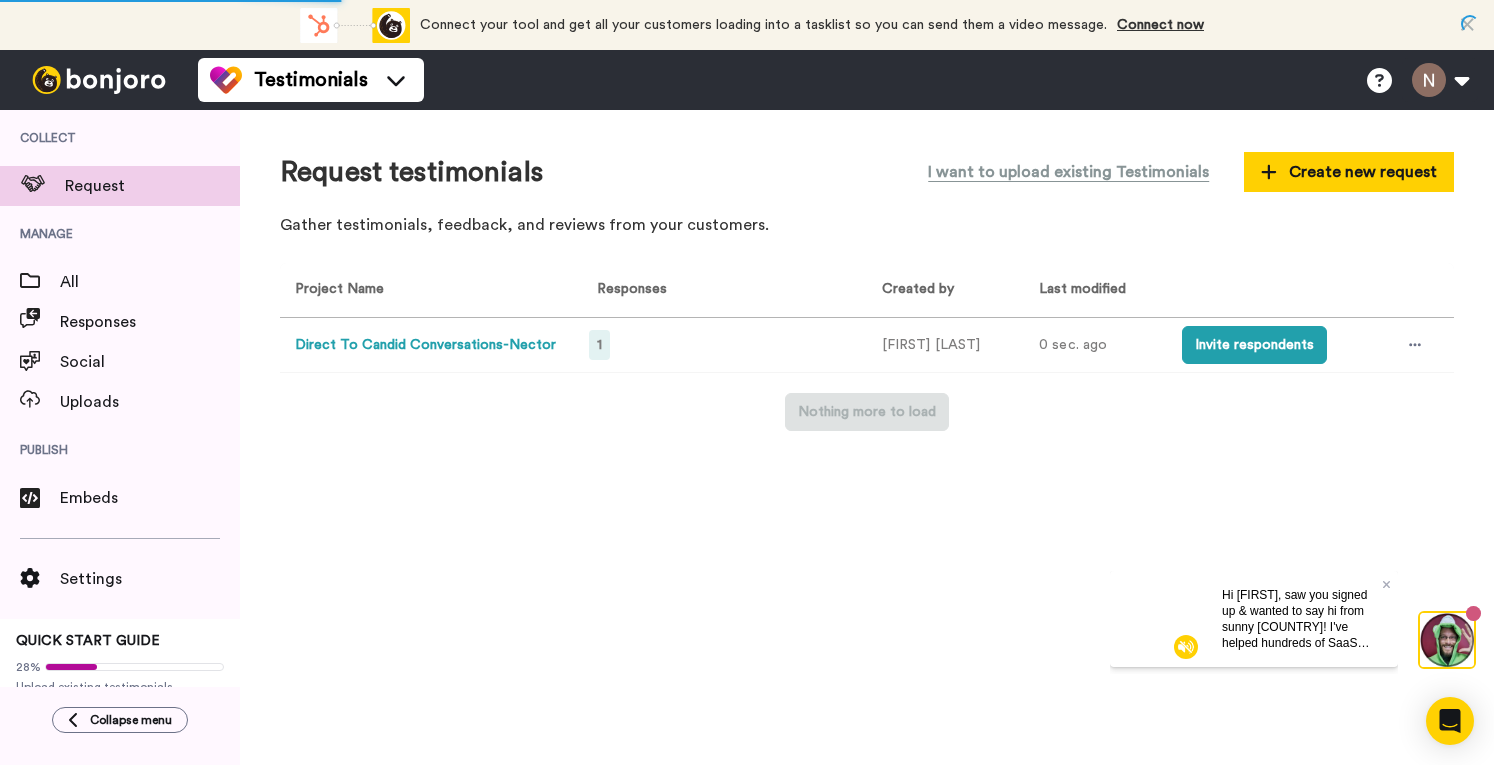 click on "1" at bounding box center [599, 345] 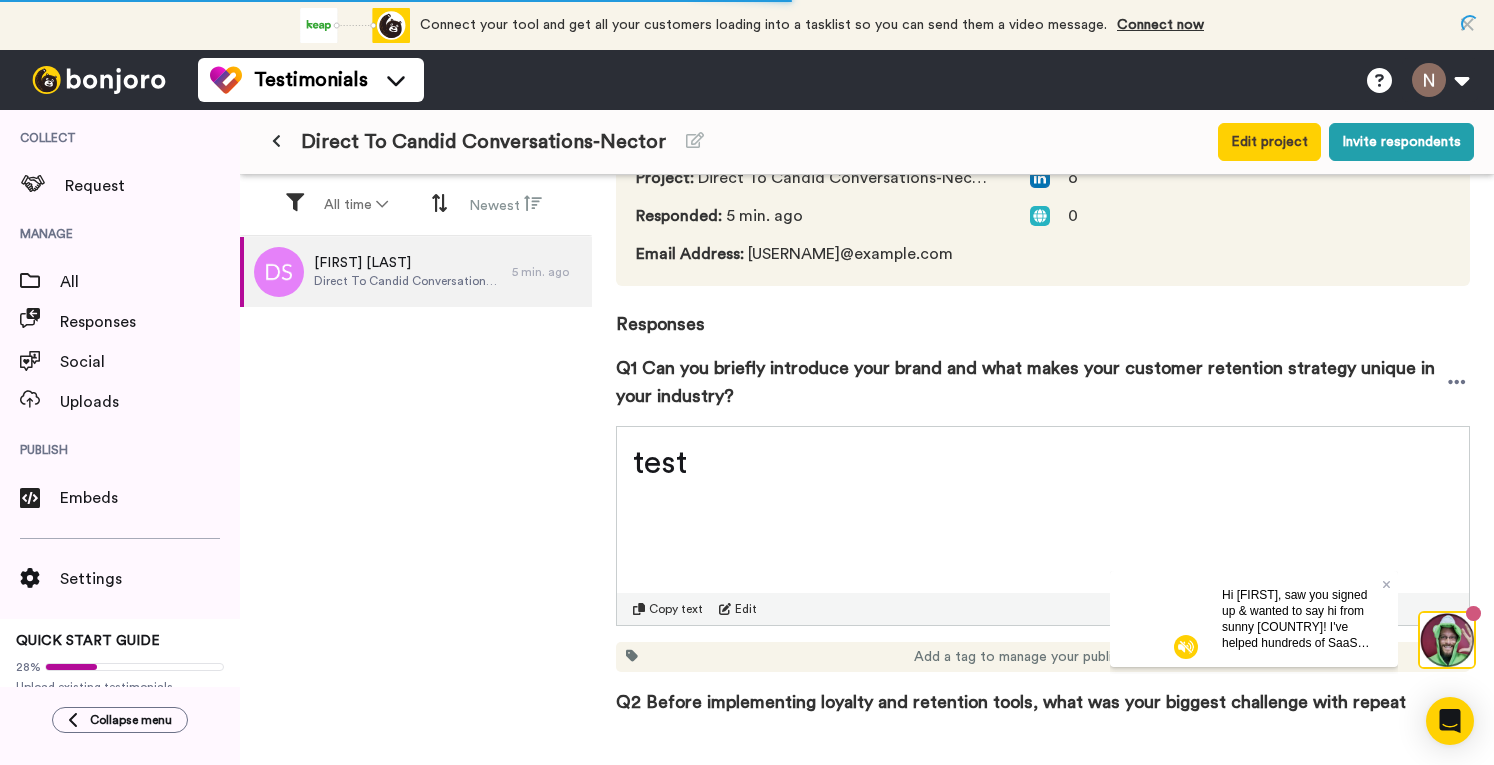 scroll, scrollTop: 0, scrollLeft: 0, axis: both 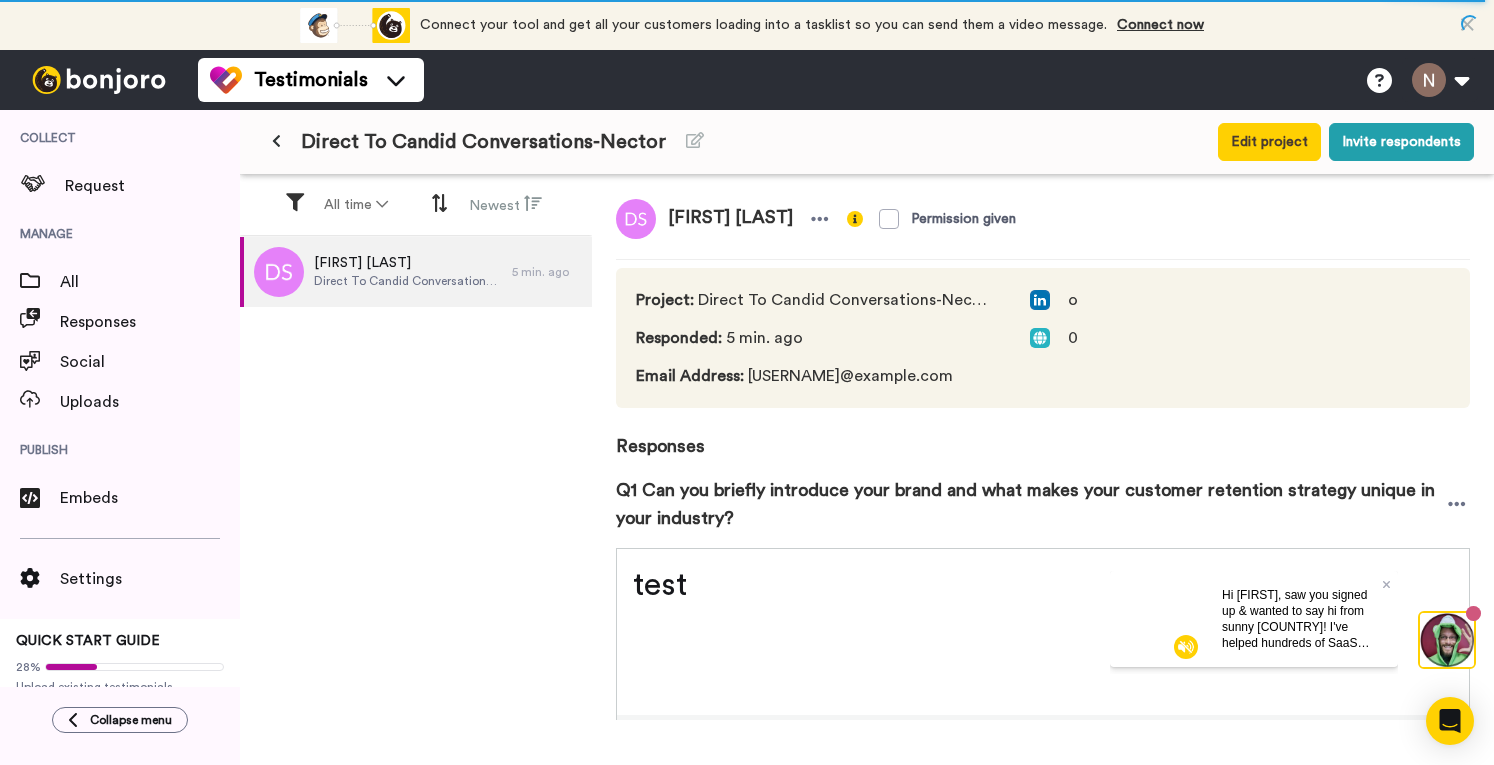 click on "Direct To Candid Conversations-Nector" at bounding box center [664, 142] 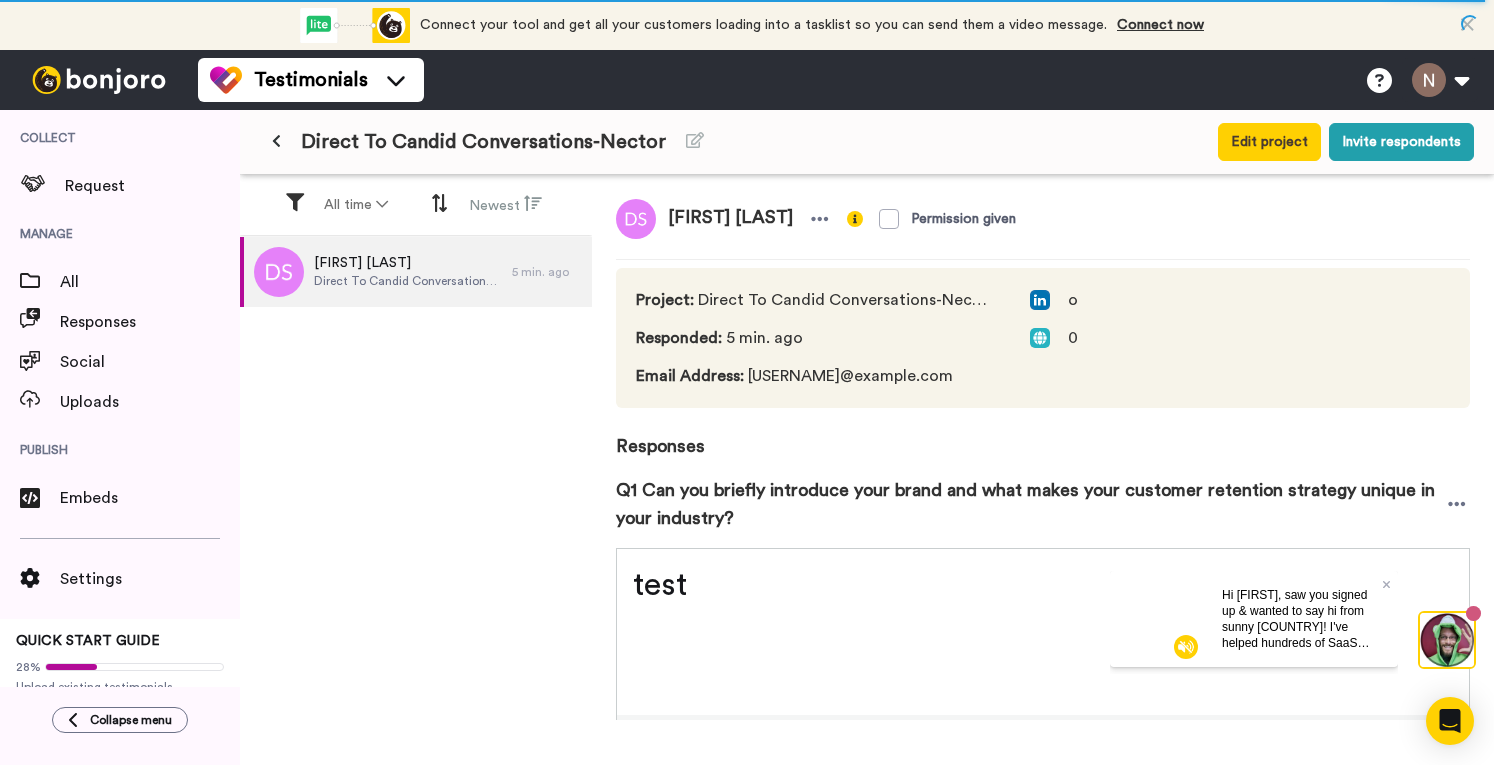 click at bounding box center (276, 142) 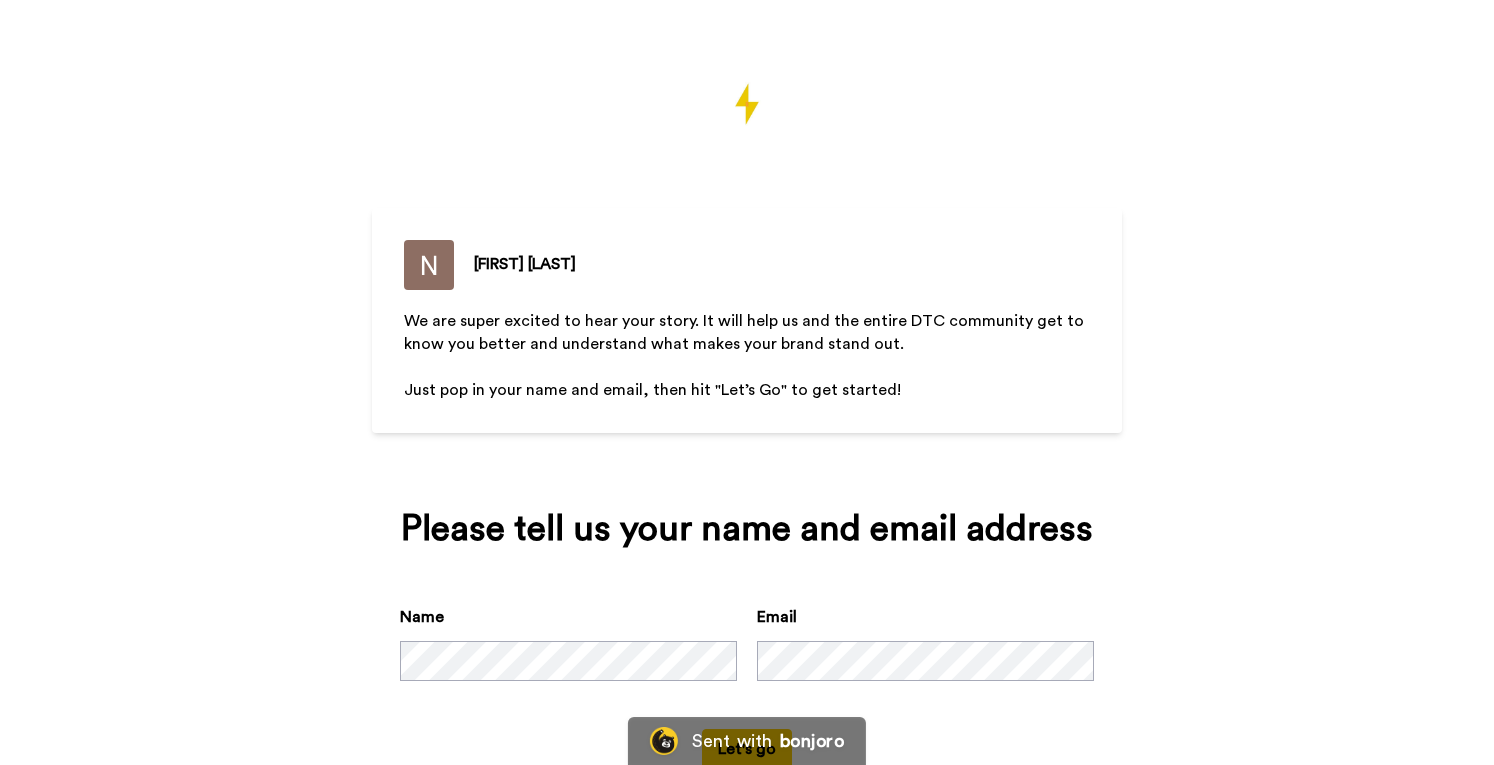 scroll, scrollTop: 0, scrollLeft: 0, axis: both 